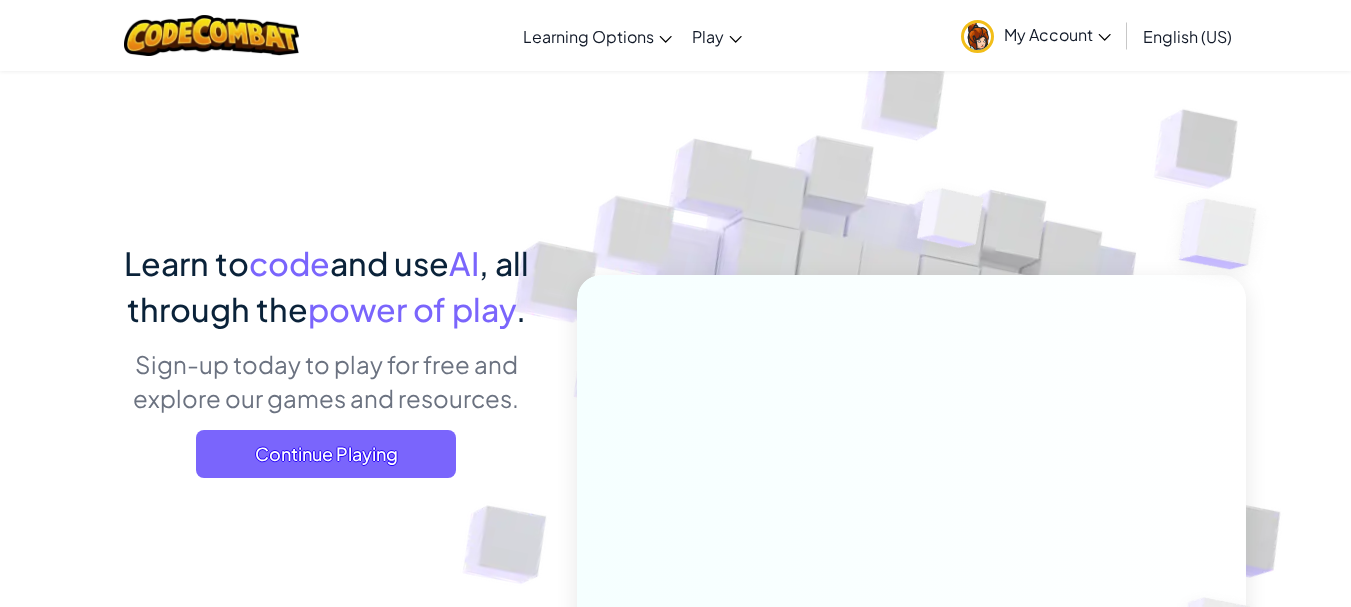 scroll, scrollTop: 0, scrollLeft: 0, axis: both 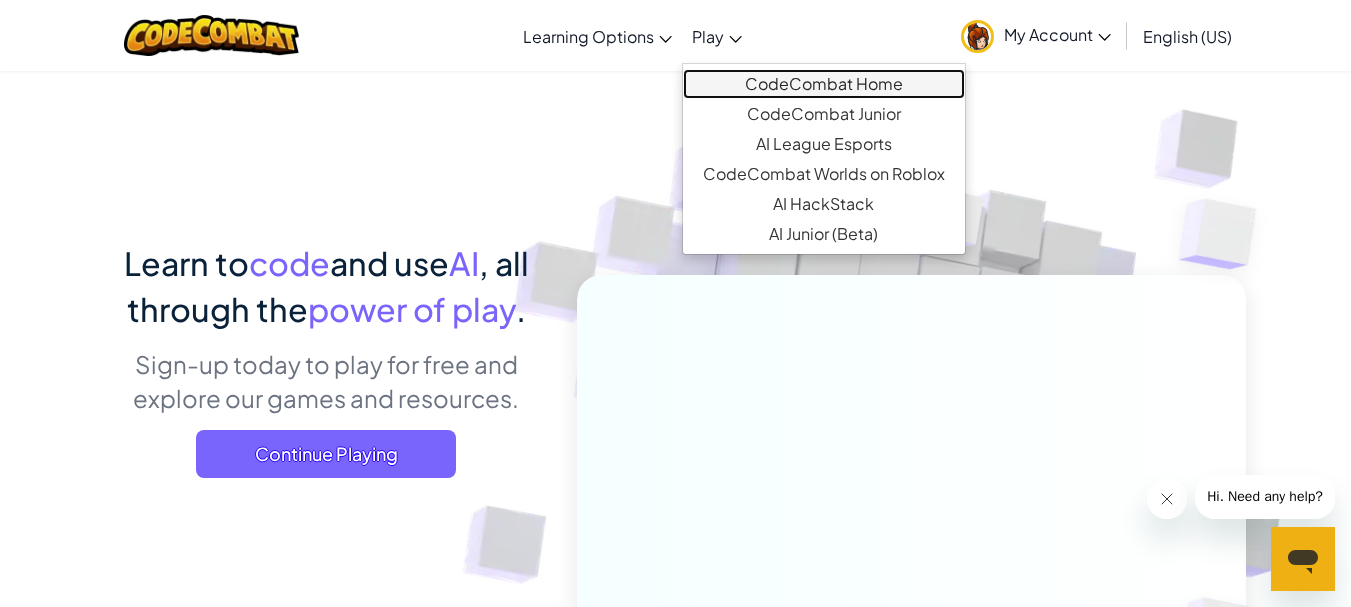 click on "CodeCombat Home" at bounding box center (824, 84) 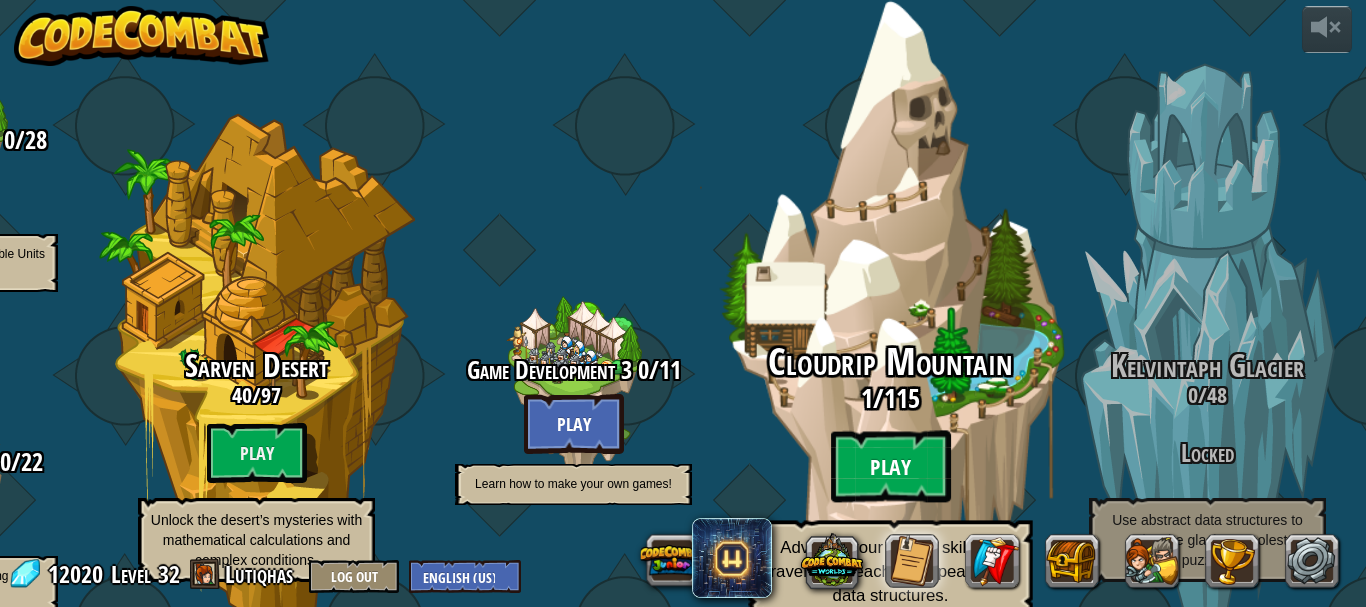 click on "Play" at bounding box center (891, 467) 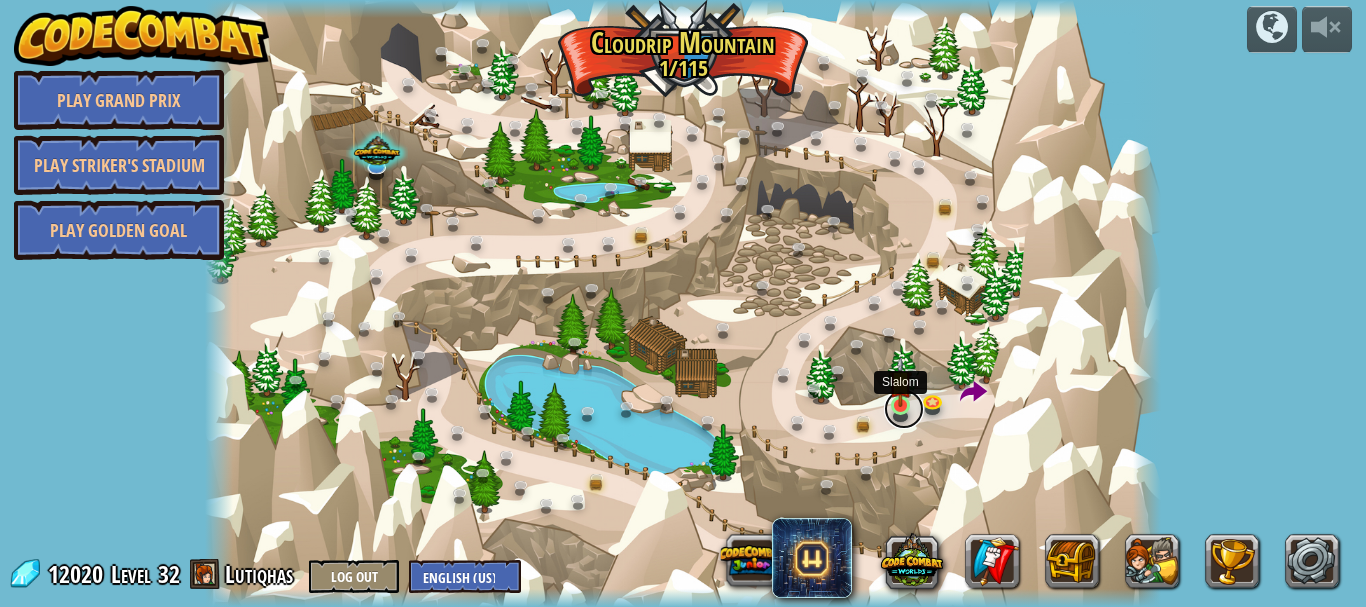 click at bounding box center (904, 409) 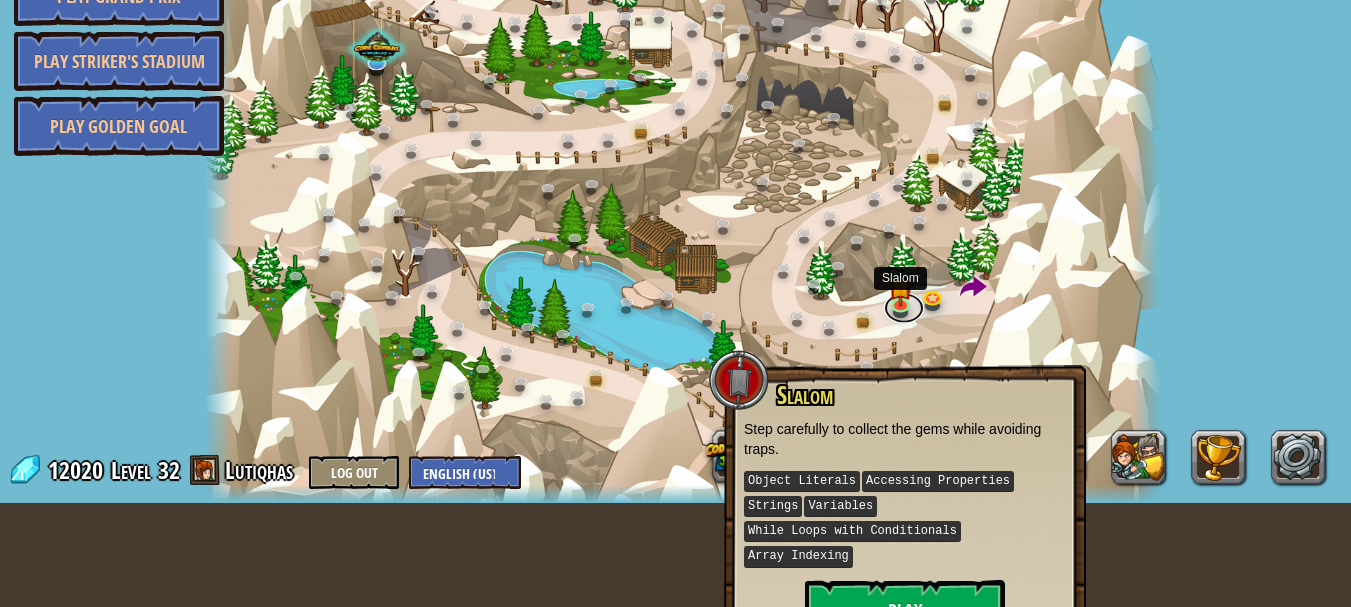 scroll, scrollTop: 128, scrollLeft: 0, axis: vertical 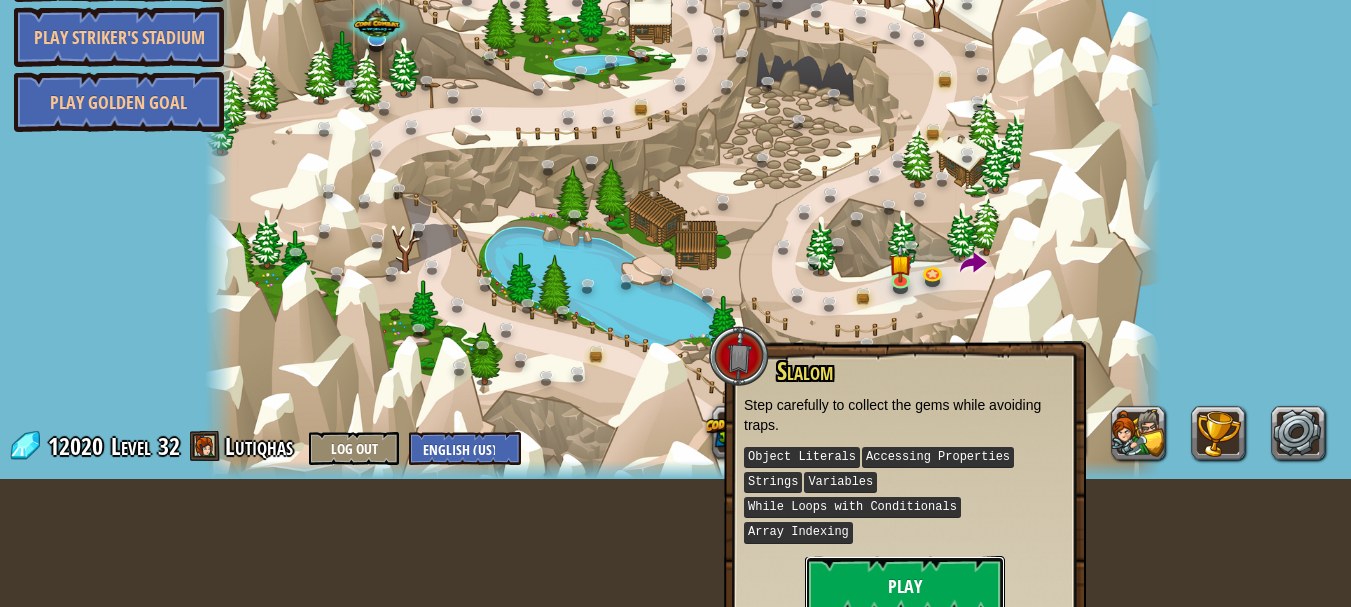 click on "Play" at bounding box center (905, 586) 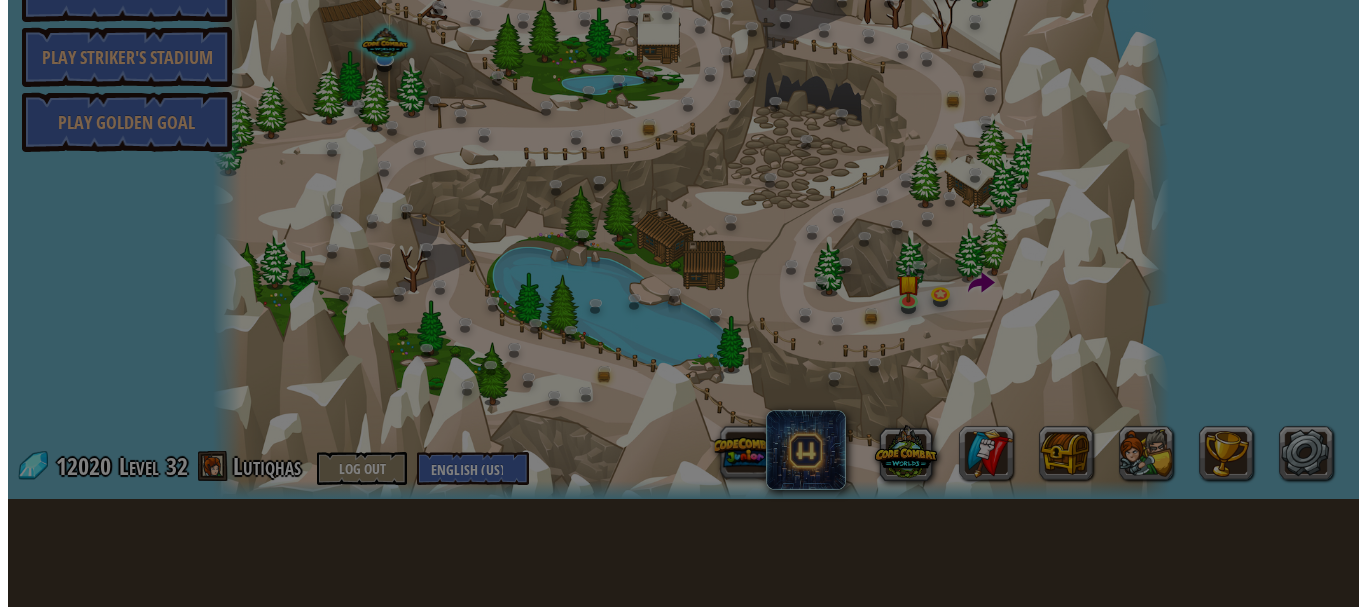 scroll, scrollTop: 108, scrollLeft: 0, axis: vertical 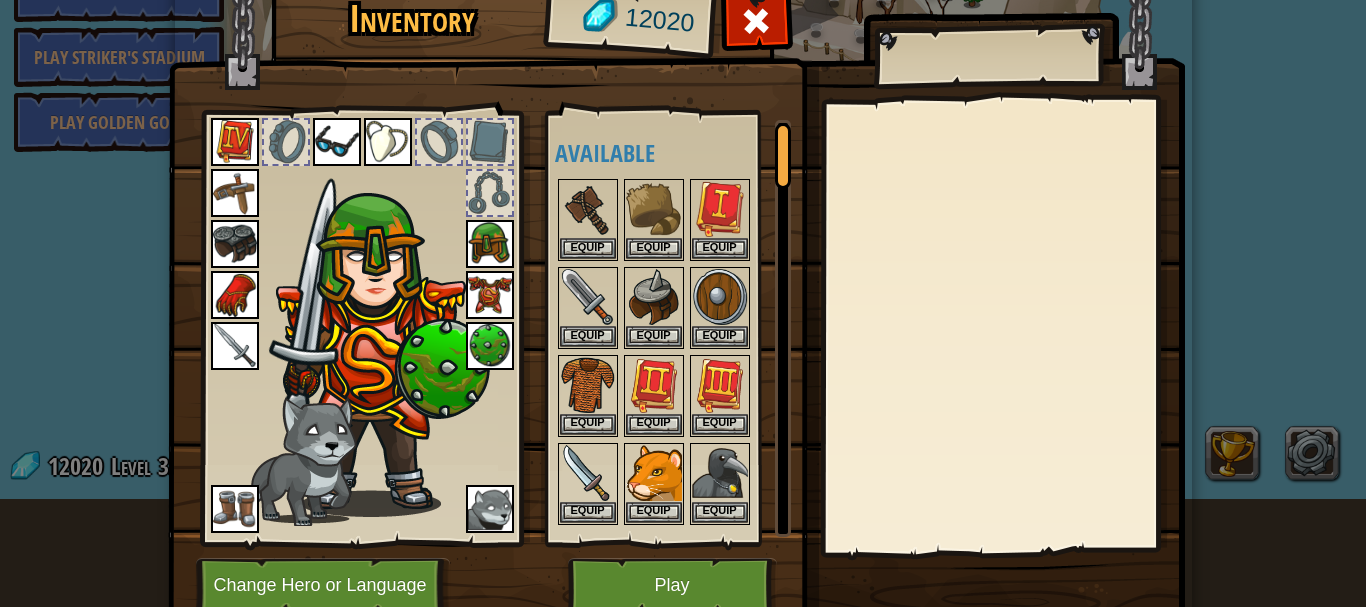 drag, startPoint x: 894, startPoint y: 564, endPoint x: 673, endPoint y: 565, distance: 221.00226 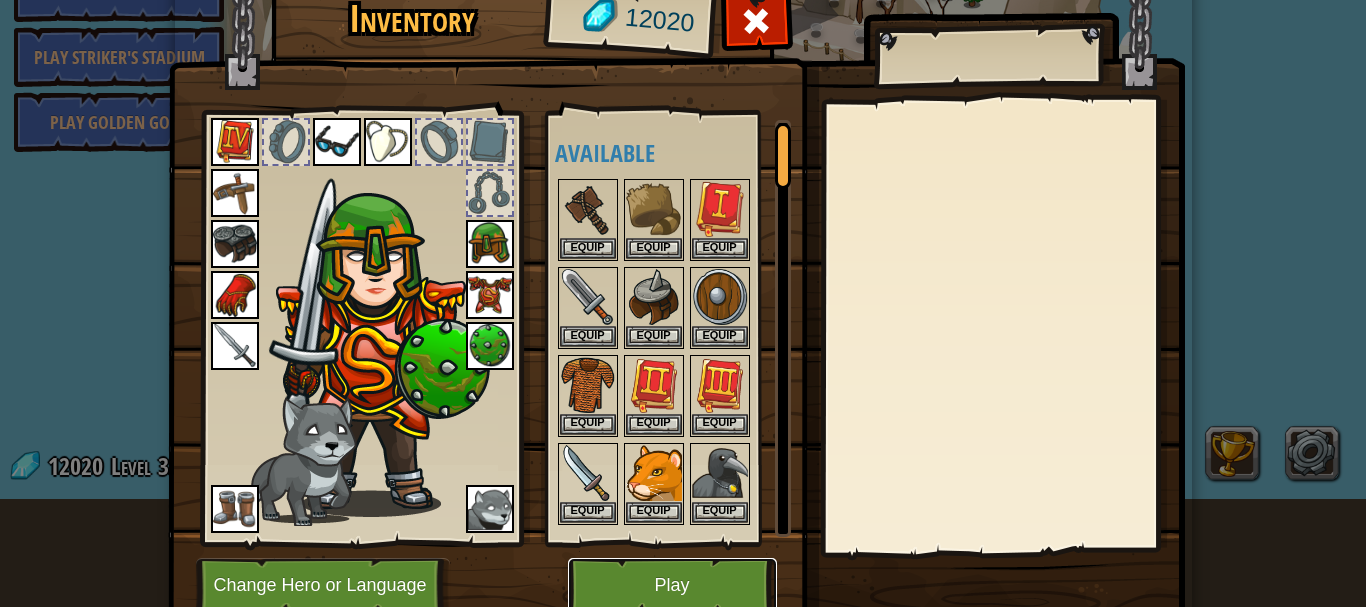 click on "Play" at bounding box center (672, 585) 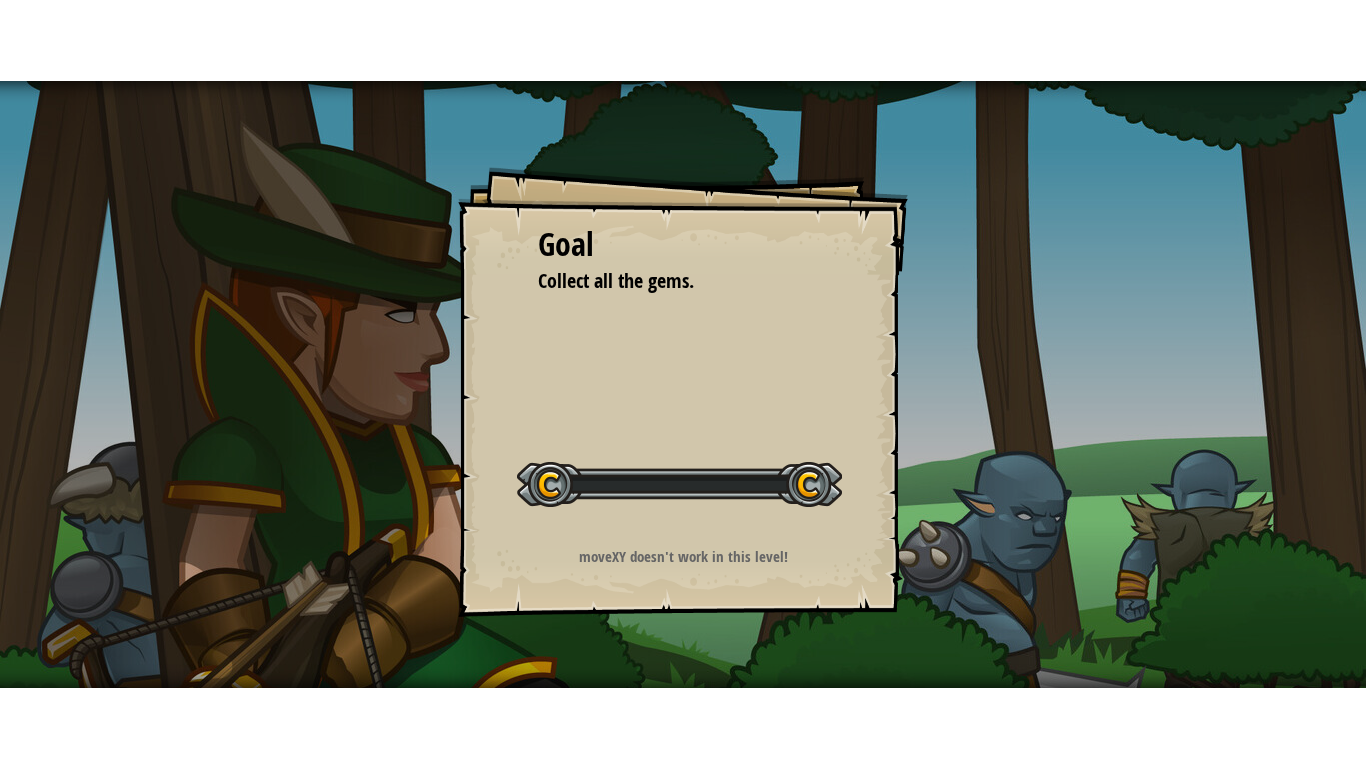 scroll, scrollTop: 0, scrollLeft: 0, axis: both 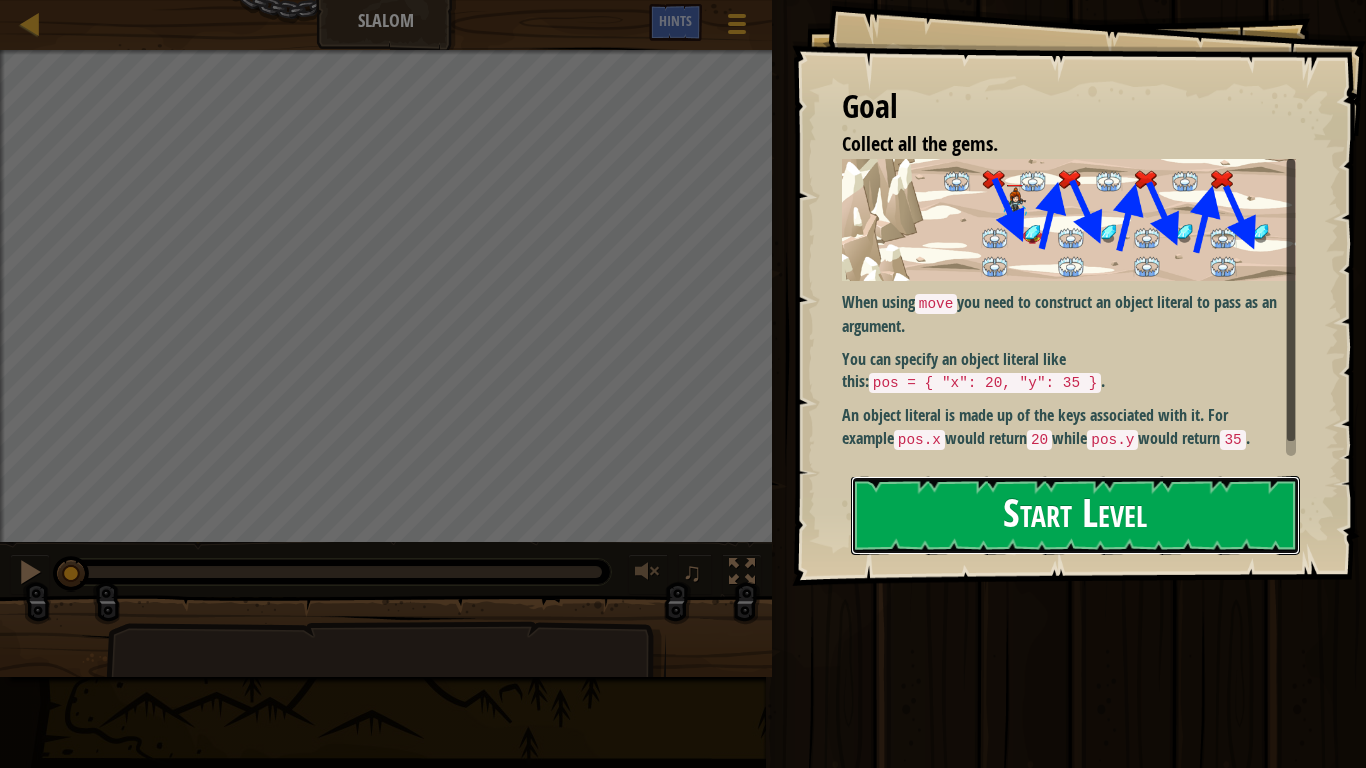 click on "Start Level" at bounding box center [1075, 515] 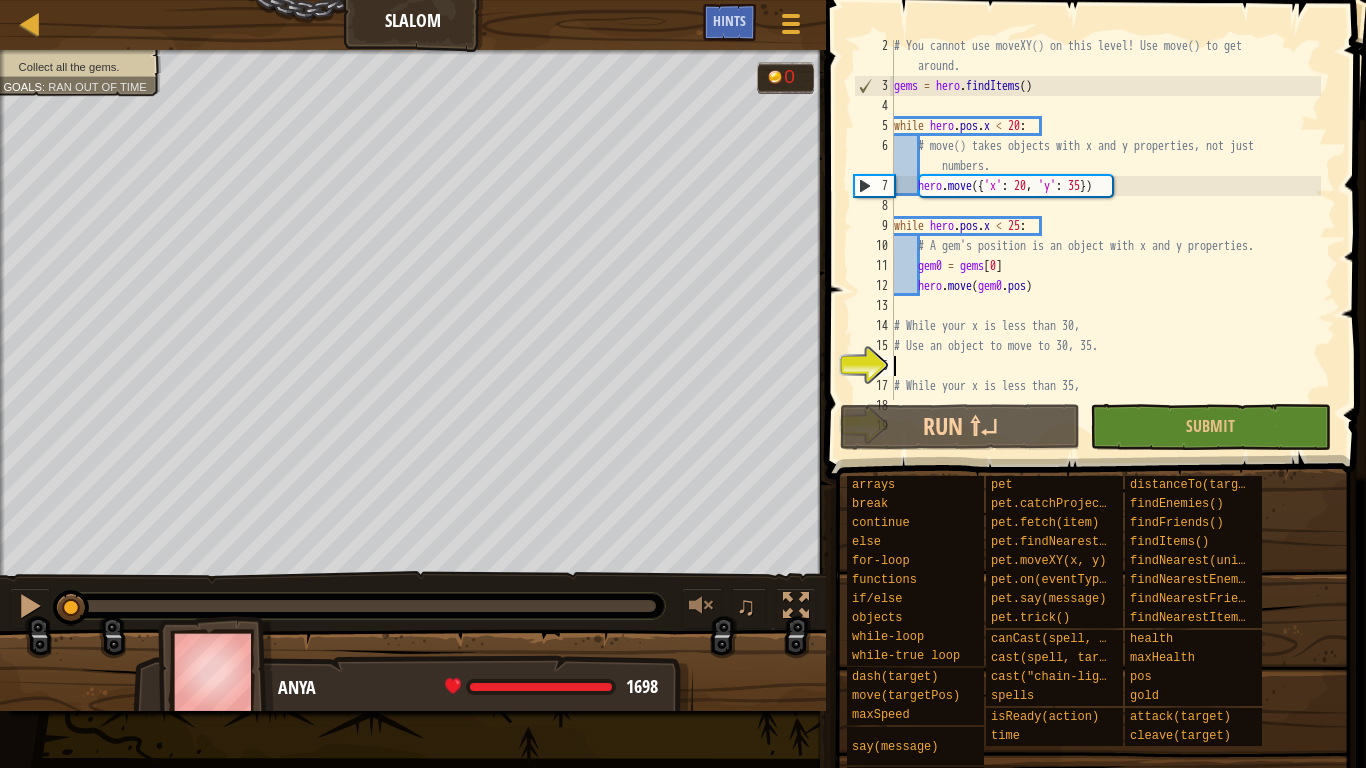 scroll, scrollTop: 0, scrollLeft: 0, axis: both 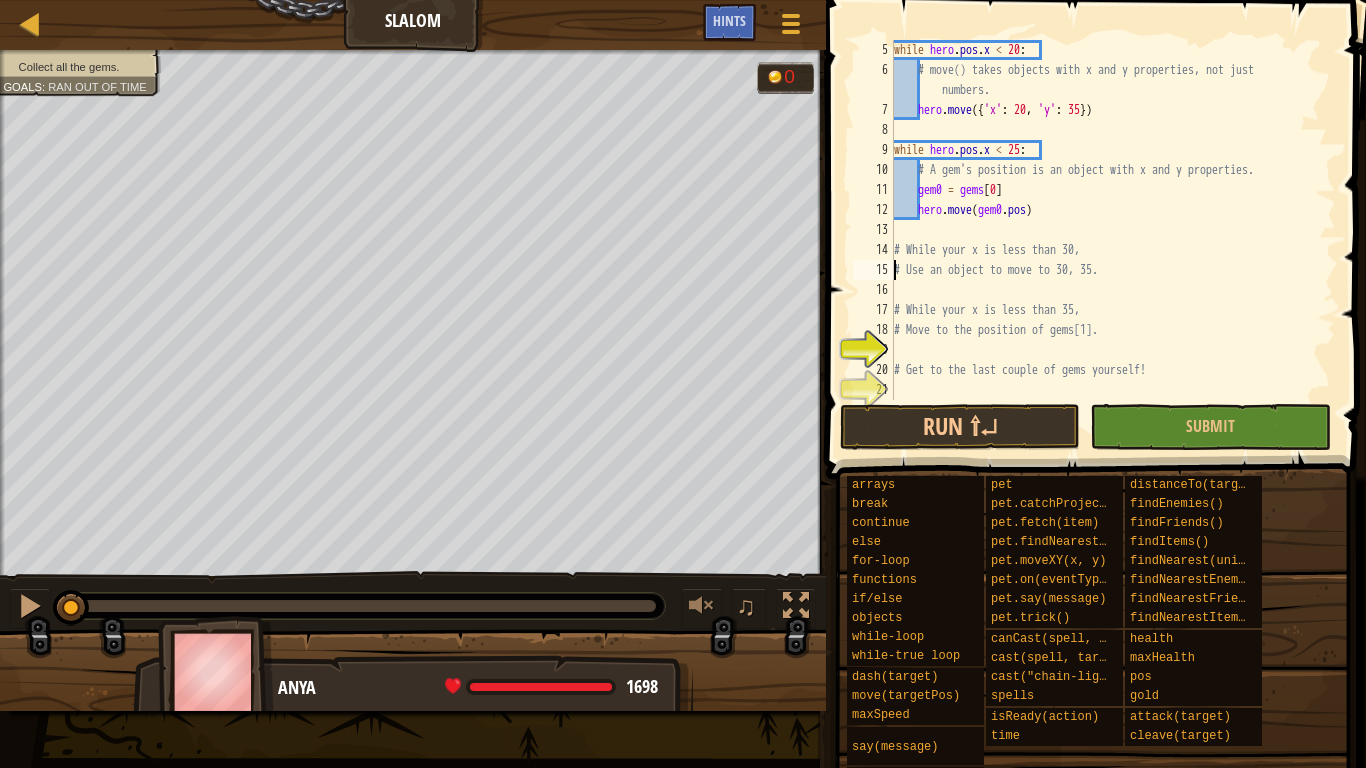 type on "# Use an object to move to 30, 35." 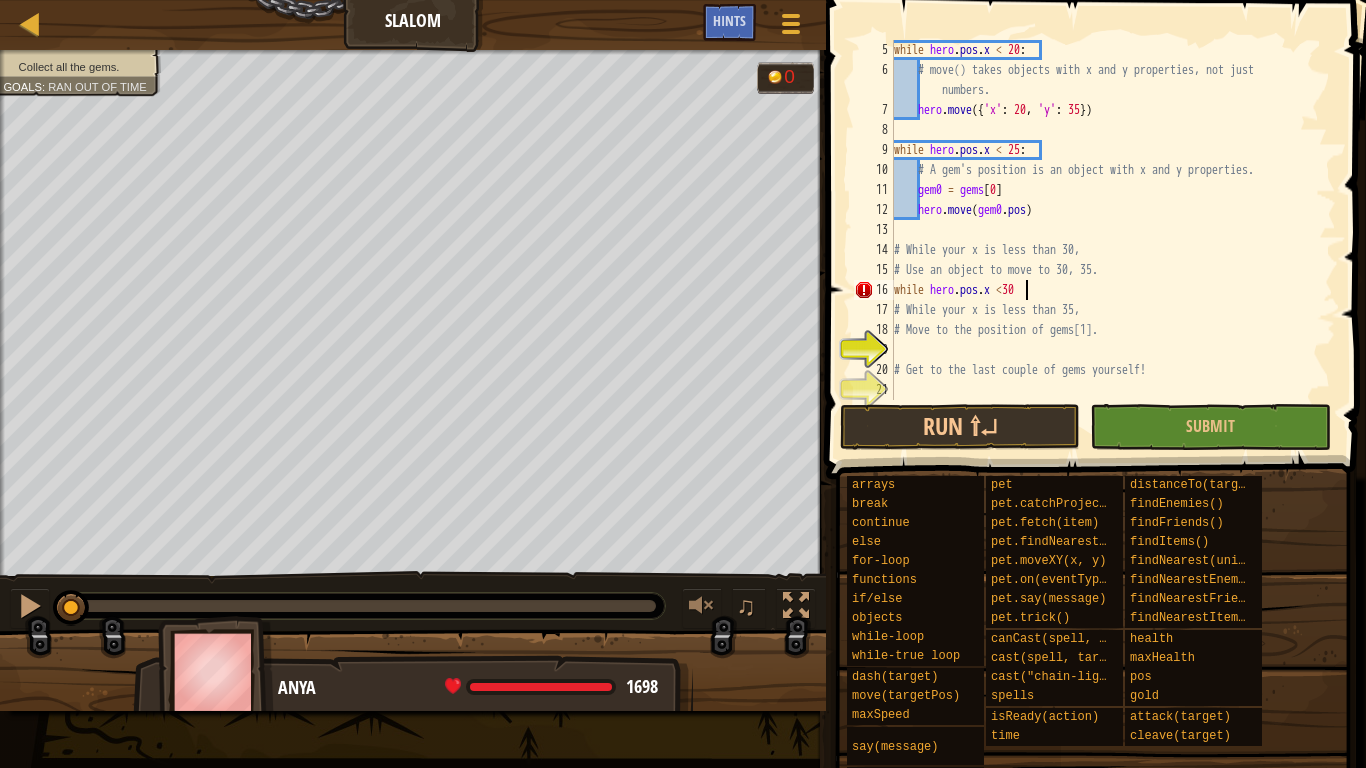 scroll, scrollTop: 9, scrollLeft: 10, axis: both 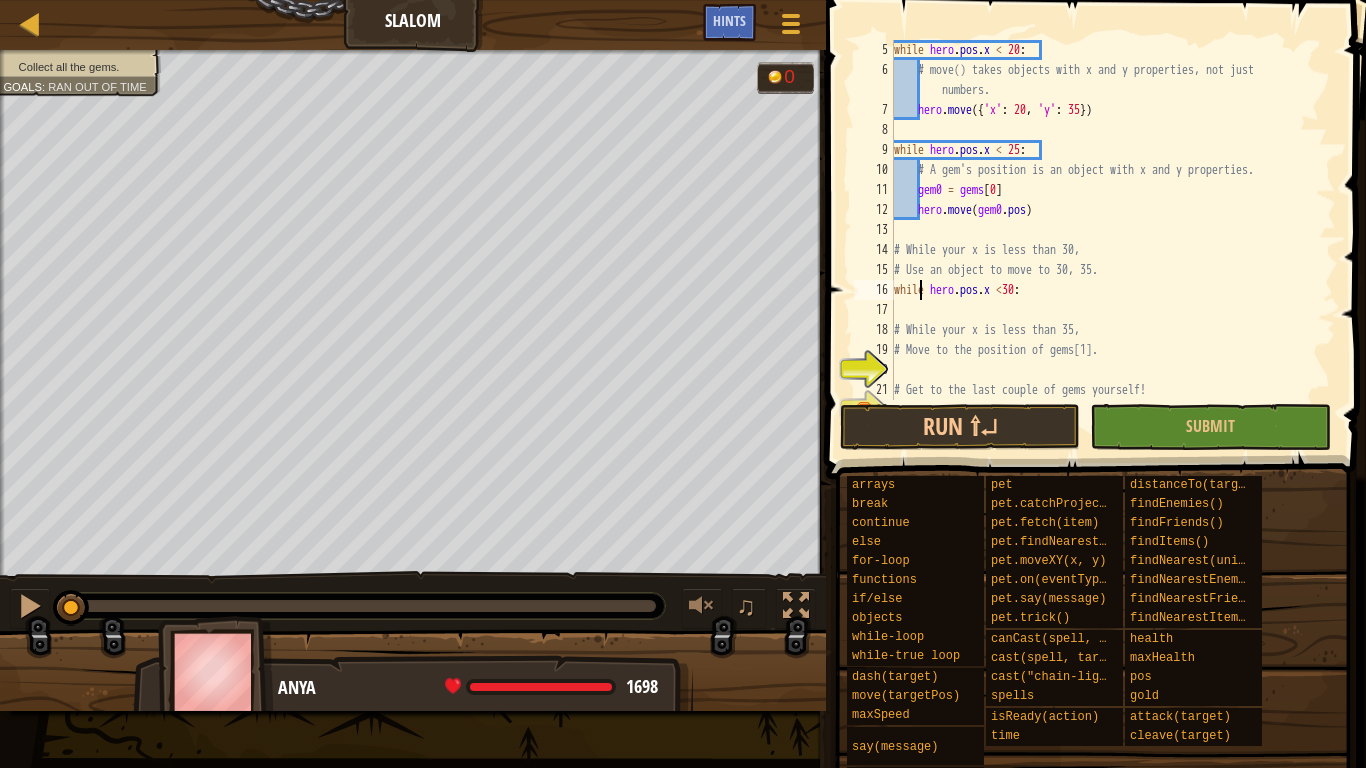 type on "# While your x is less than 30," 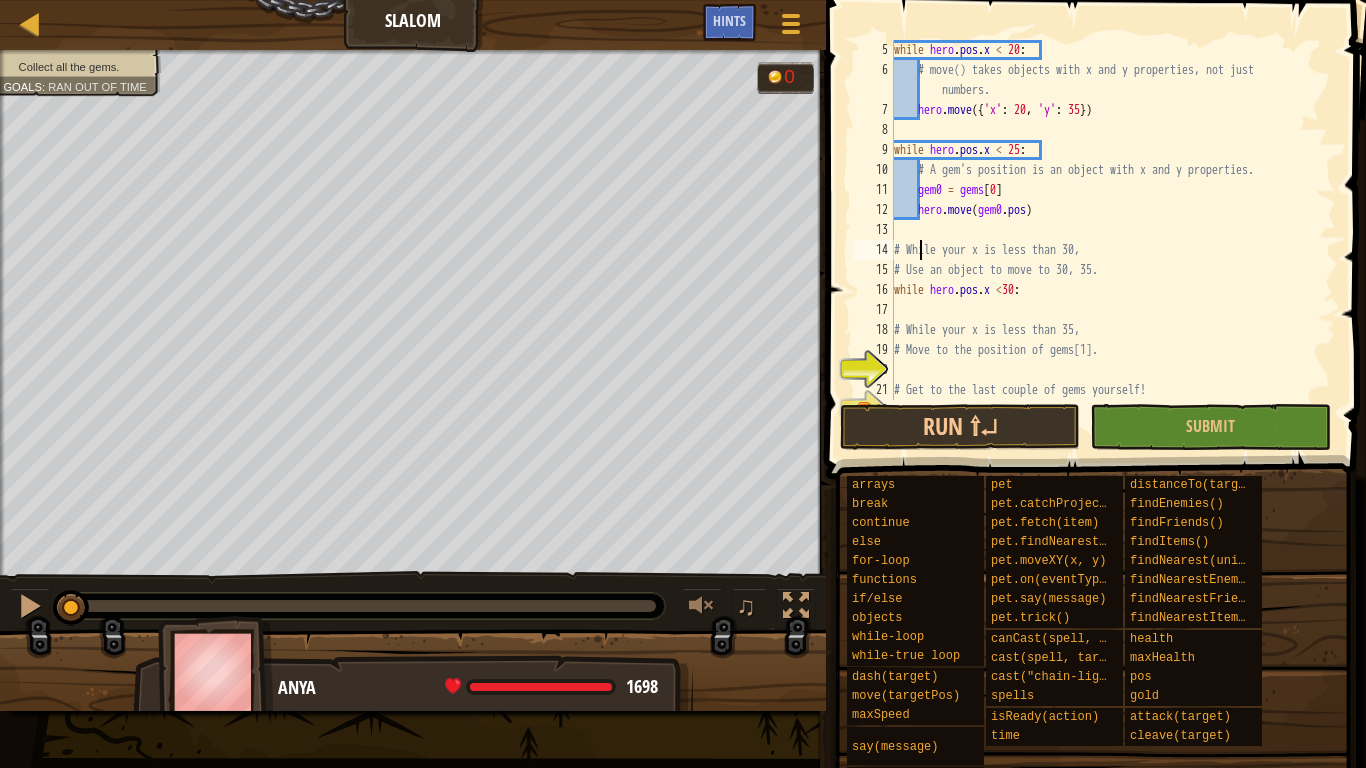 scroll, scrollTop: 9, scrollLeft: 0, axis: vertical 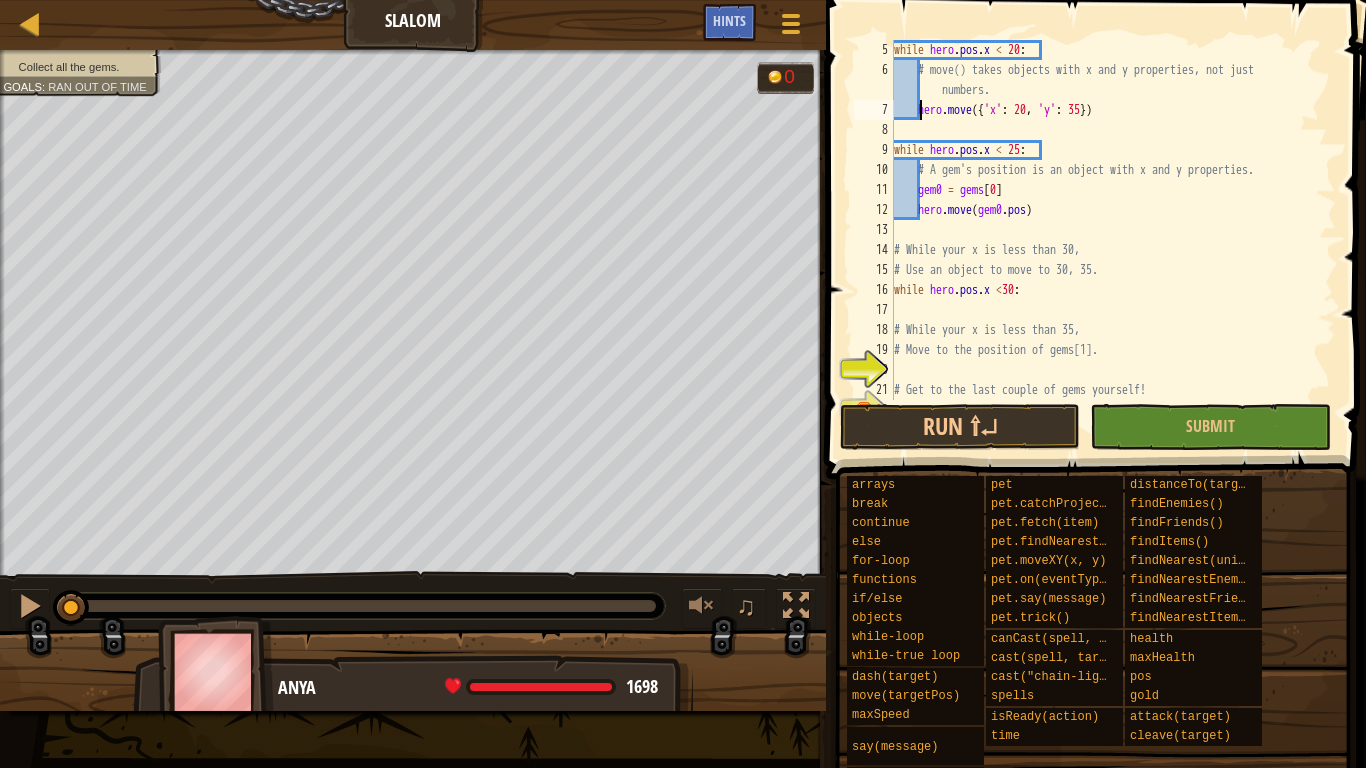 type on "while hero.pos.x < 20:" 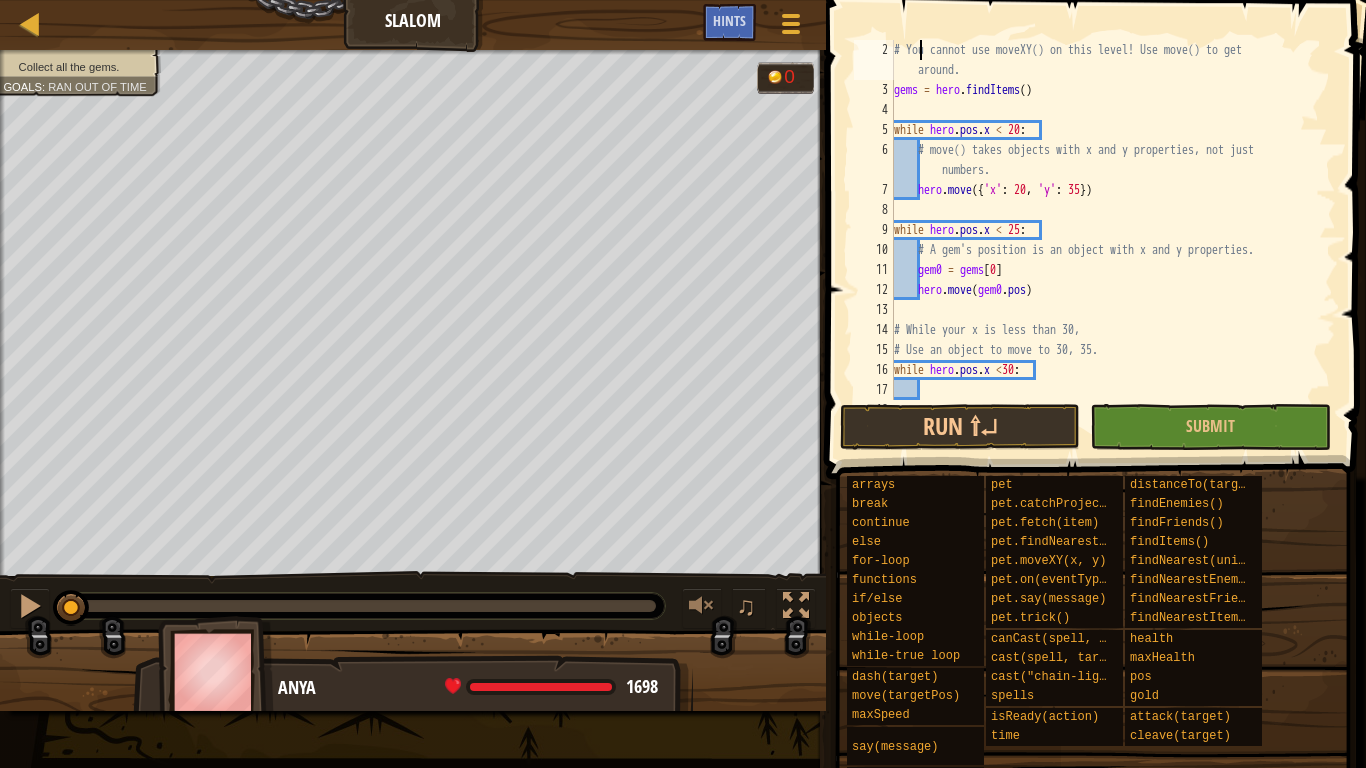 scroll, scrollTop: 0, scrollLeft: 0, axis: both 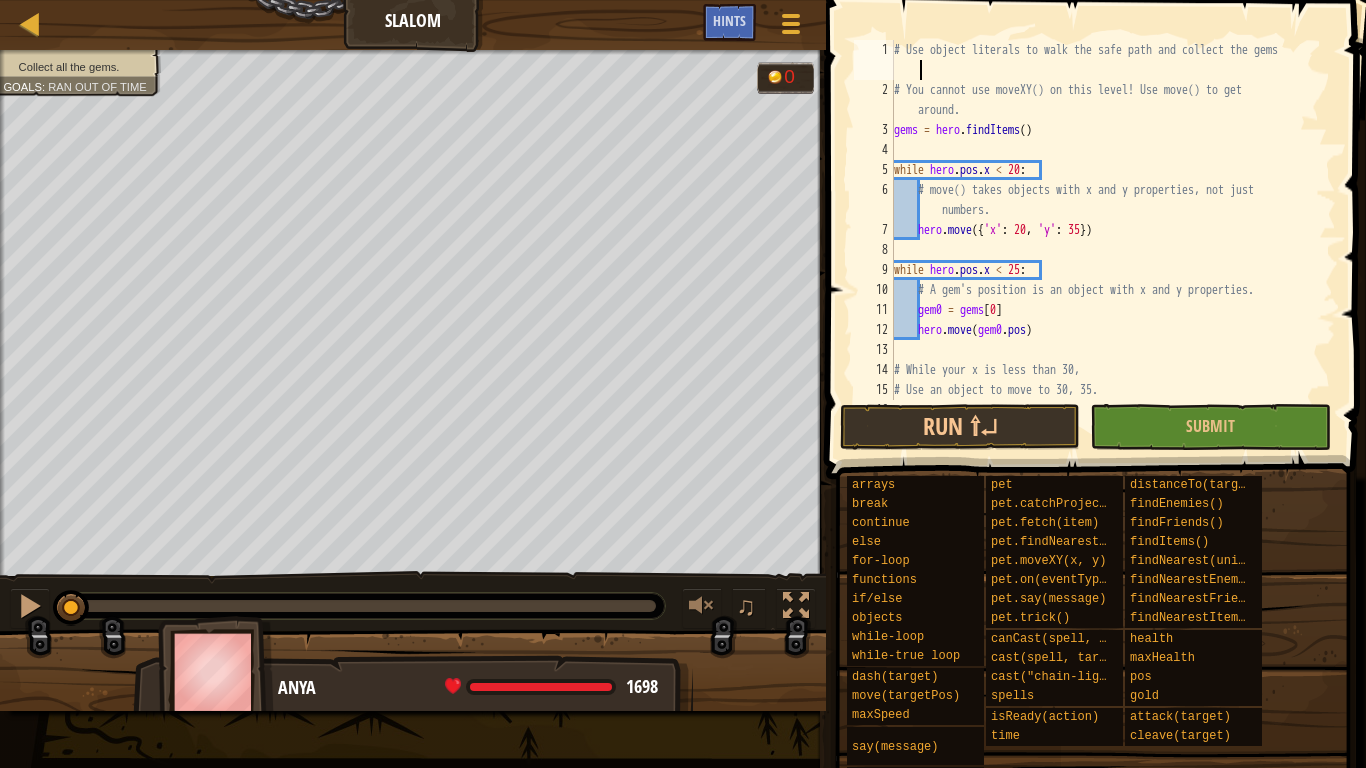 type on "gems = hero.findItems()" 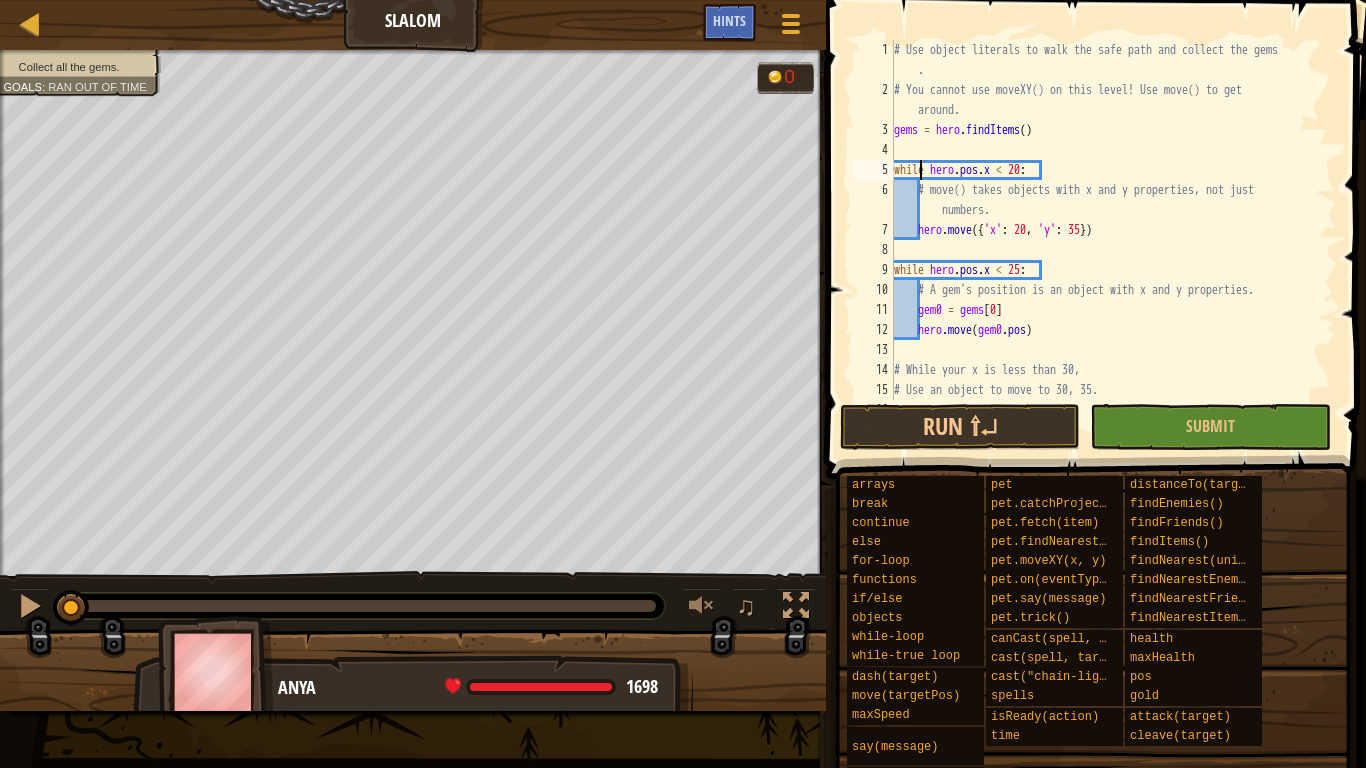 type on "hero.move({'x': 20, 'y': 35})" 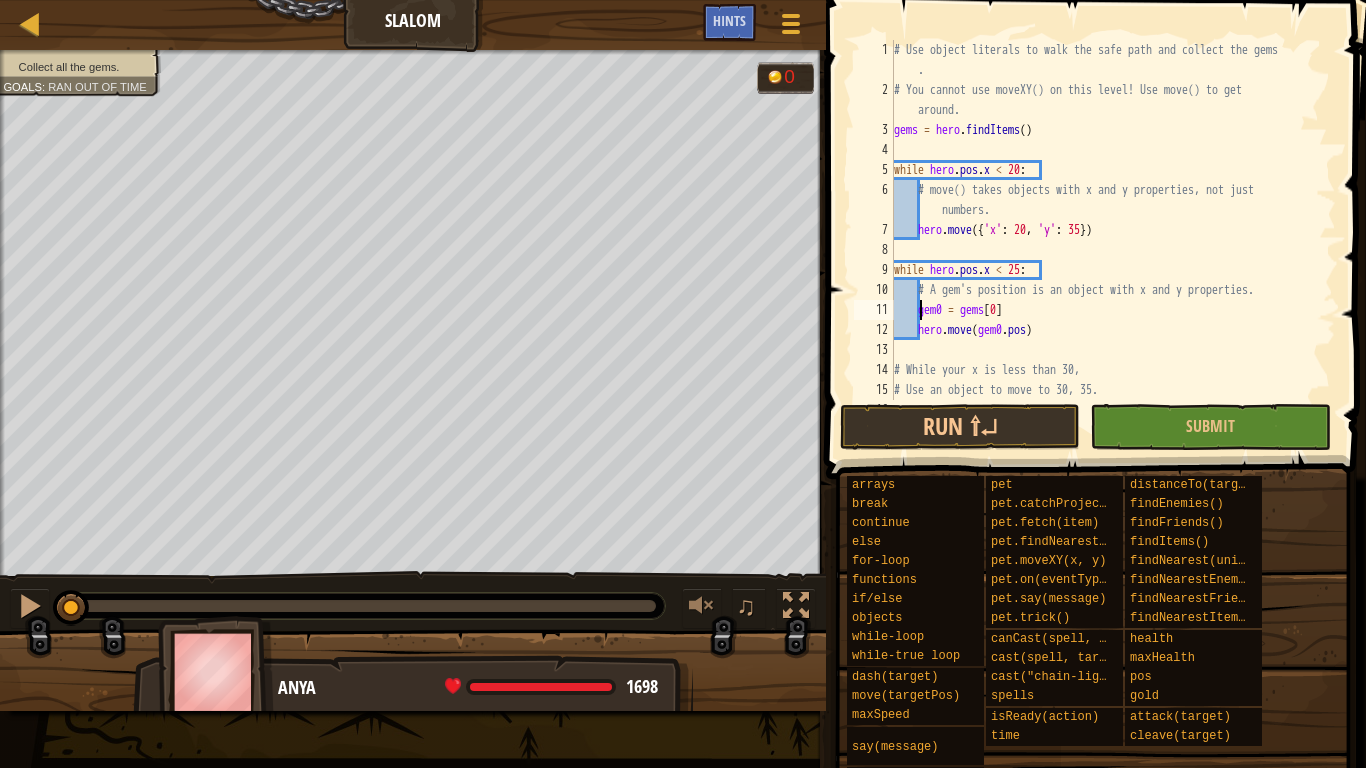 type on "hero.move(gem0.pos)" 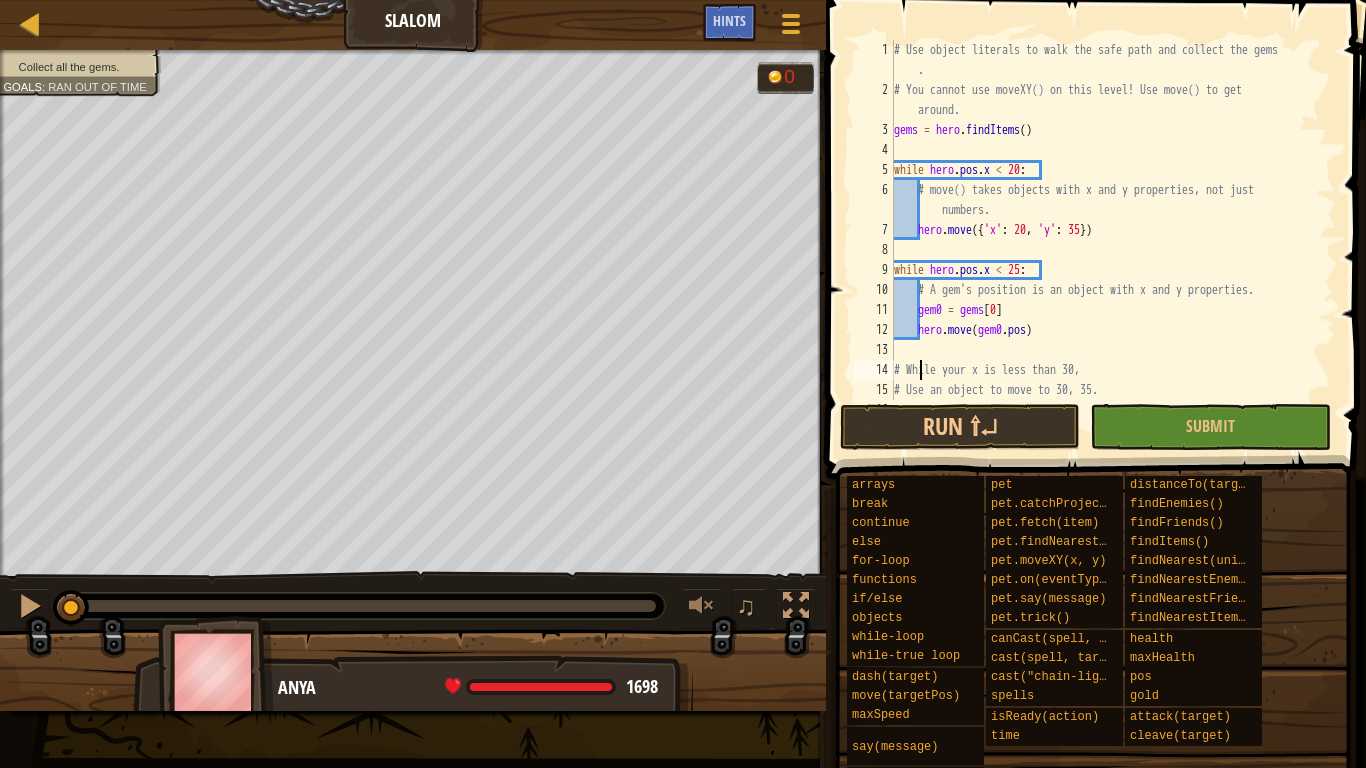 type on "# While your x is less than 30," 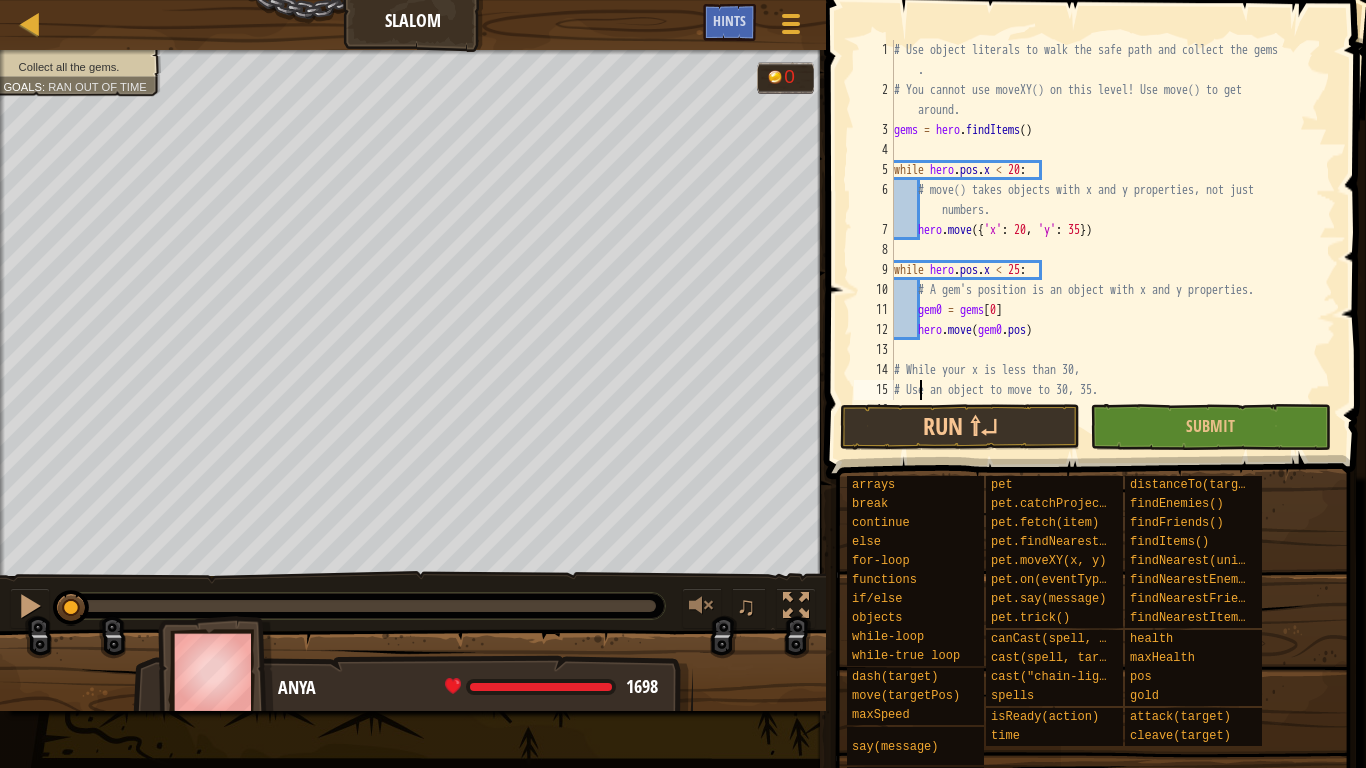 type on "while hero.pos.x <30:" 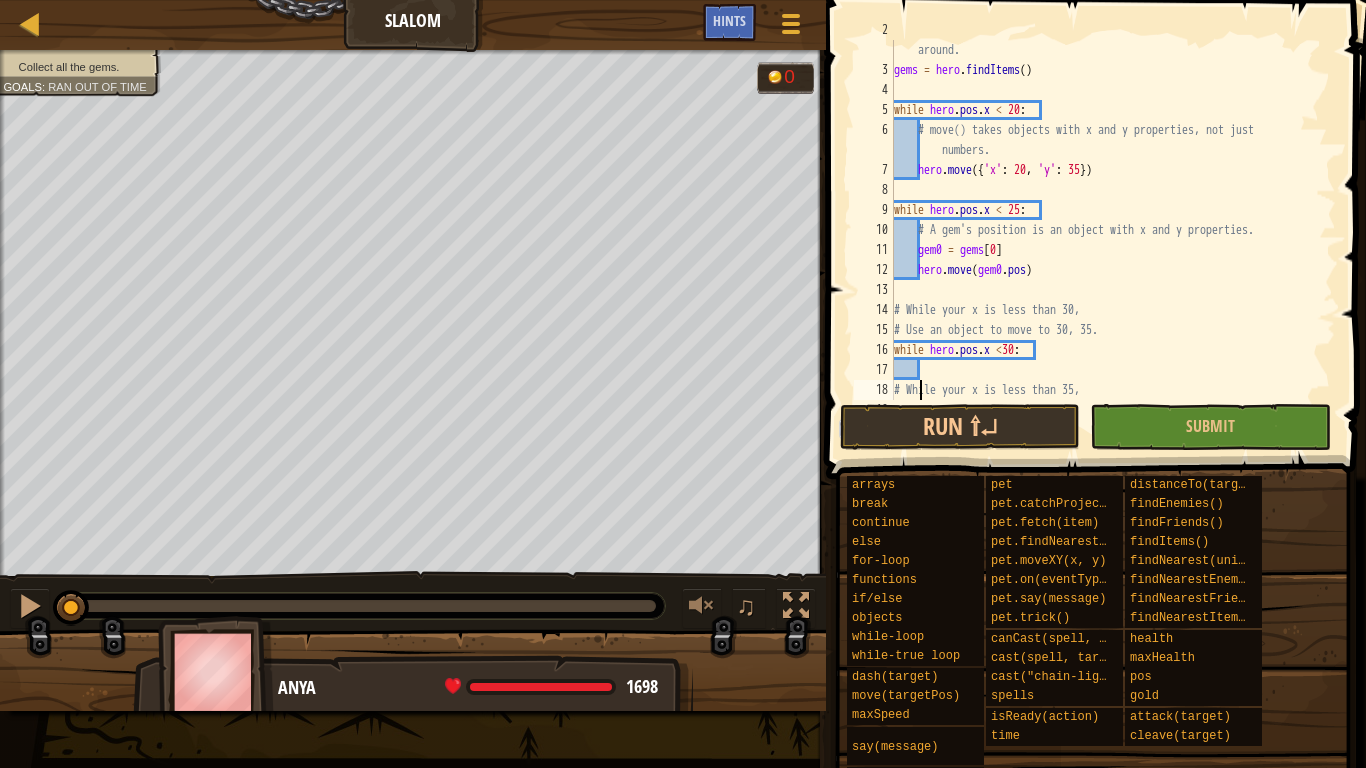 type on "# Move to the position of gems[1]." 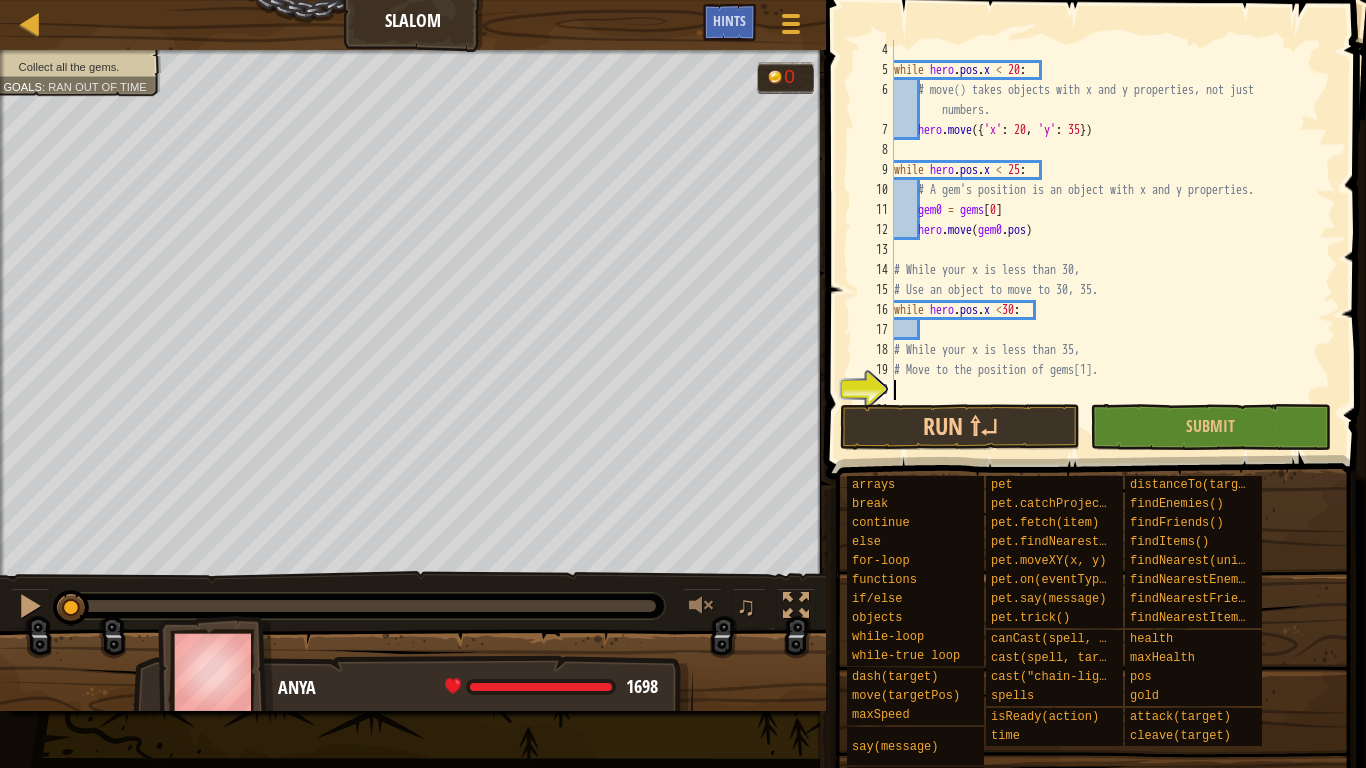 type on "# Get to the last couple of gems yourself!" 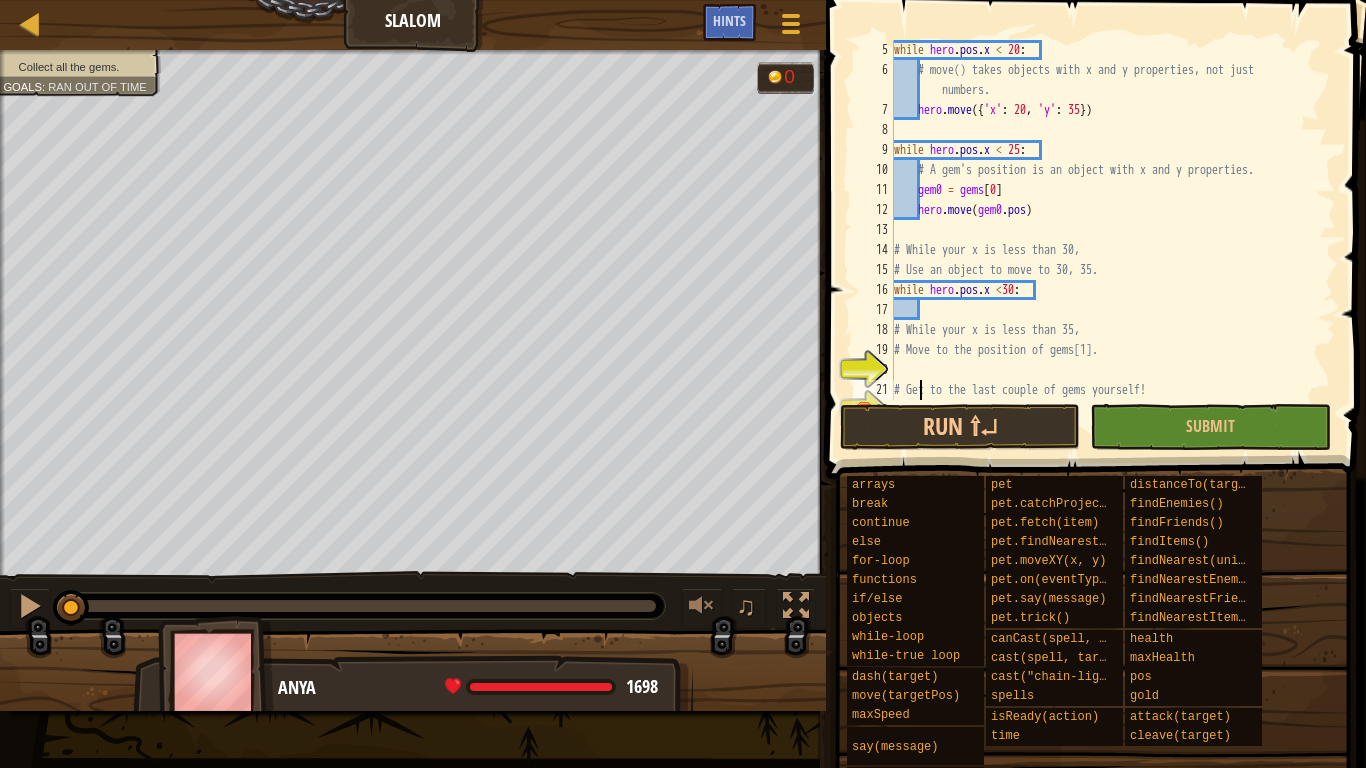 scroll, scrollTop: 140, scrollLeft: 0, axis: vertical 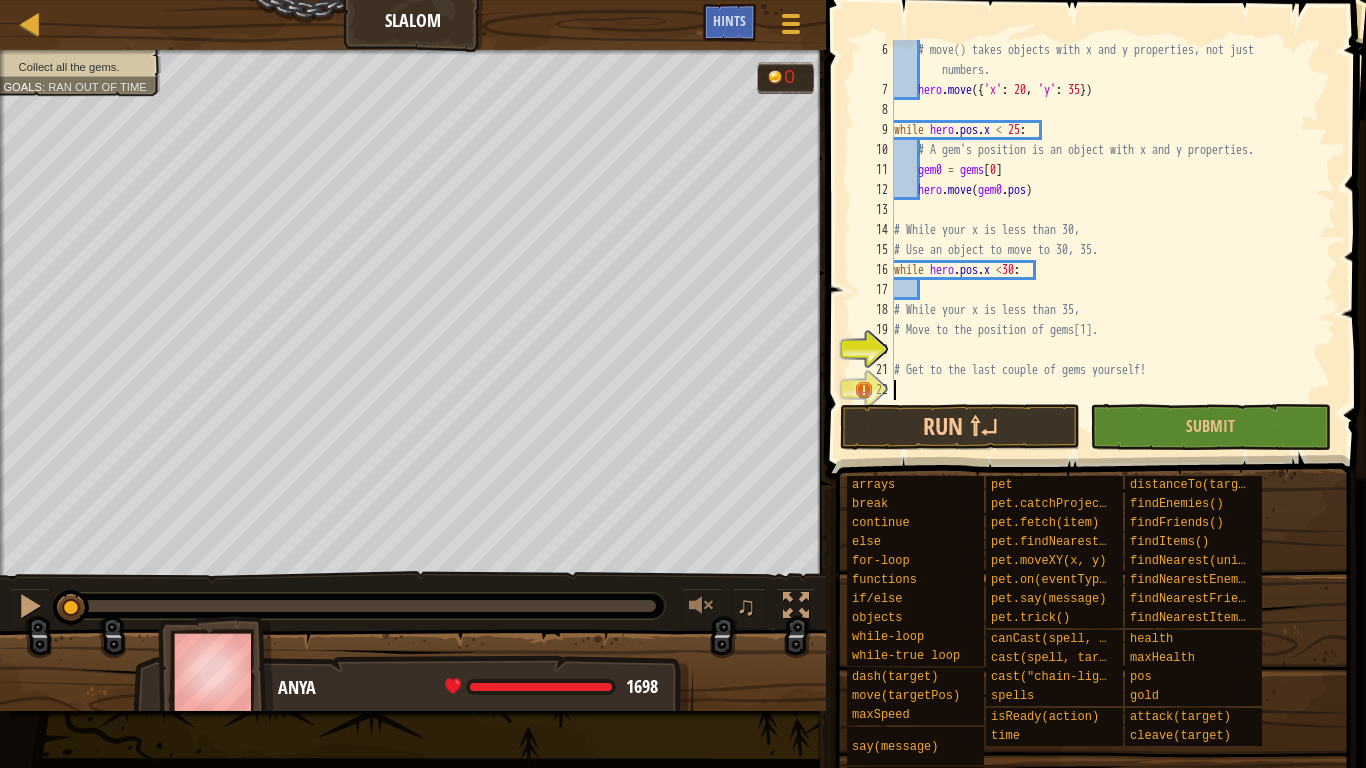 type on "# Get to the last couple of gems yourself!" 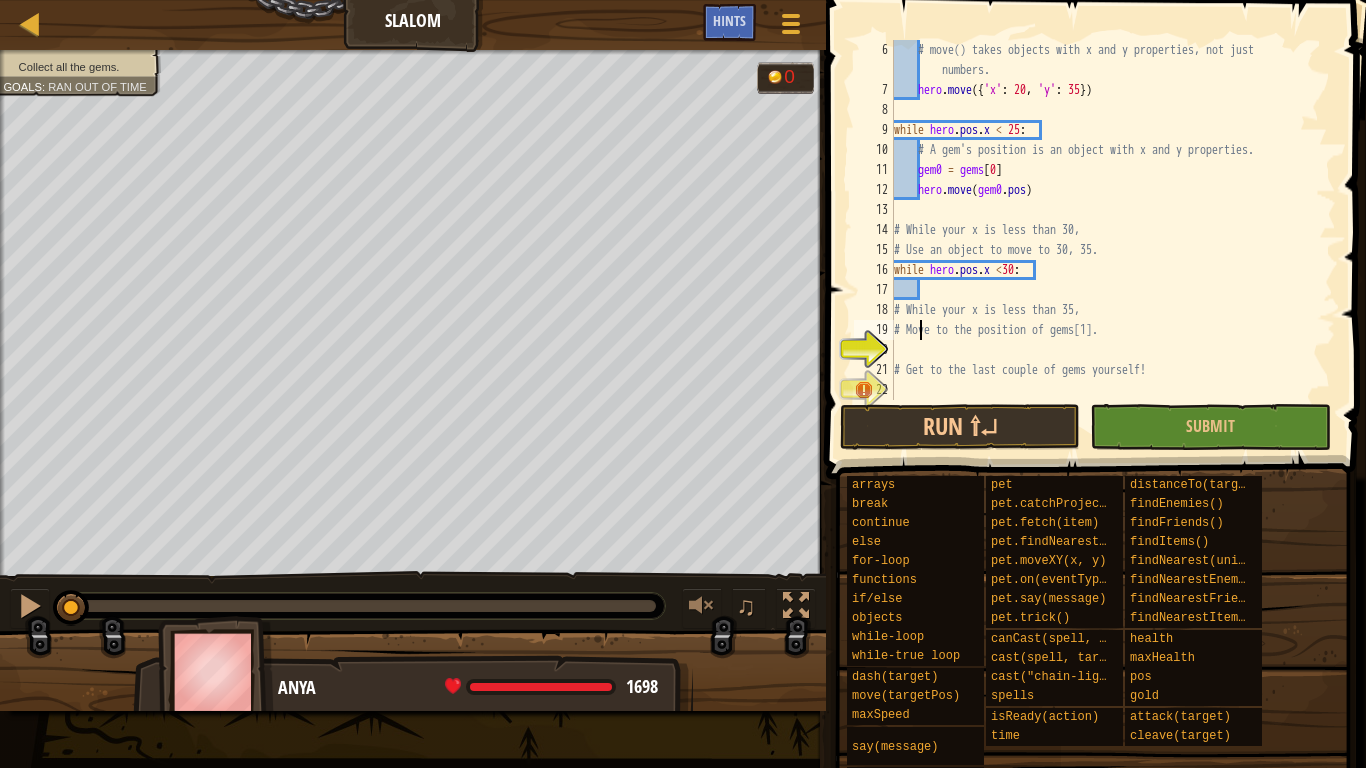 type on "# While your x is less than 35," 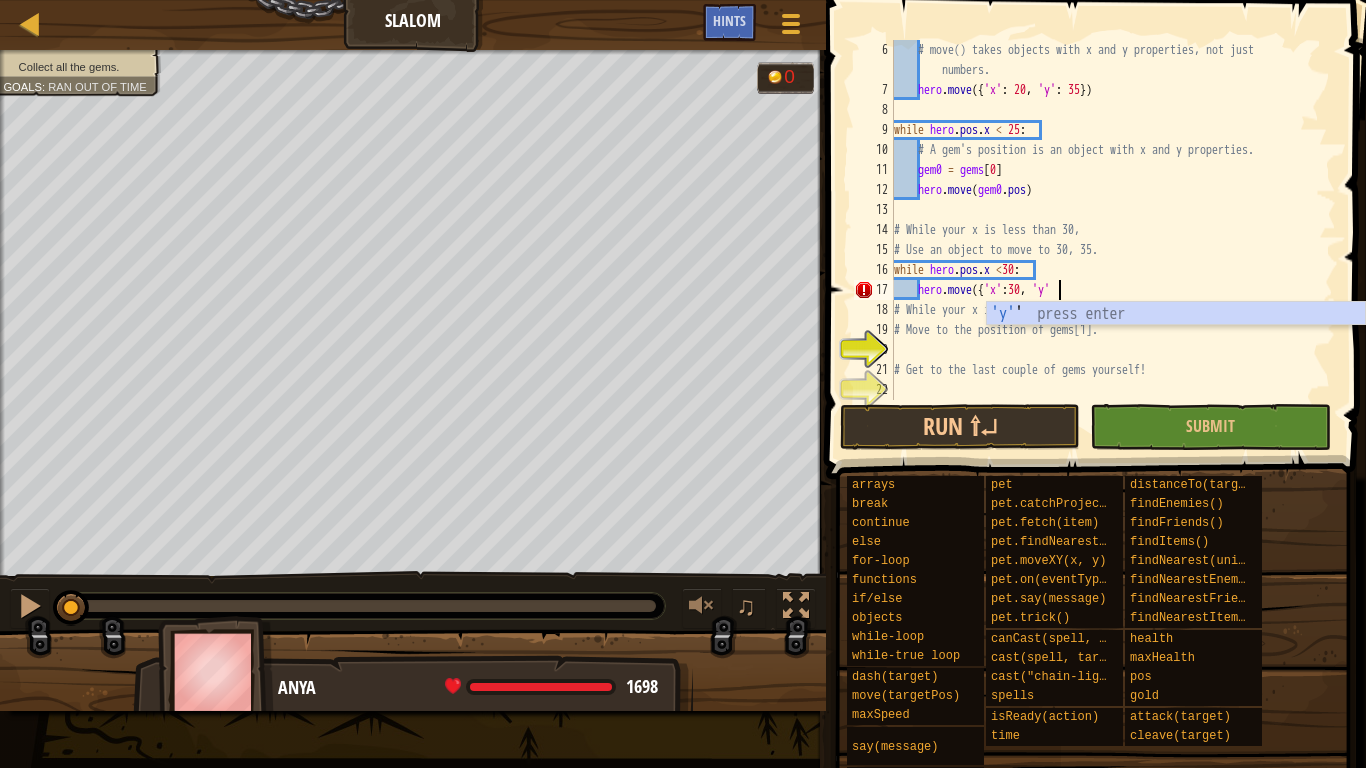 scroll, scrollTop: 9, scrollLeft: 13, axis: both 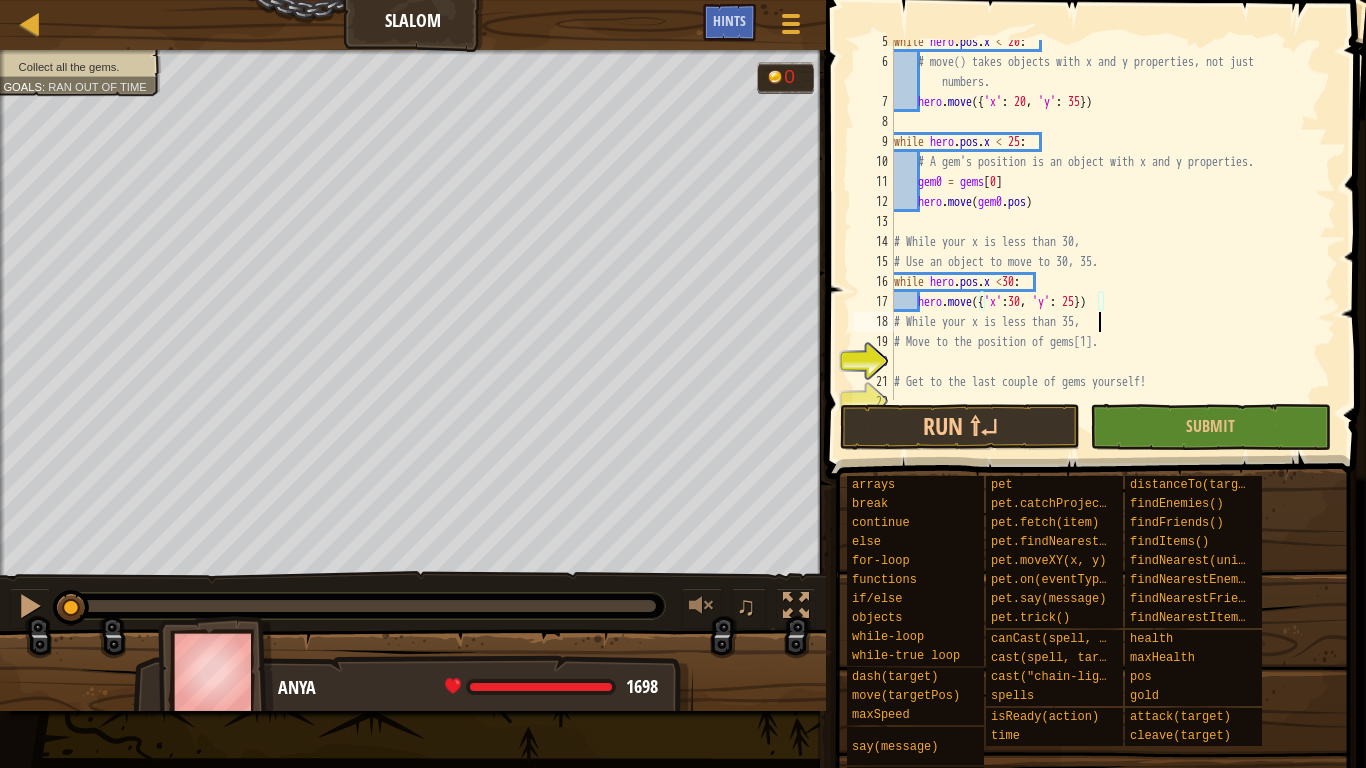 type on "# Move to the position of gems[1]." 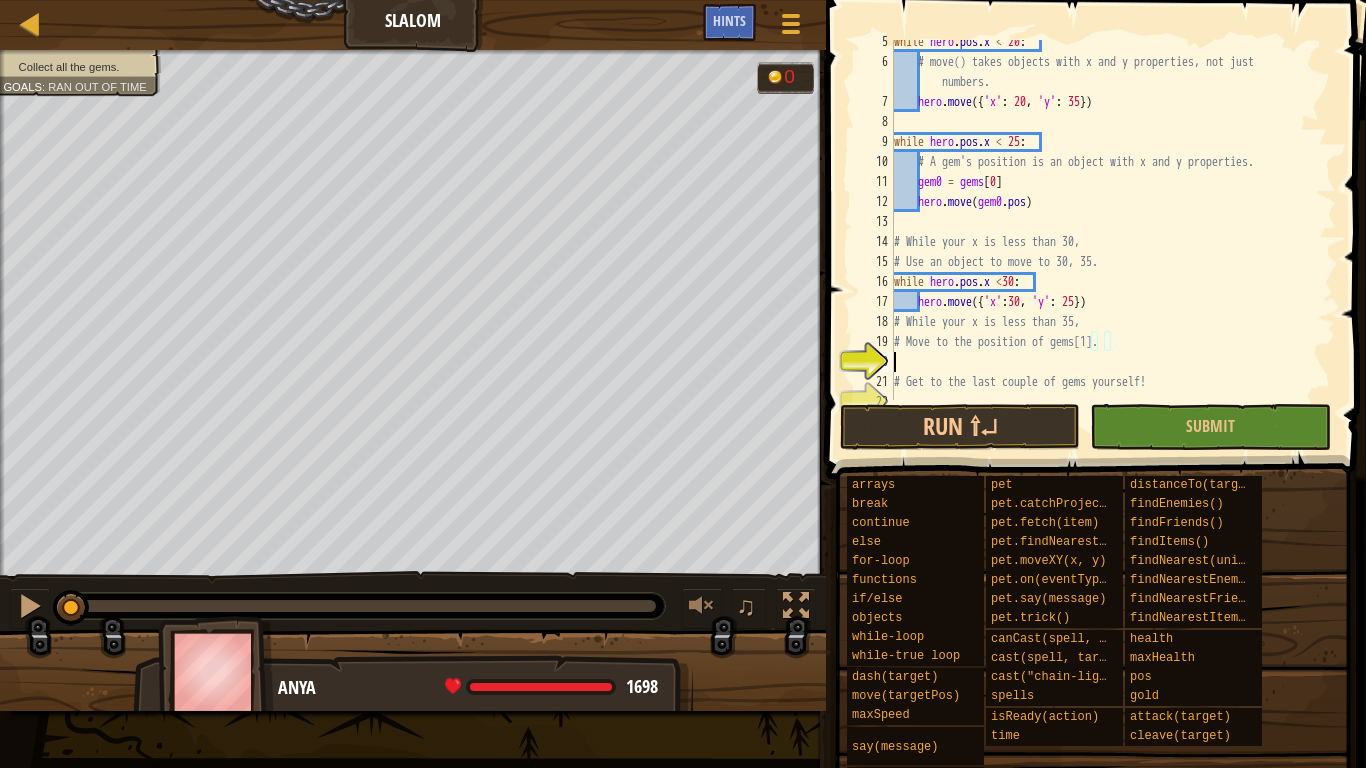 scroll, scrollTop: 9, scrollLeft: 0, axis: vertical 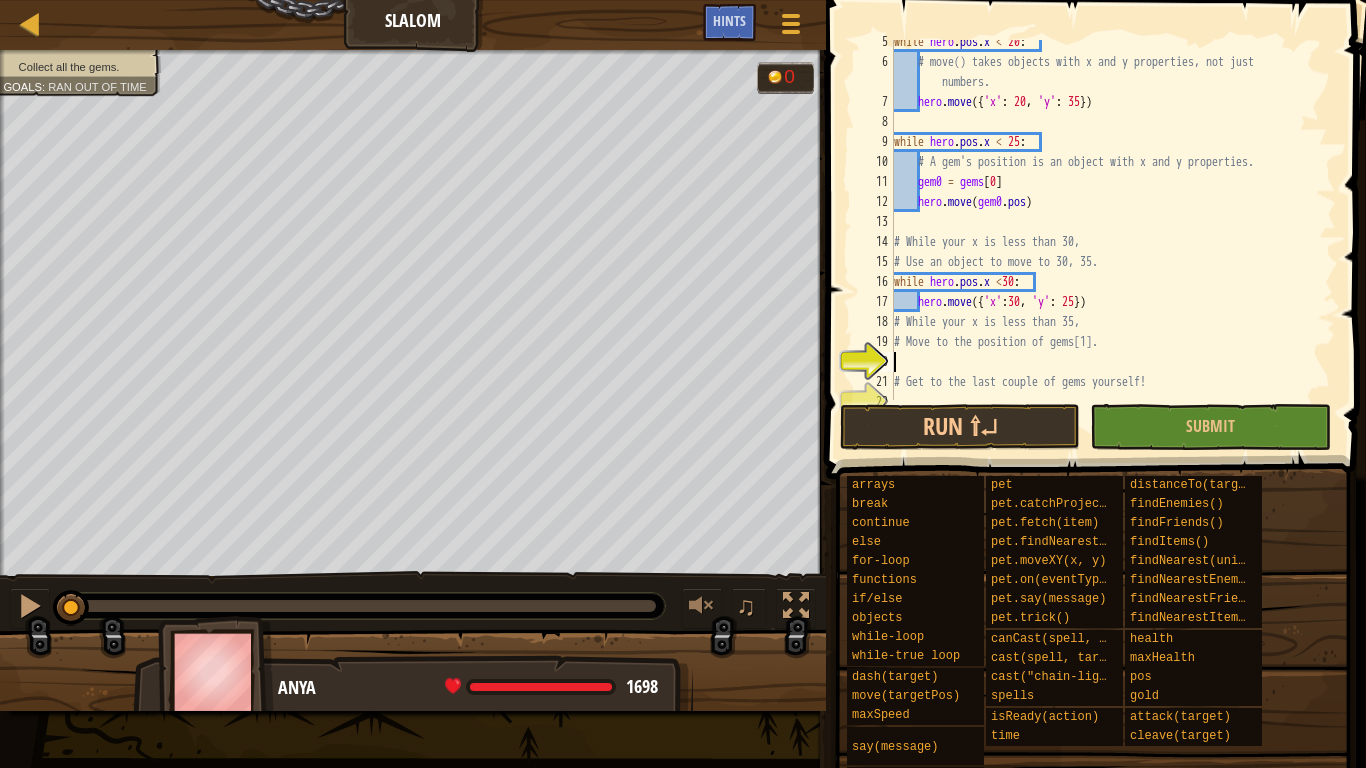 type on "w" 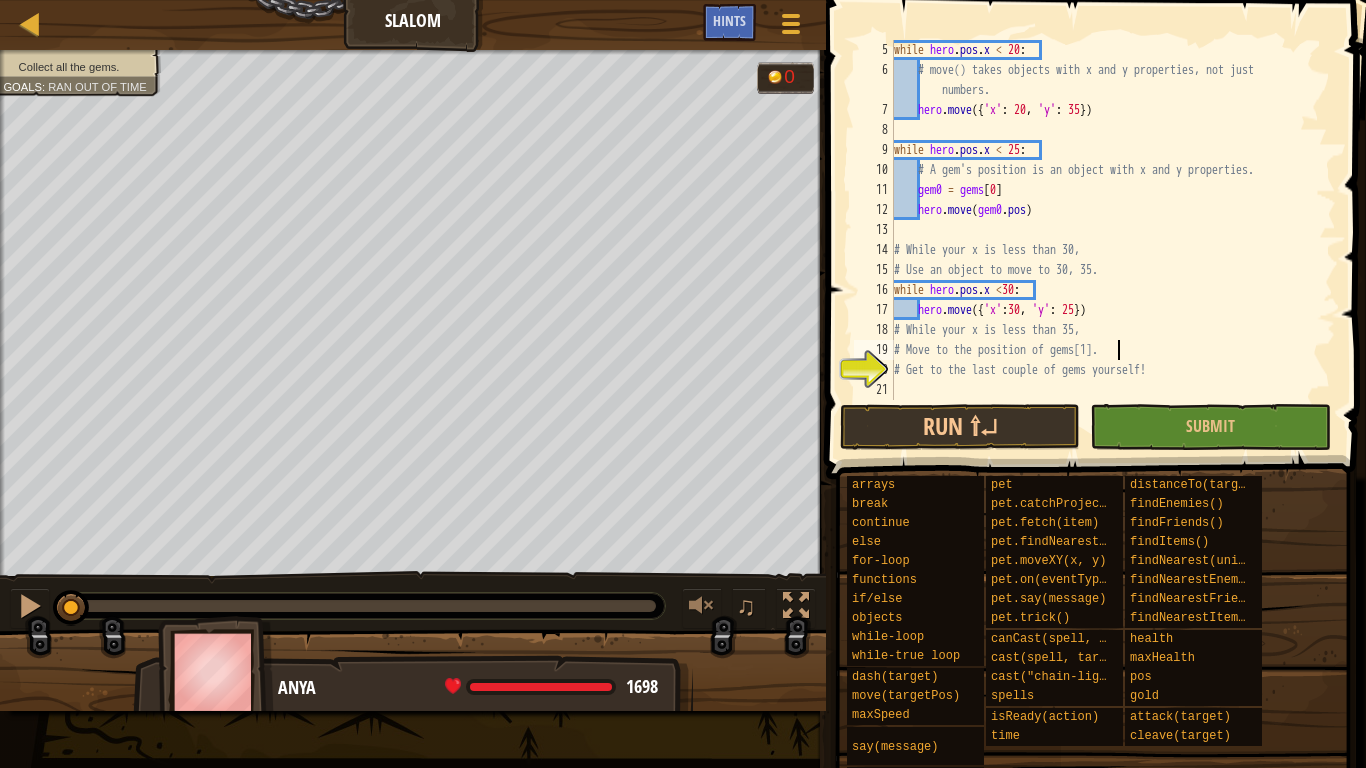 scroll, scrollTop: 9, scrollLeft: 18, axis: both 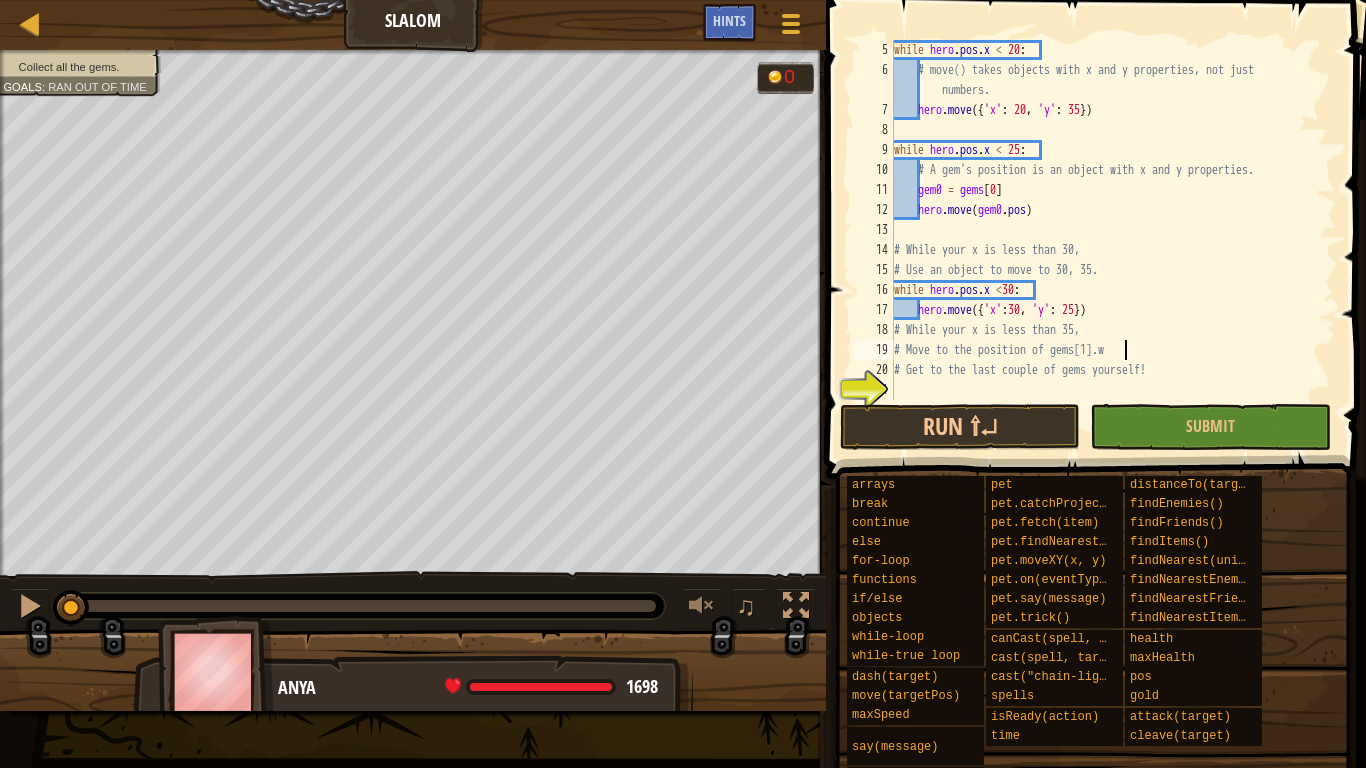 type on "# Get to the last couple of gems yourself!" 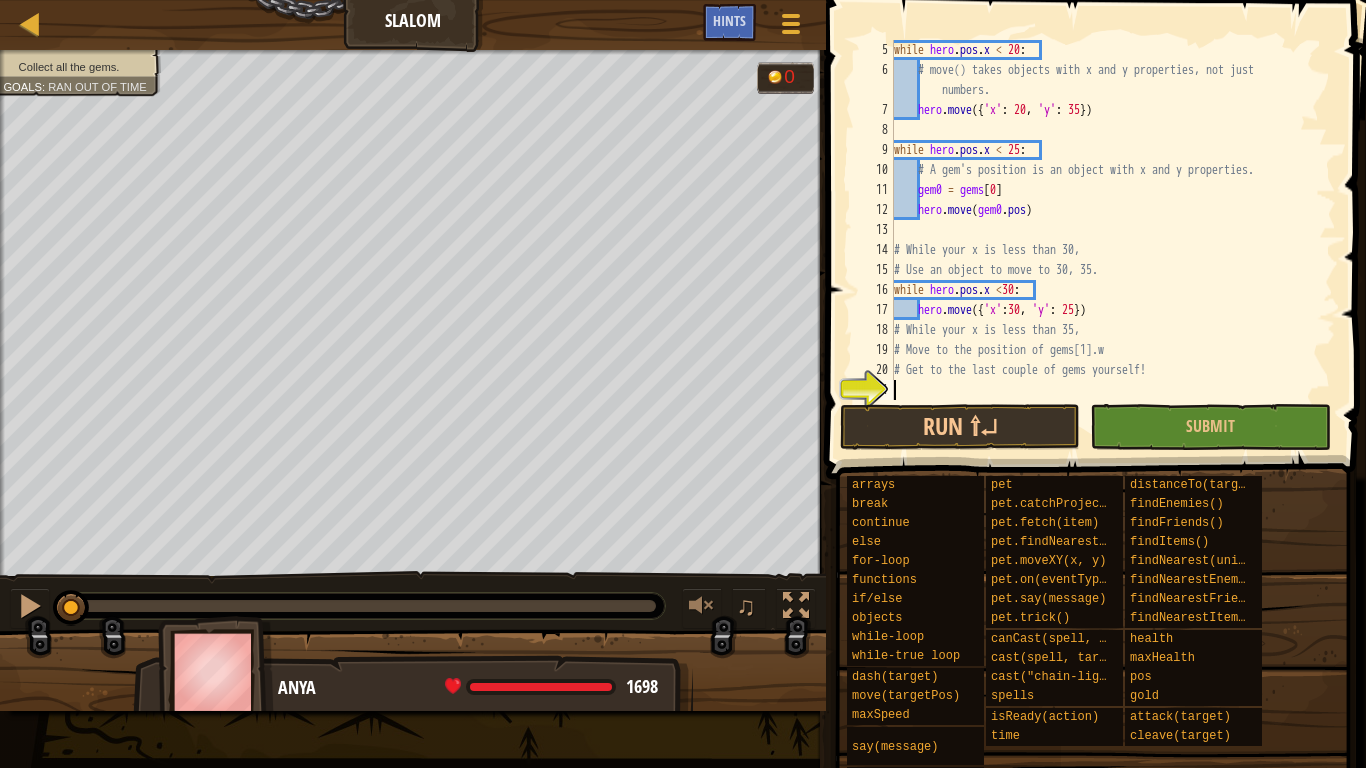 scroll, scrollTop: 9, scrollLeft: 0, axis: vertical 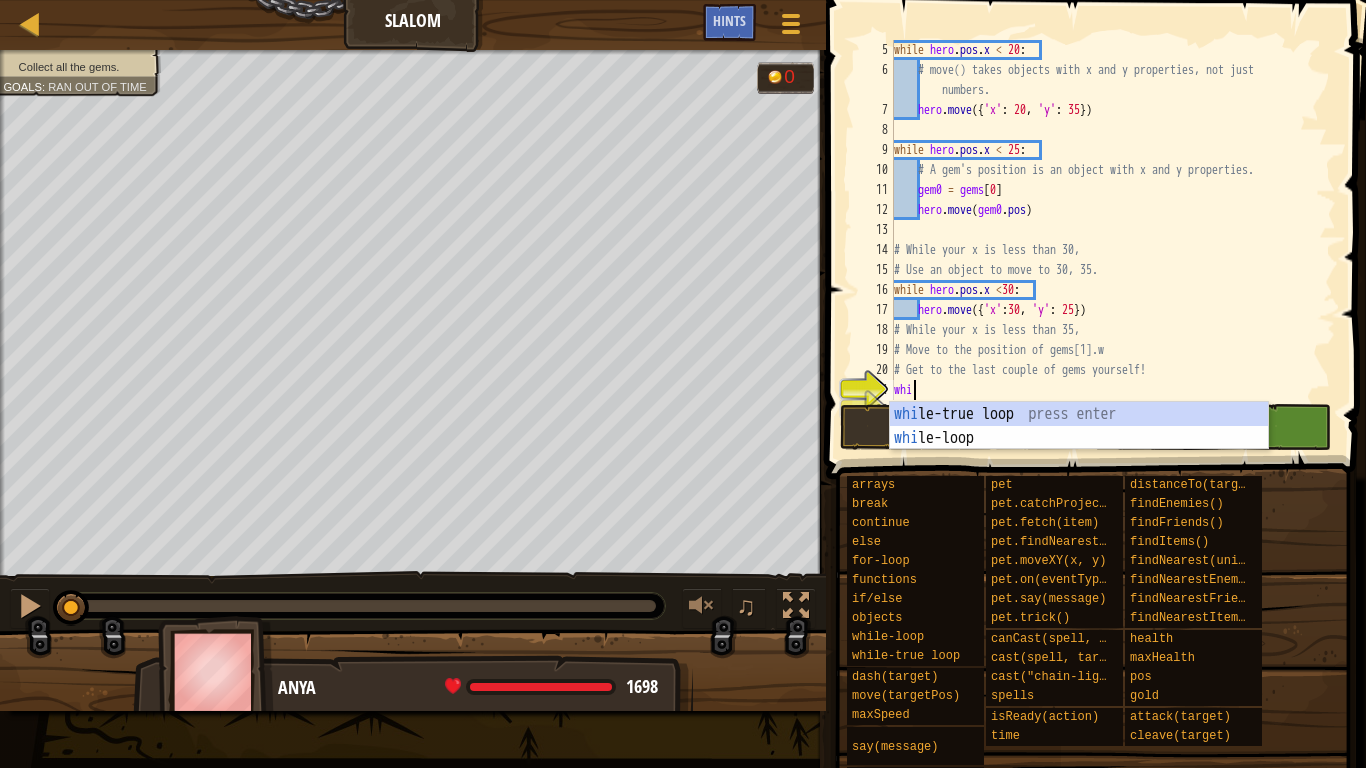 type on "whil" 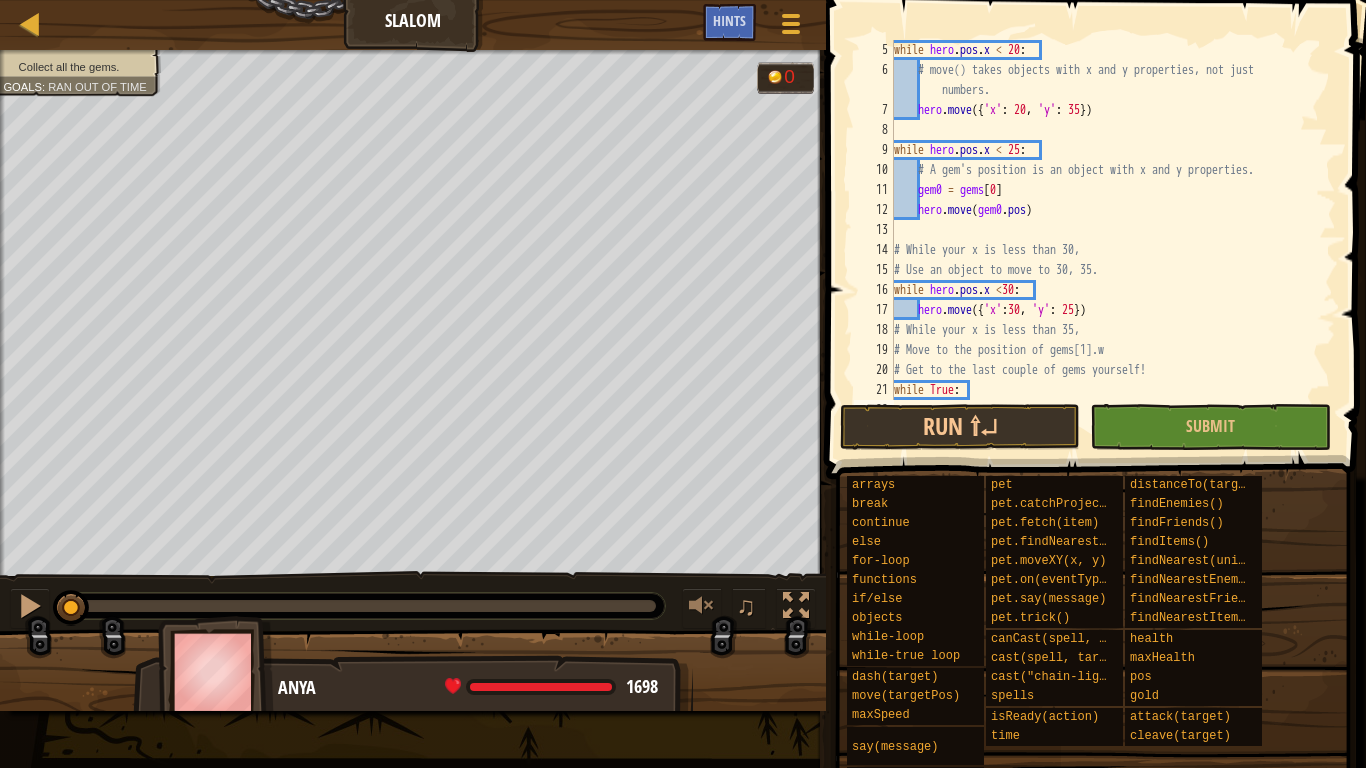 scroll, scrollTop: 9, scrollLeft: 0, axis: vertical 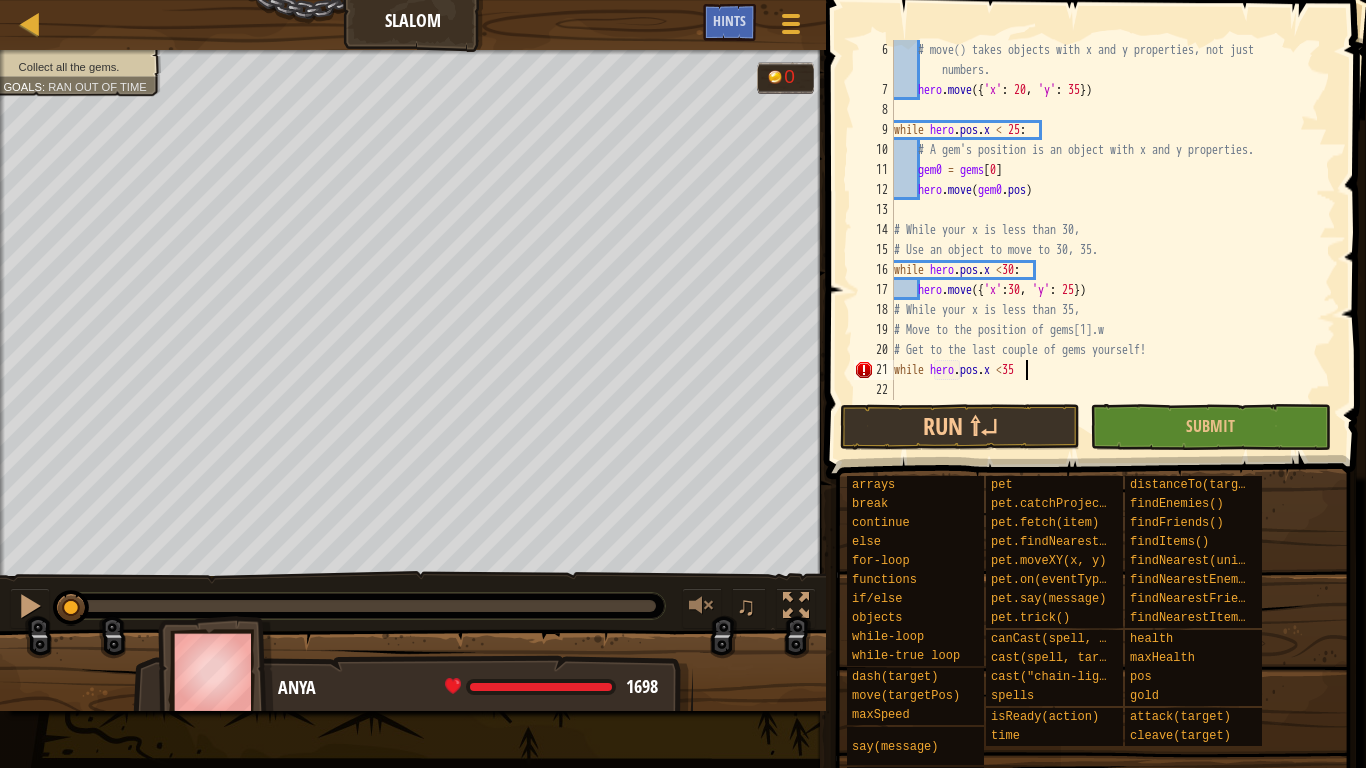 type on "while hero.pos.x <35:" 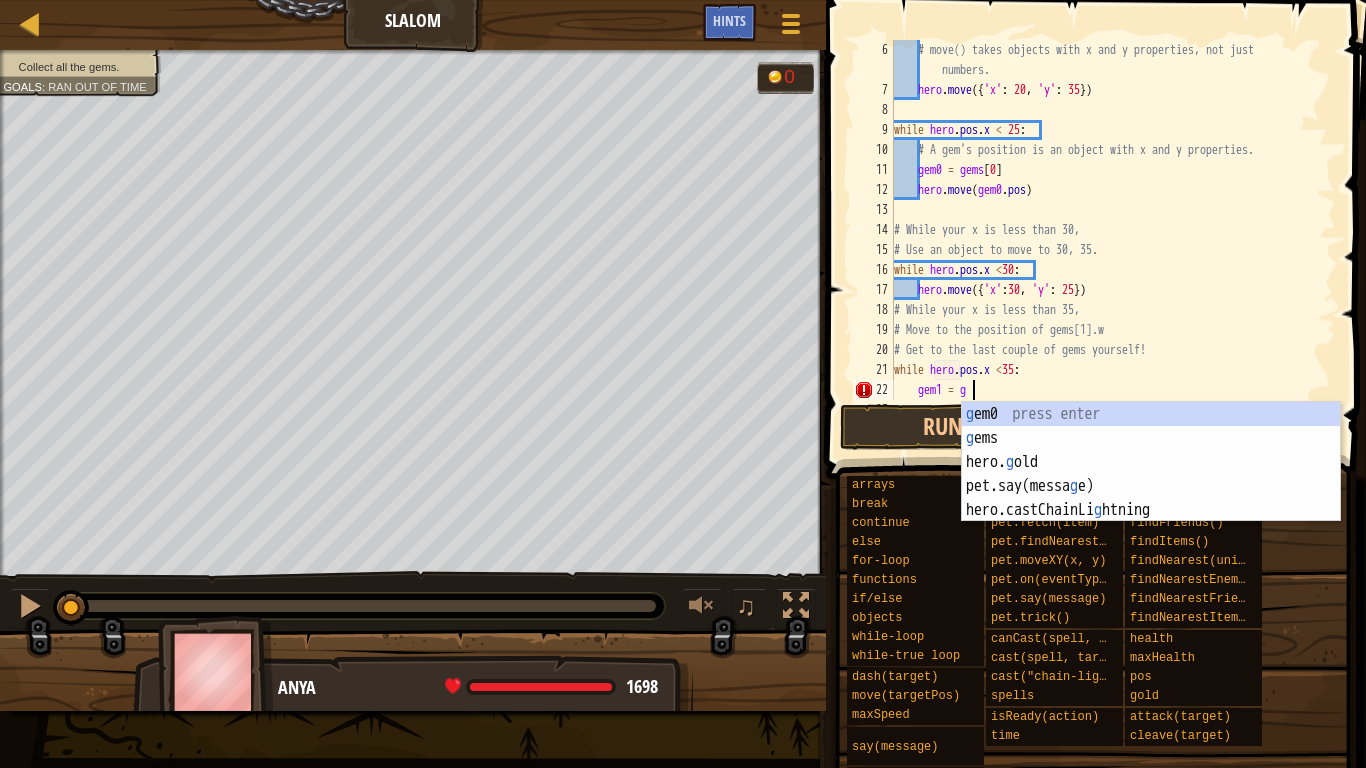 scroll, scrollTop: 9, scrollLeft: 6, axis: both 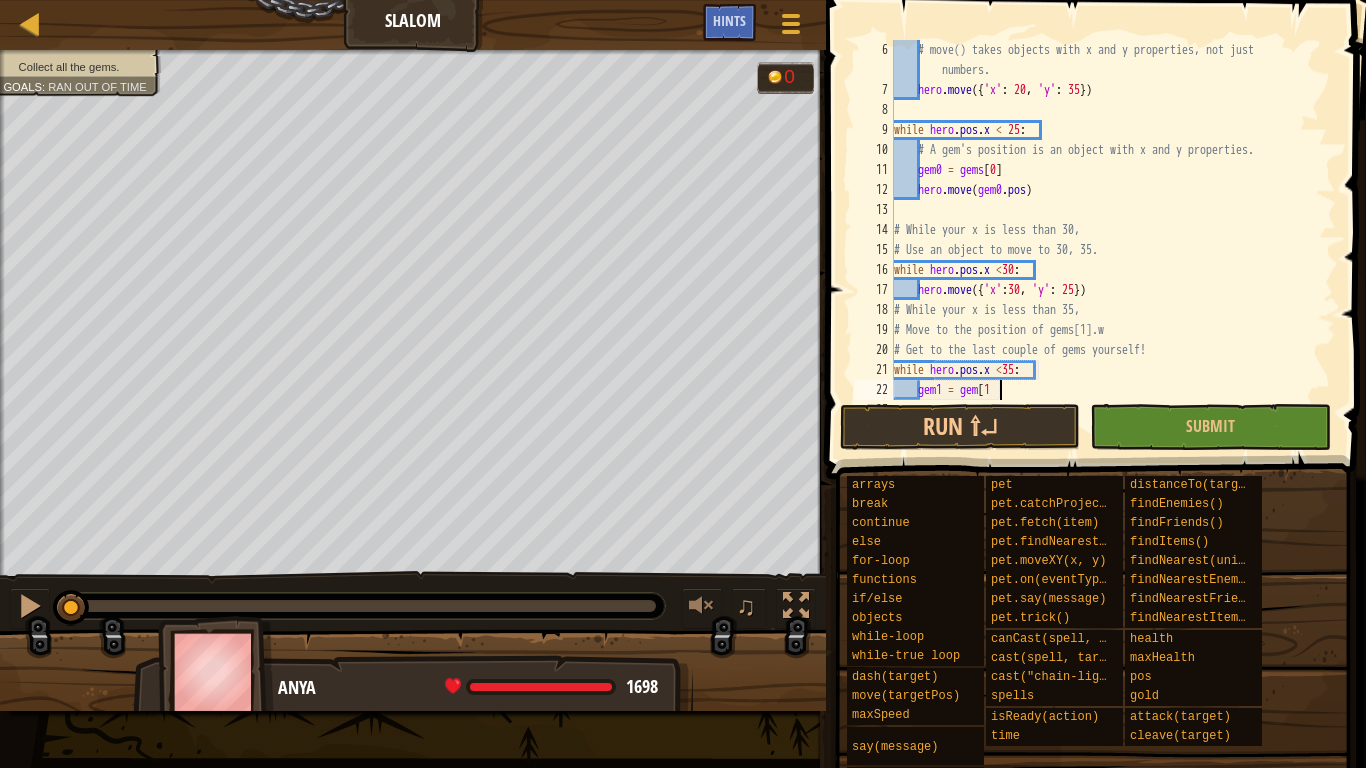 type on "gem1 = gem[1]" 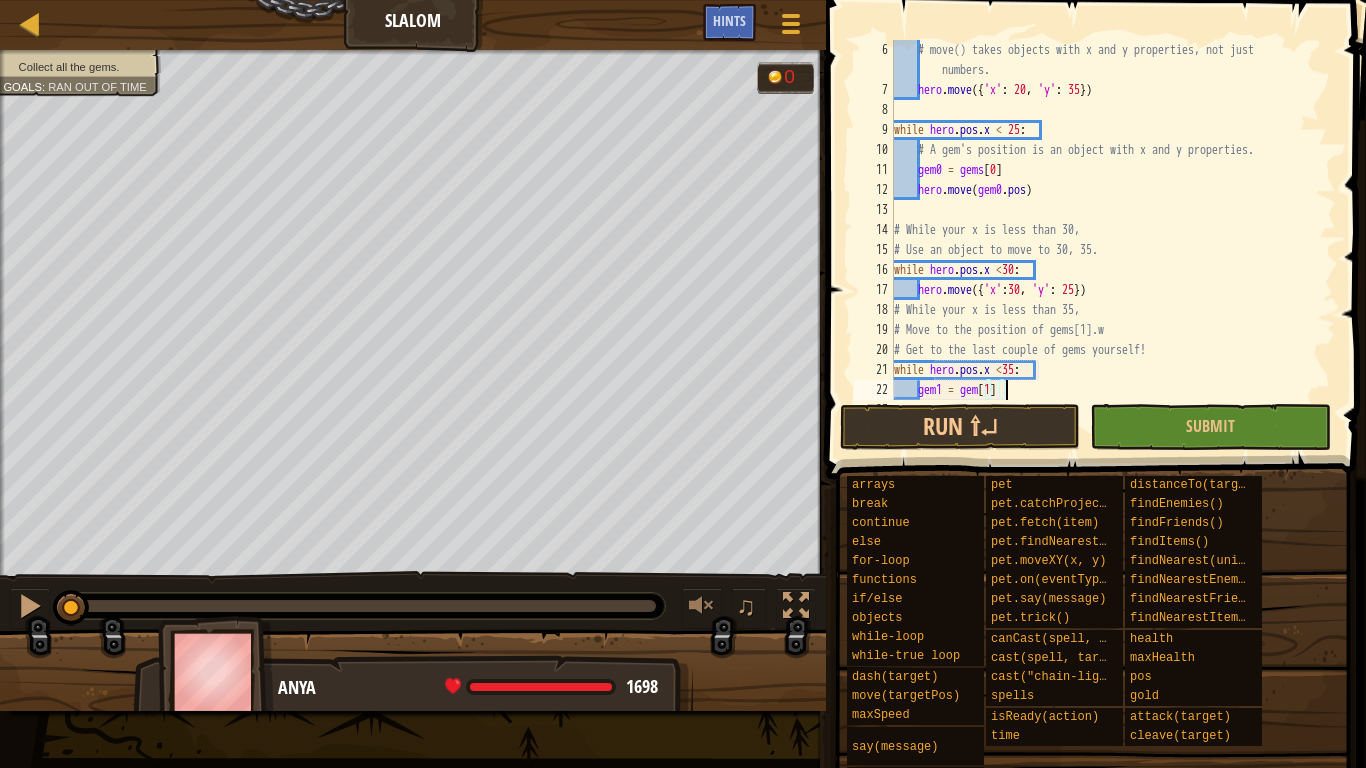 scroll, scrollTop: 9, scrollLeft: 0, axis: vertical 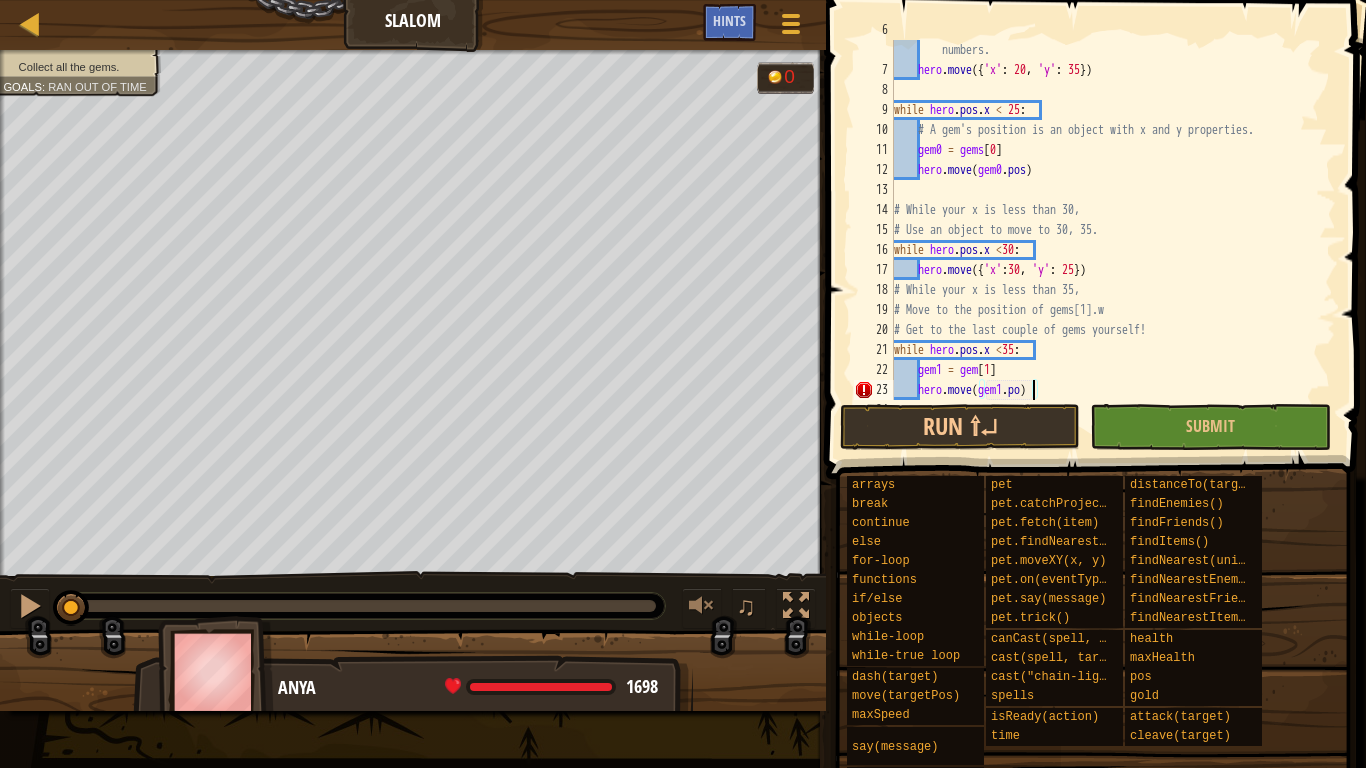 type on "hero.move(gem1.pos)" 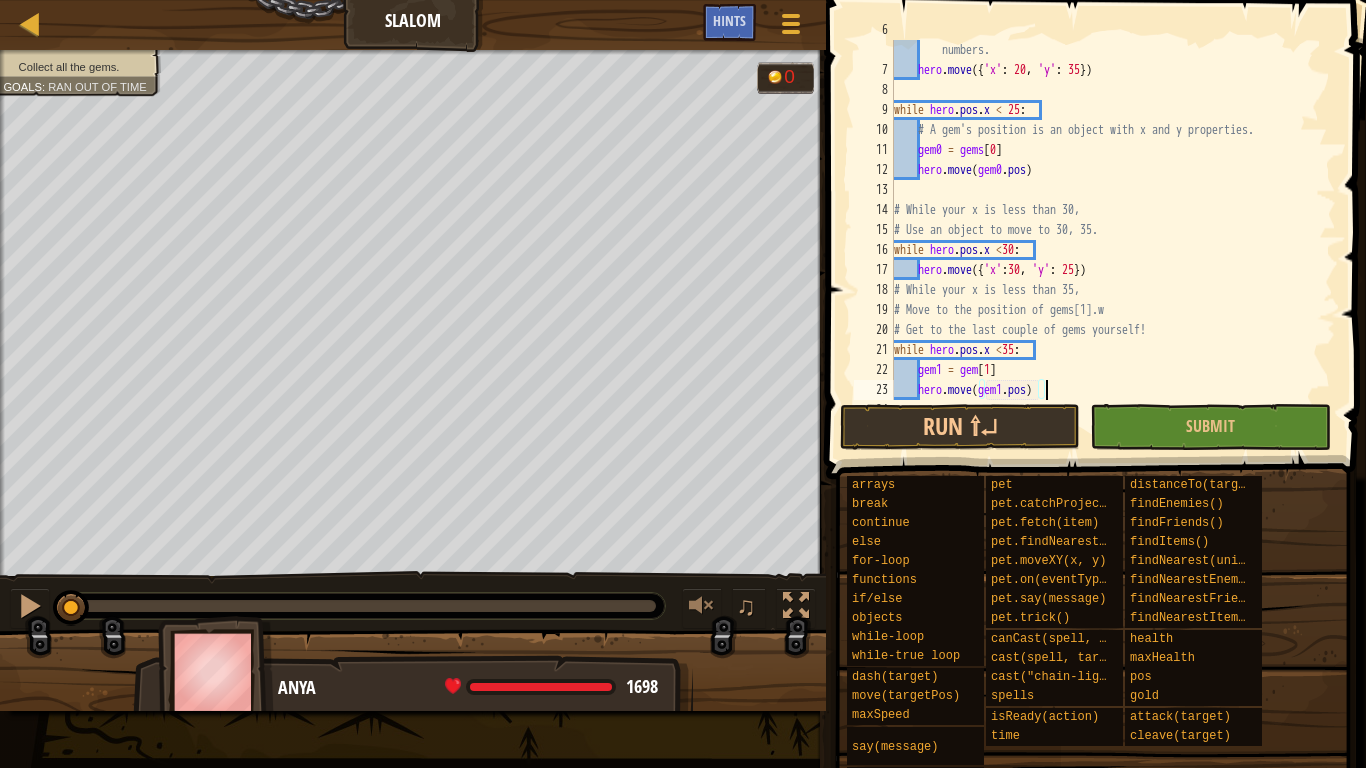 scroll, scrollTop: 9, scrollLeft: 0, axis: vertical 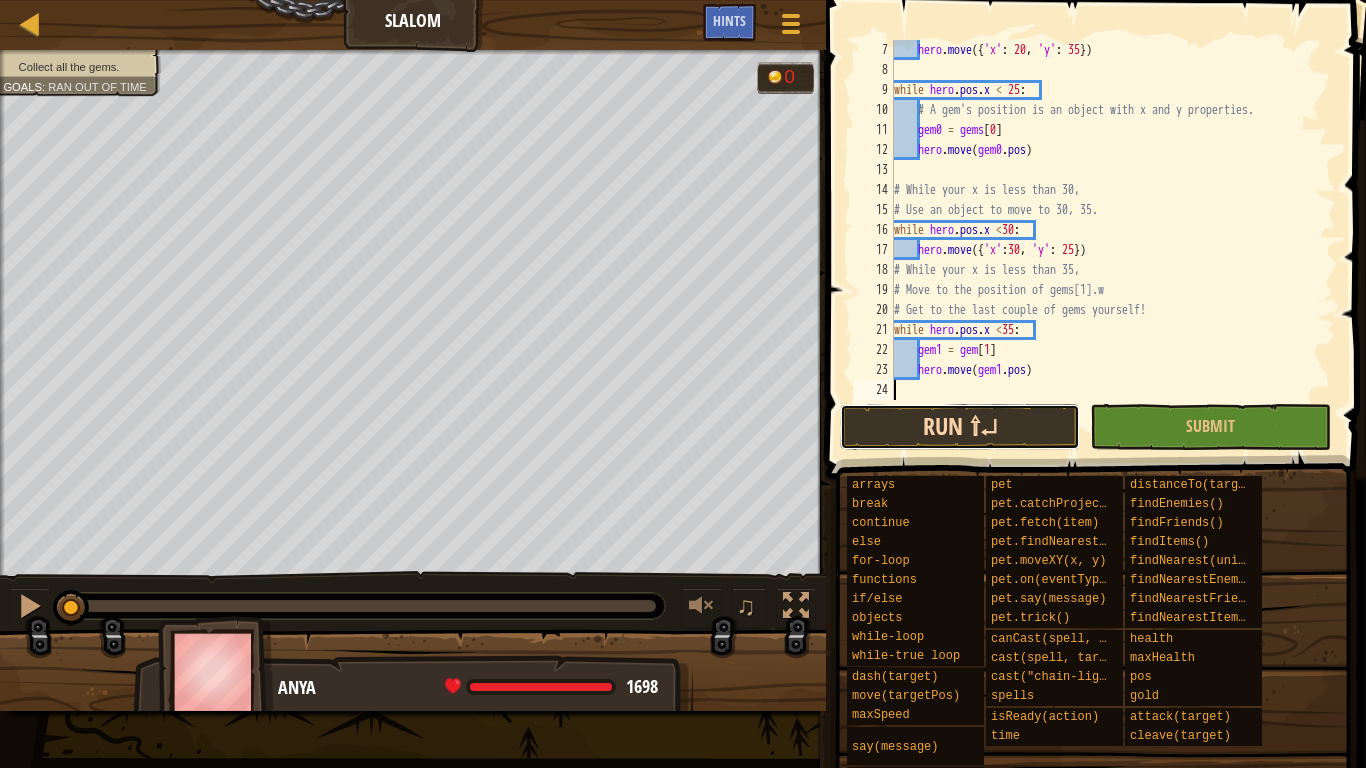 click on "Run ⇧↵" at bounding box center (960, 427) 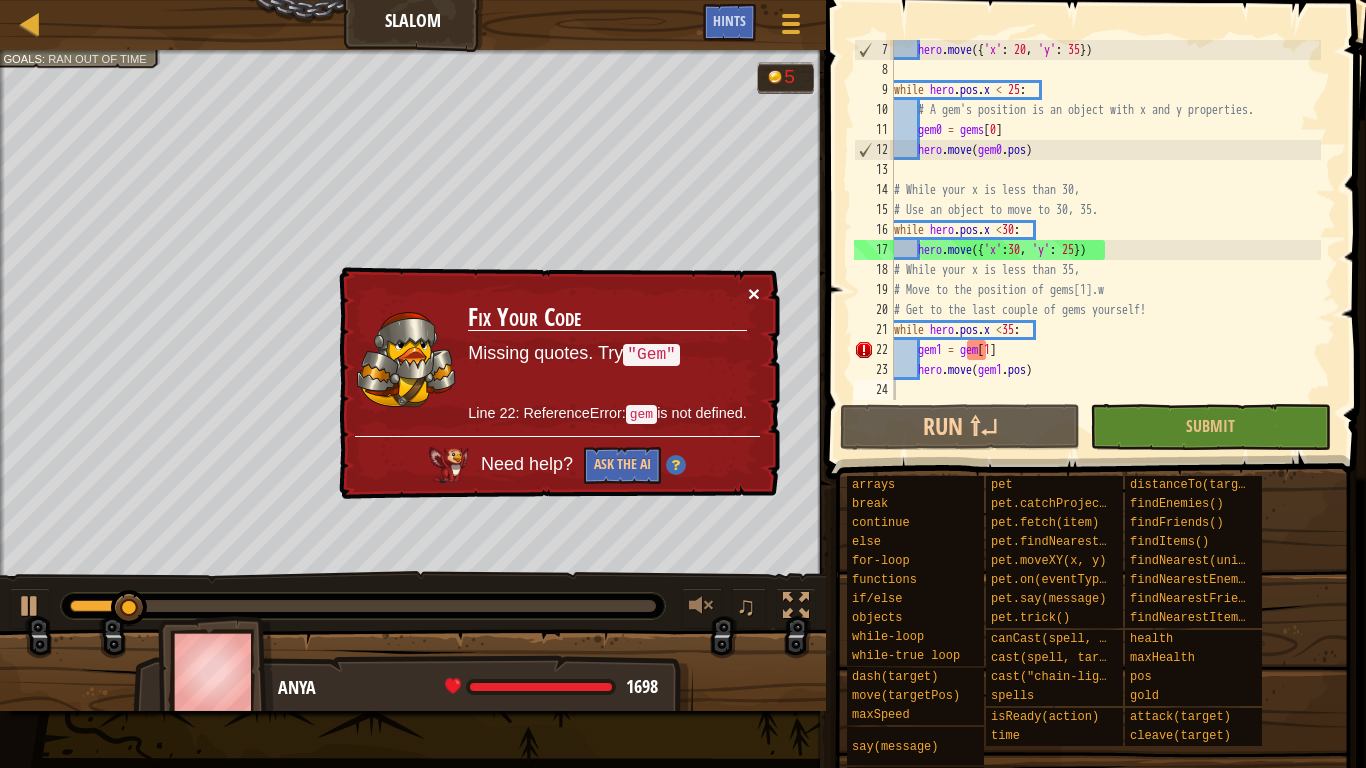 click on "×" at bounding box center [754, 293] 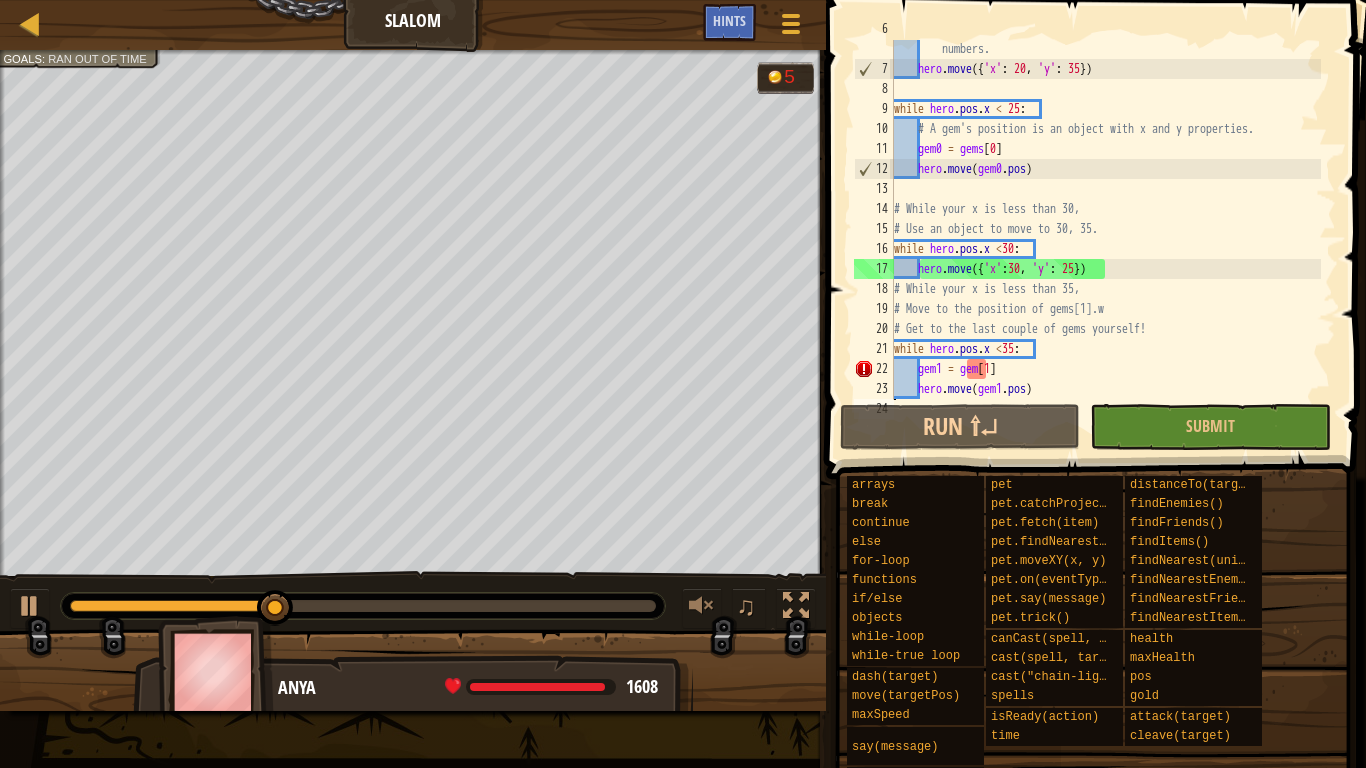 scroll, scrollTop: 180, scrollLeft: 0, axis: vertical 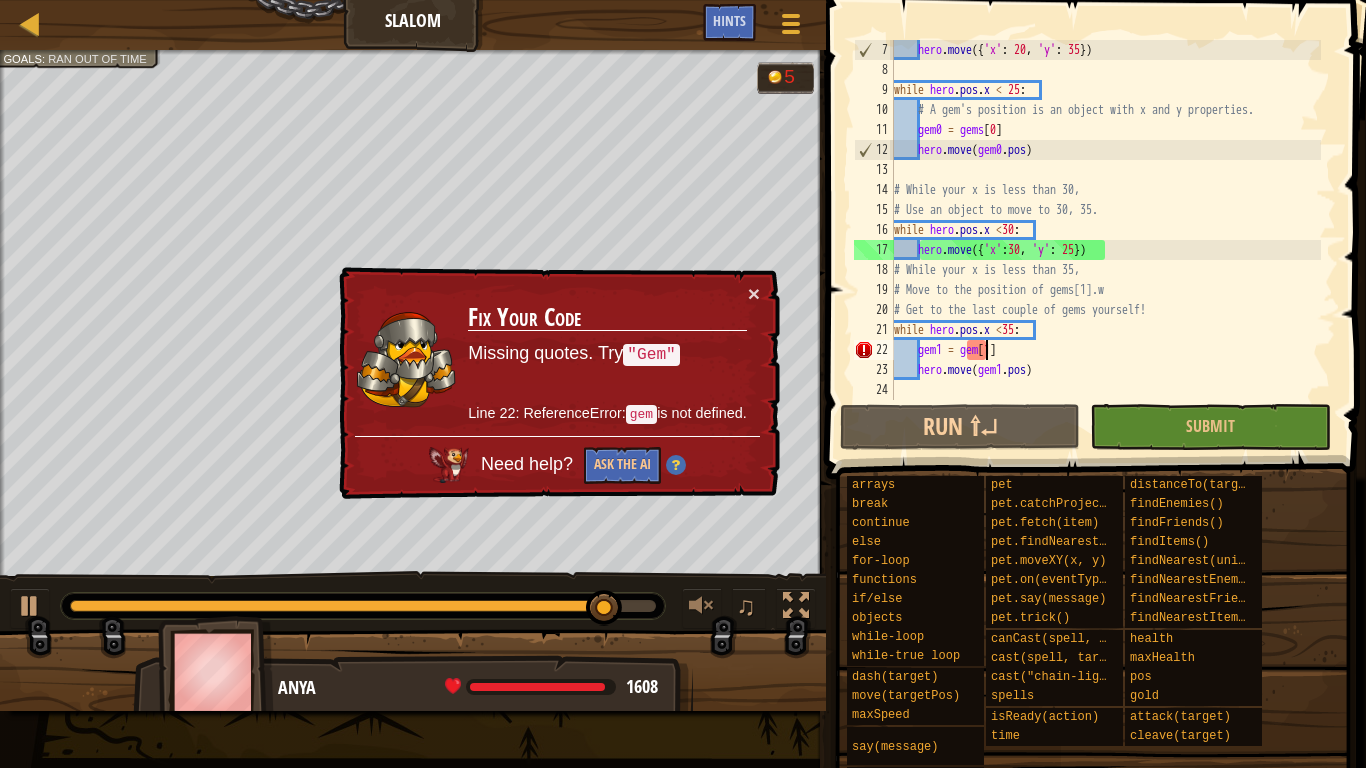 click on "hero . move ({ 'x' :   20 ,   'y' :   35 }) while   hero . pos . x   <   25 :      # A gem's position is an object with x and y properties.      gem0   =   gems [ 0 ]      hero . move ( gem0 . pos ) # While your x is less than 30, # Use an object to move to 30, 35. while   hero . pos . x   < 30 :      hero . move ({ 'x' : 30 ,   'y' :   25 }) # While your x is less than 35, # Move to the position of gems[1].w # Get to the last couple of gems yourself! while   hero . pos . x   < 35 :      gem1   =   gem [ 1 ]      hero . move ( gem1 . pos )" at bounding box center (1105, 240) 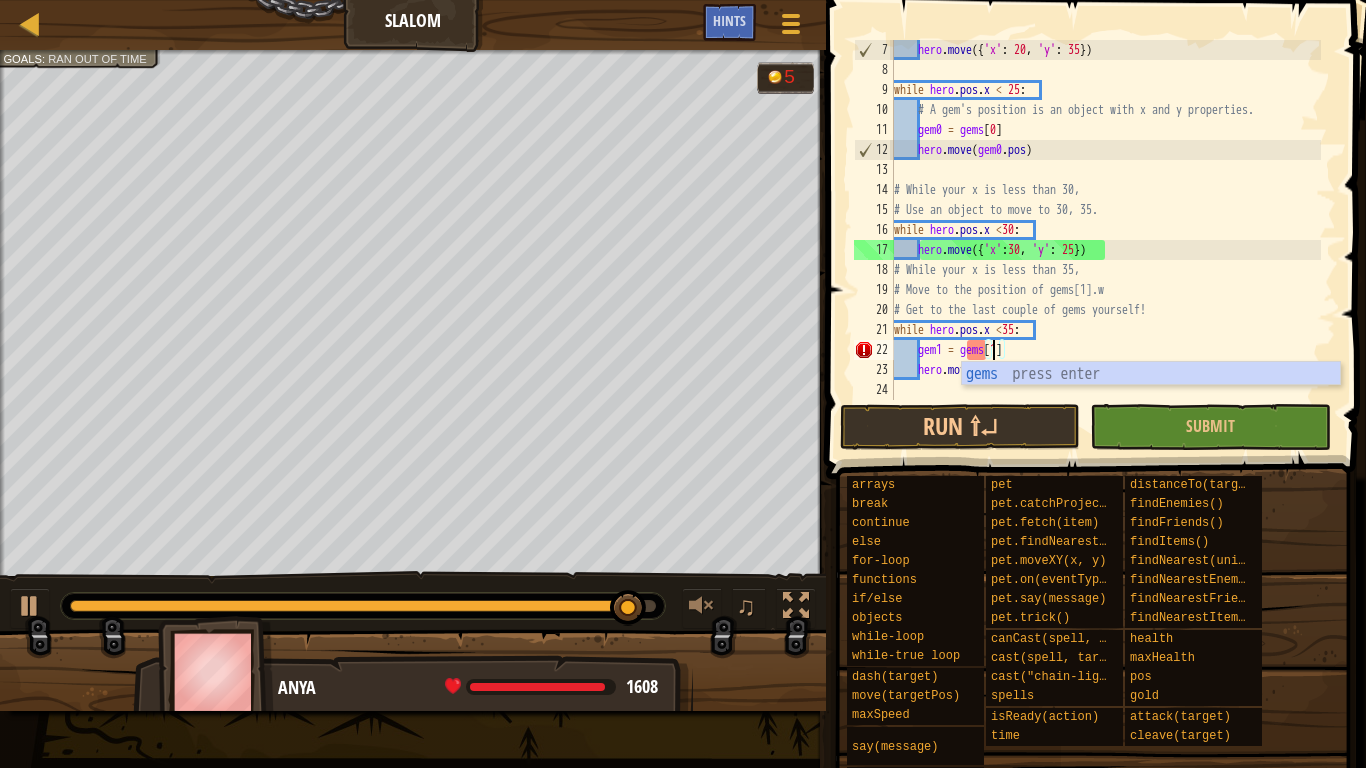 scroll, scrollTop: 9, scrollLeft: 8, axis: both 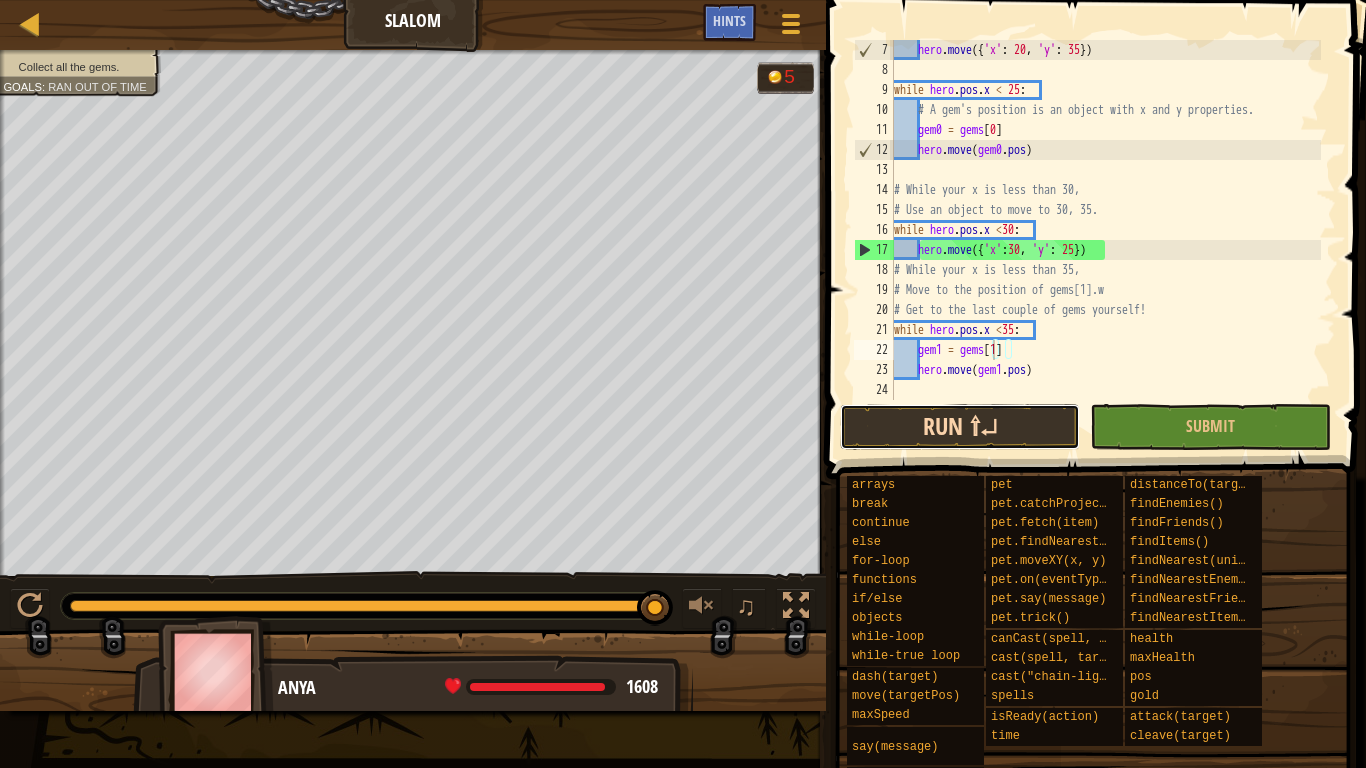click on "Run ⇧↵" at bounding box center (960, 427) 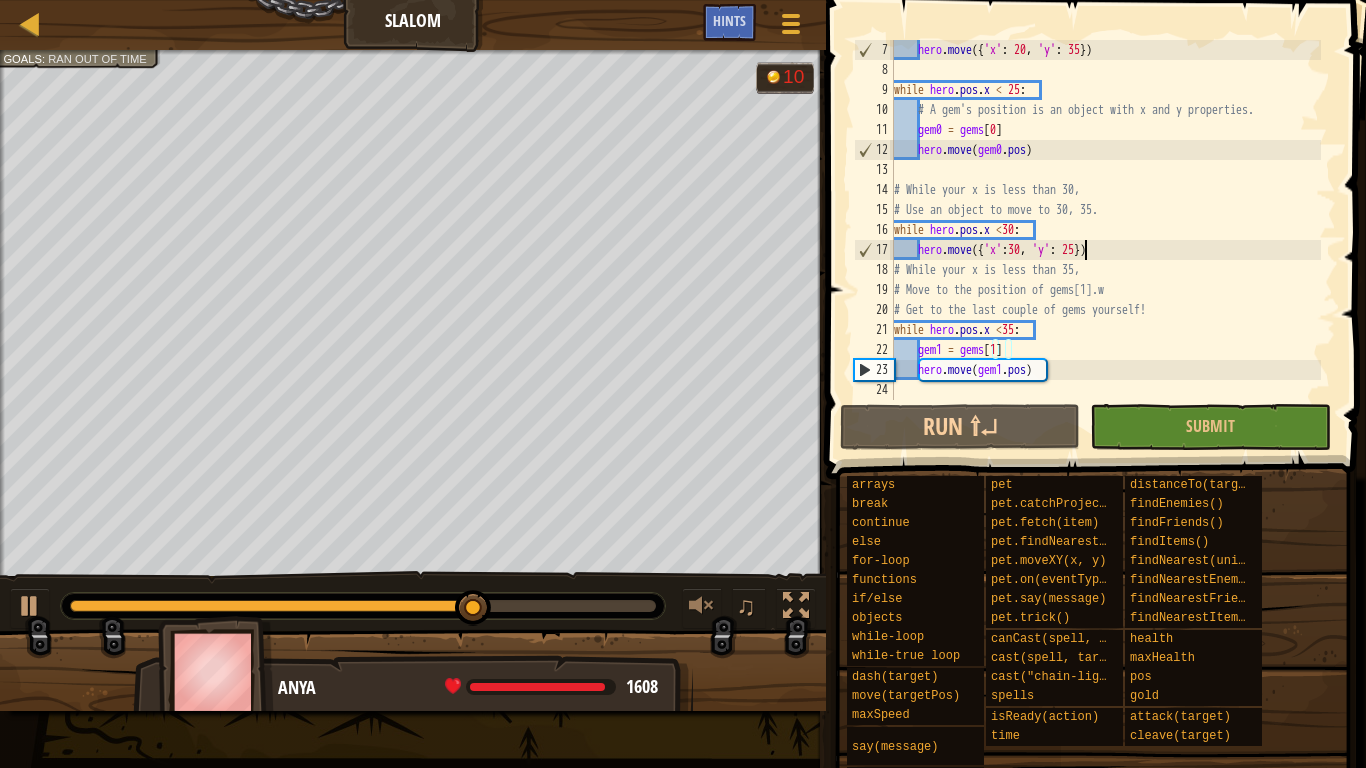 click on "hero . move ({ 'x' :   20 ,   'y' :   35 }) while   hero . pos . x   <   25 :      # A gem's position is an object with x and y properties.      gem0   =   gems [ 0 ]      hero . move ( gem0 . pos ) # While your x is less than 30, # Use an object to move to 30, 35. while   hero . pos . x   < 30 :      hero . move ({ 'x' : 30 ,   'y' :   25 }) # While your x is less than 35, # Move to the position of gems[1].w # Get to the last couple of gems yourself! while   hero . pos . x   < 35 :      gem1   =   gems [ 1 ]      hero . move ( gem1 . pos )" at bounding box center [1105, 240] 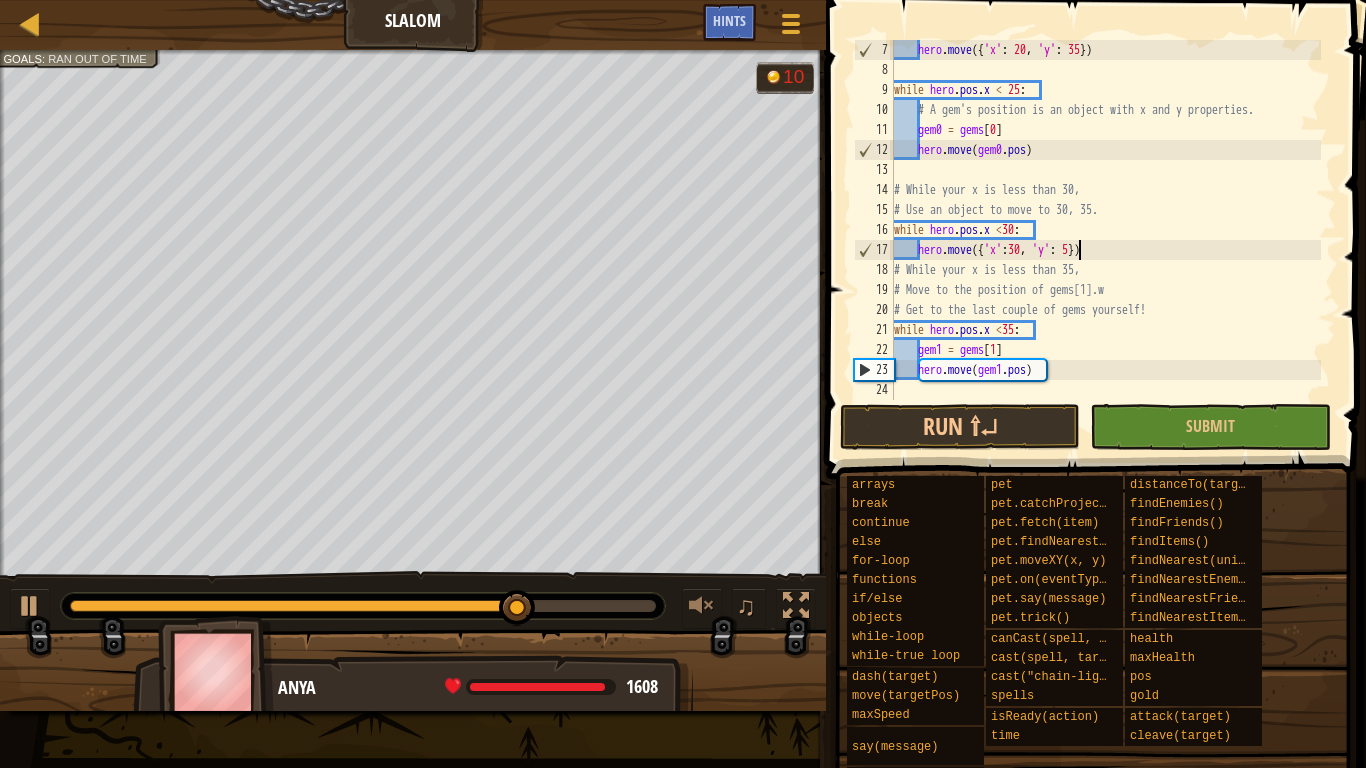 scroll, scrollTop: 9, scrollLeft: 15, axis: both 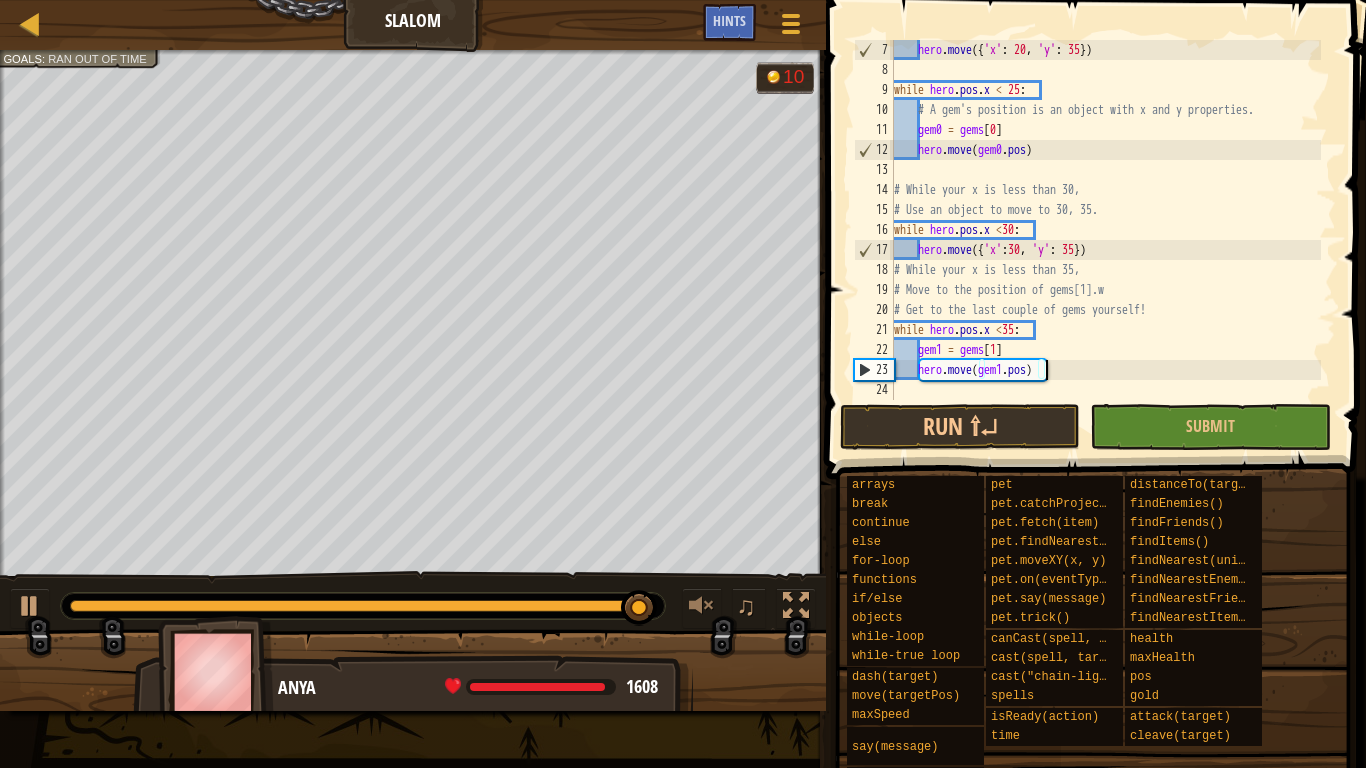 click on "hero . move ({ 'x' :   20 ,   'y' :   35 }) while   hero . pos . x   <   25 :      # A gem's position is an object with x and y properties.      gem0   =   gems [ 0 ]      hero . move ( gem0 . pos ) # While your x is less than 30, # Use an object to move to 30, 35. while   hero . pos . x   < 30 :      hero . move ({ 'x' : 30 ,   'y' :   35 }) # While your x is less than 35, # Move to the position of gems[1].w # Get to the last couple of gems yourself! while   hero . pos . x   < 35 :      gem1   =   gems [ 1 ]      hero . move ( gem1 . pos )" at bounding box center (1105, 240) 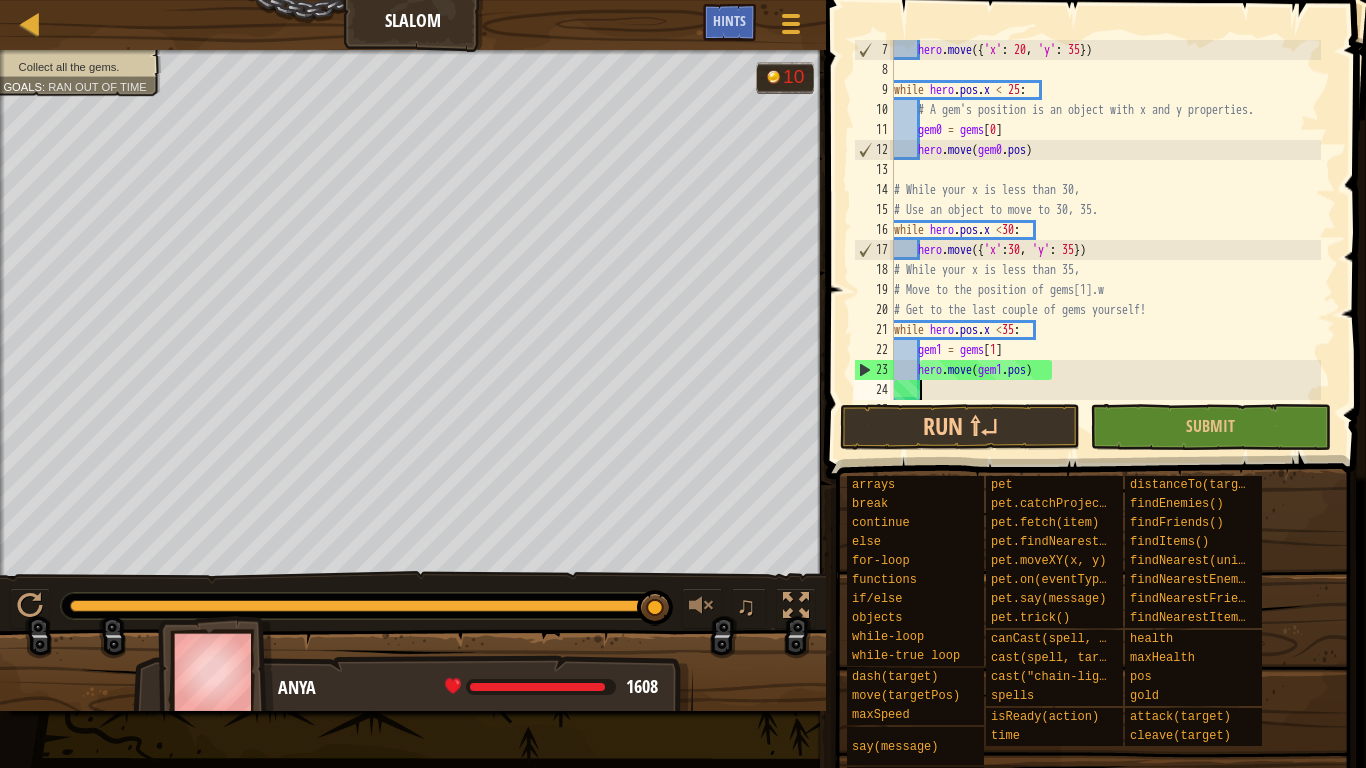 scroll, scrollTop: 9, scrollLeft: 1, axis: both 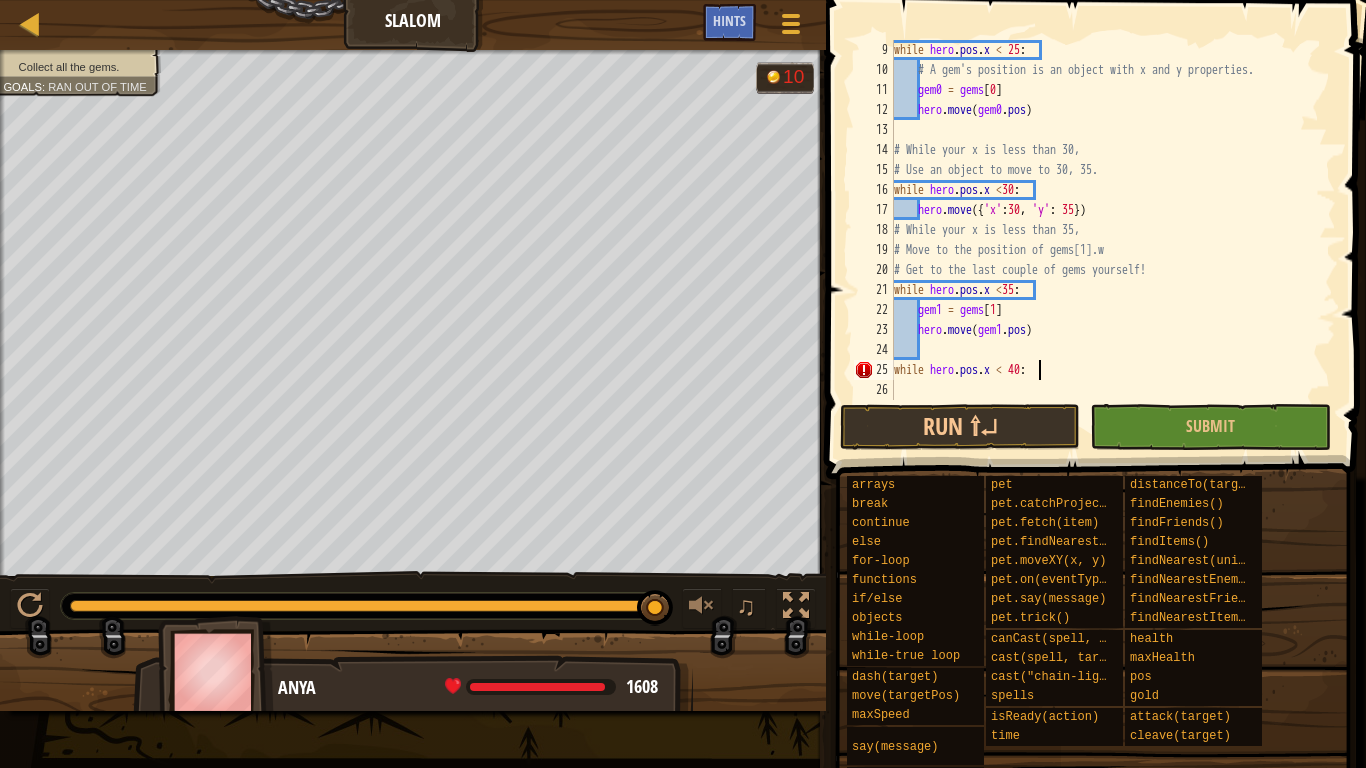 type on "while hero.pos.x < 40:" 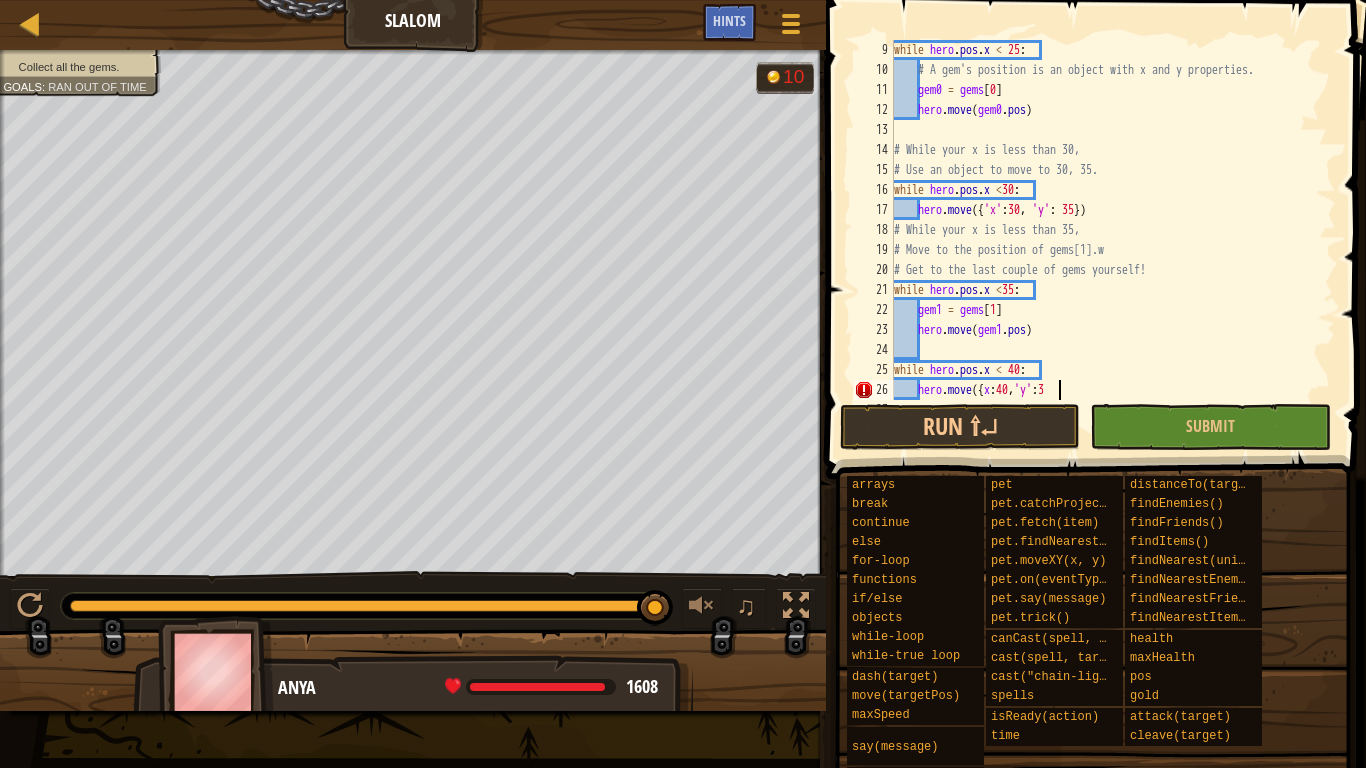 scroll, scrollTop: 9, scrollLeft: 13, axis: both 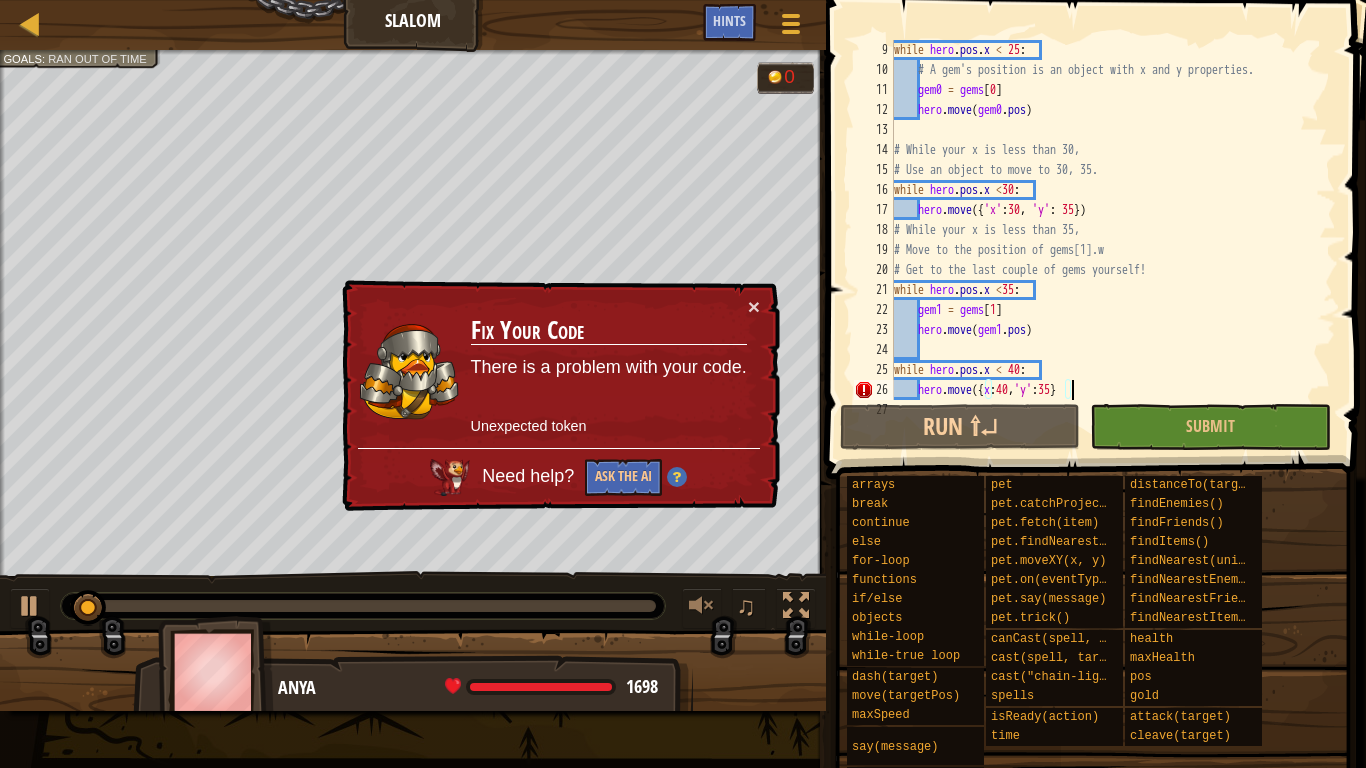 type on "hero.move({x:40,'y':35})" 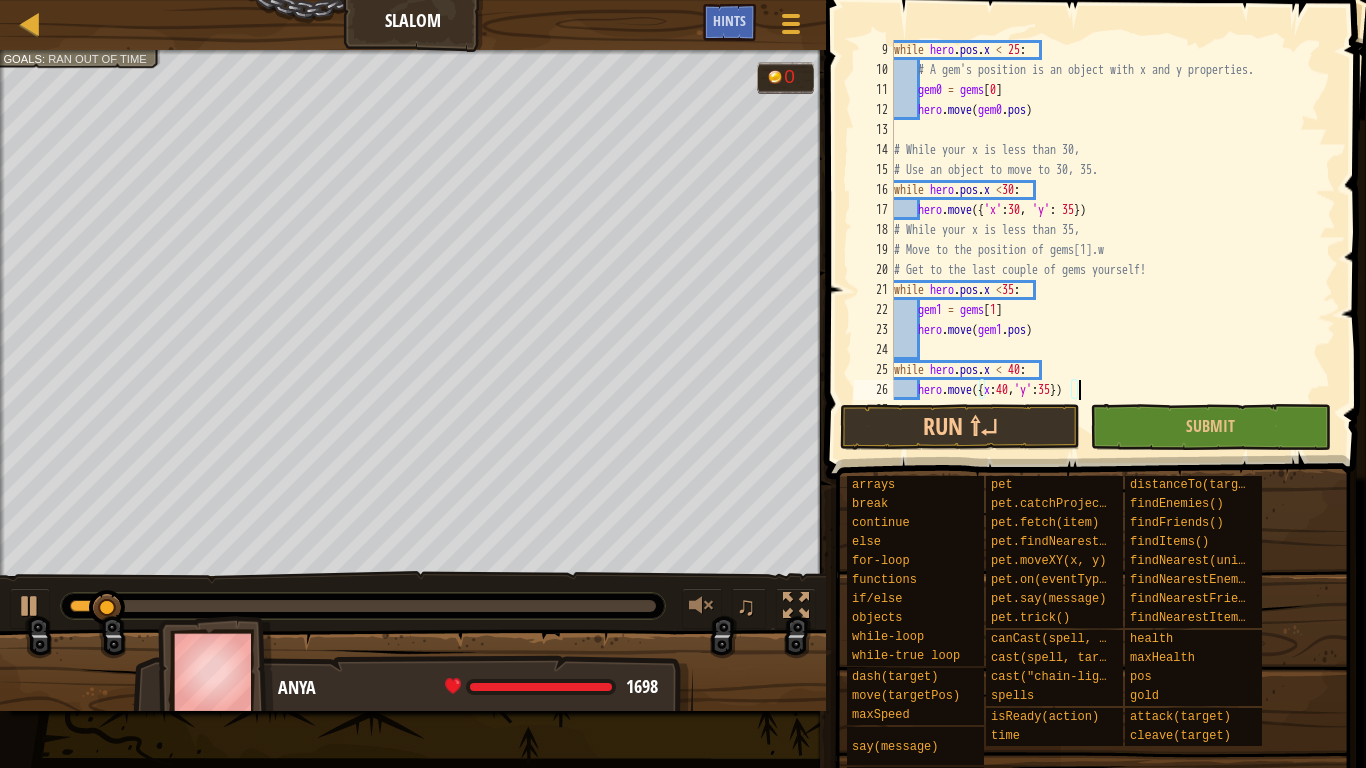 scroll, scrollTop: 9, scrollLeft: 1, axis: both 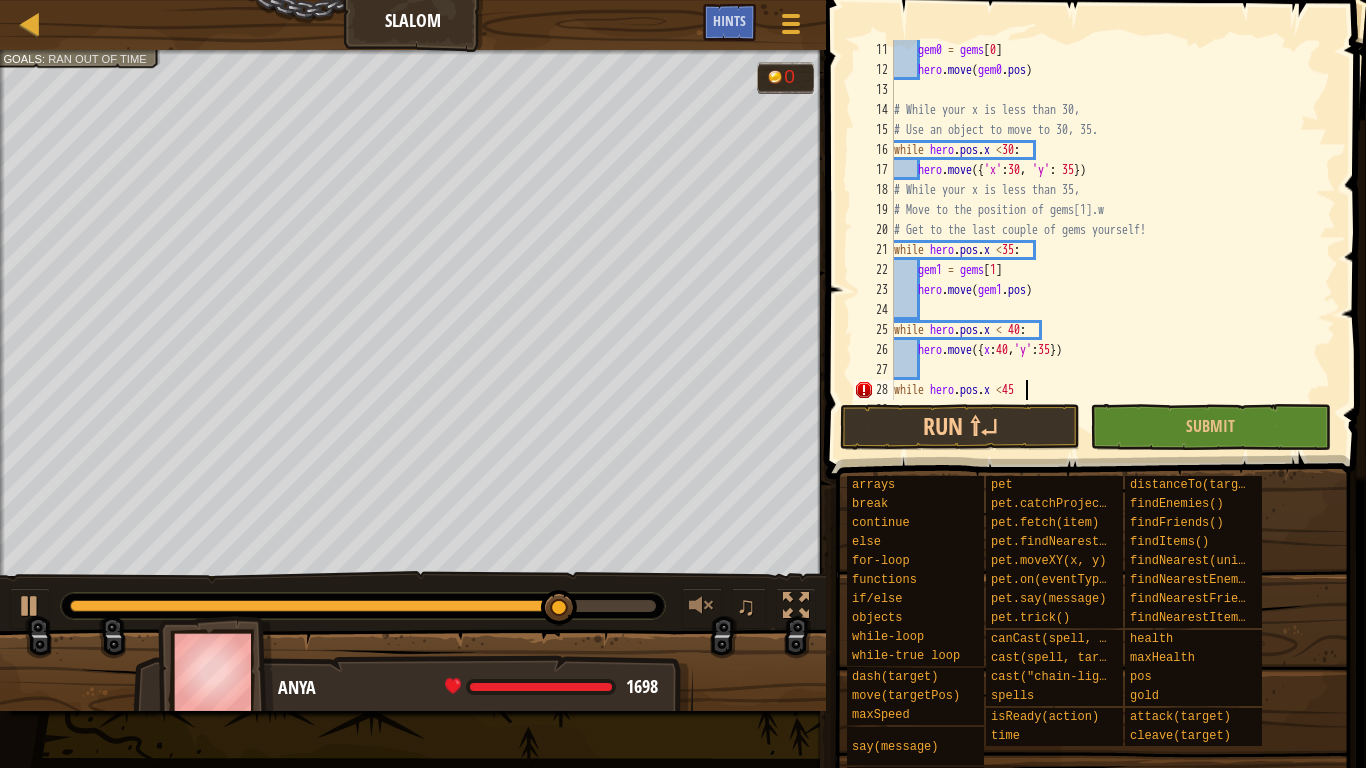 type on "while hero.pos.x <45:" 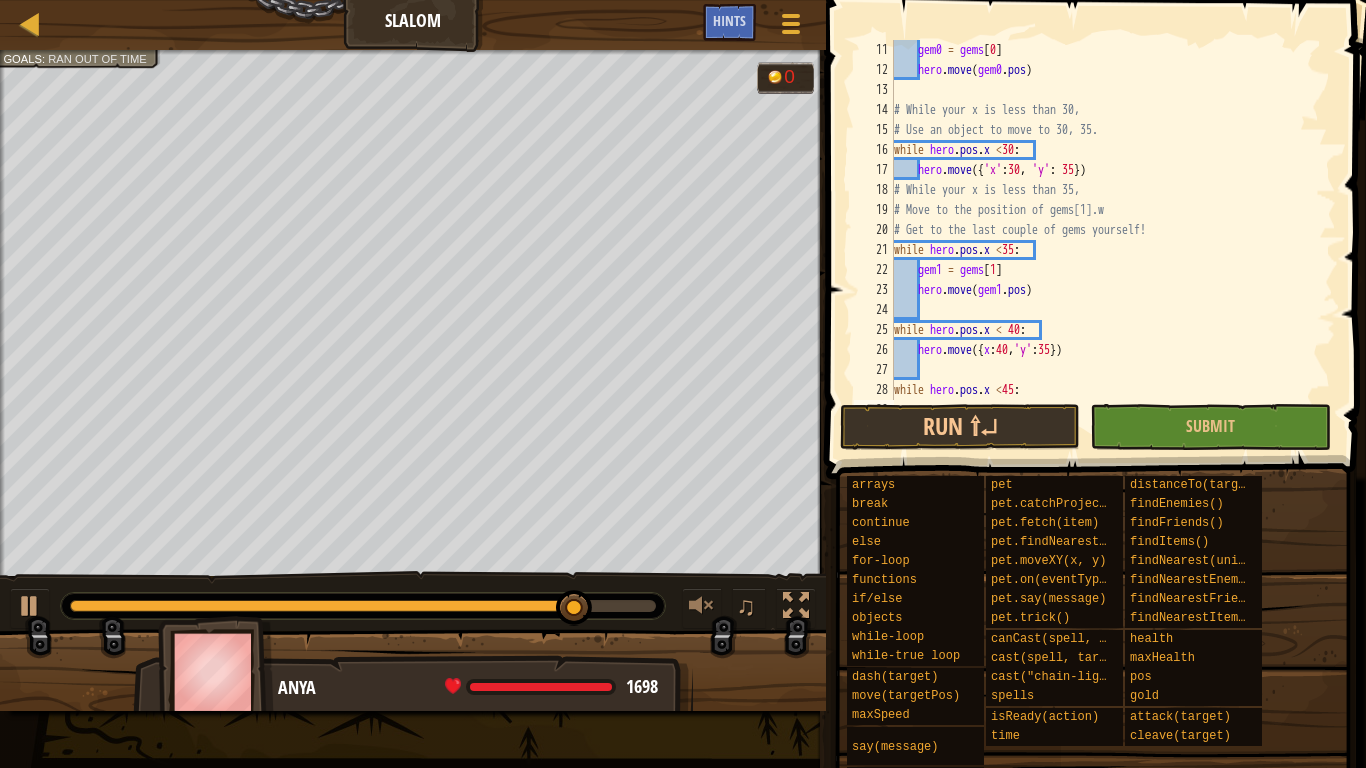 scroll, scrollTop: 9, scrollLeft: 1, axis: both 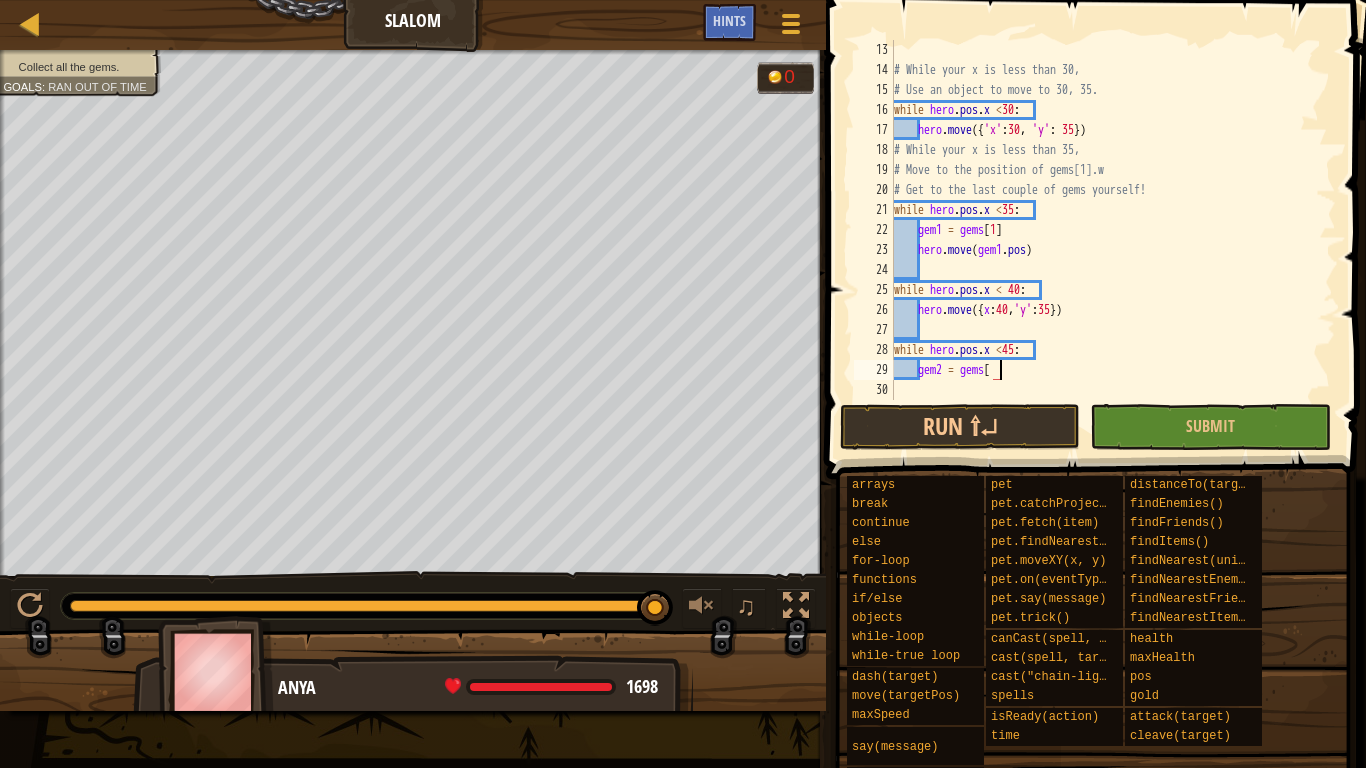 type on "gem2 = gems[2]" 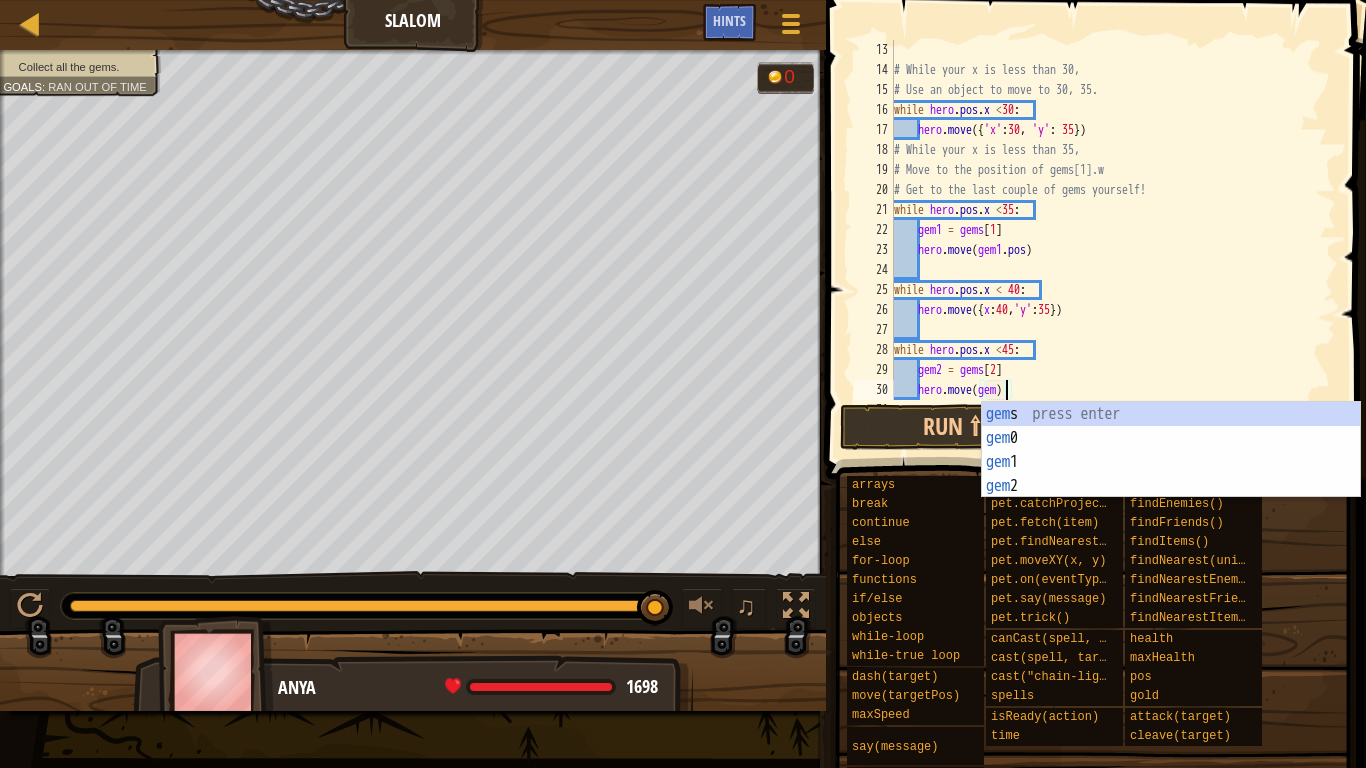 scroll, scrollTop: 9, scrollLeft: 9, axis: both 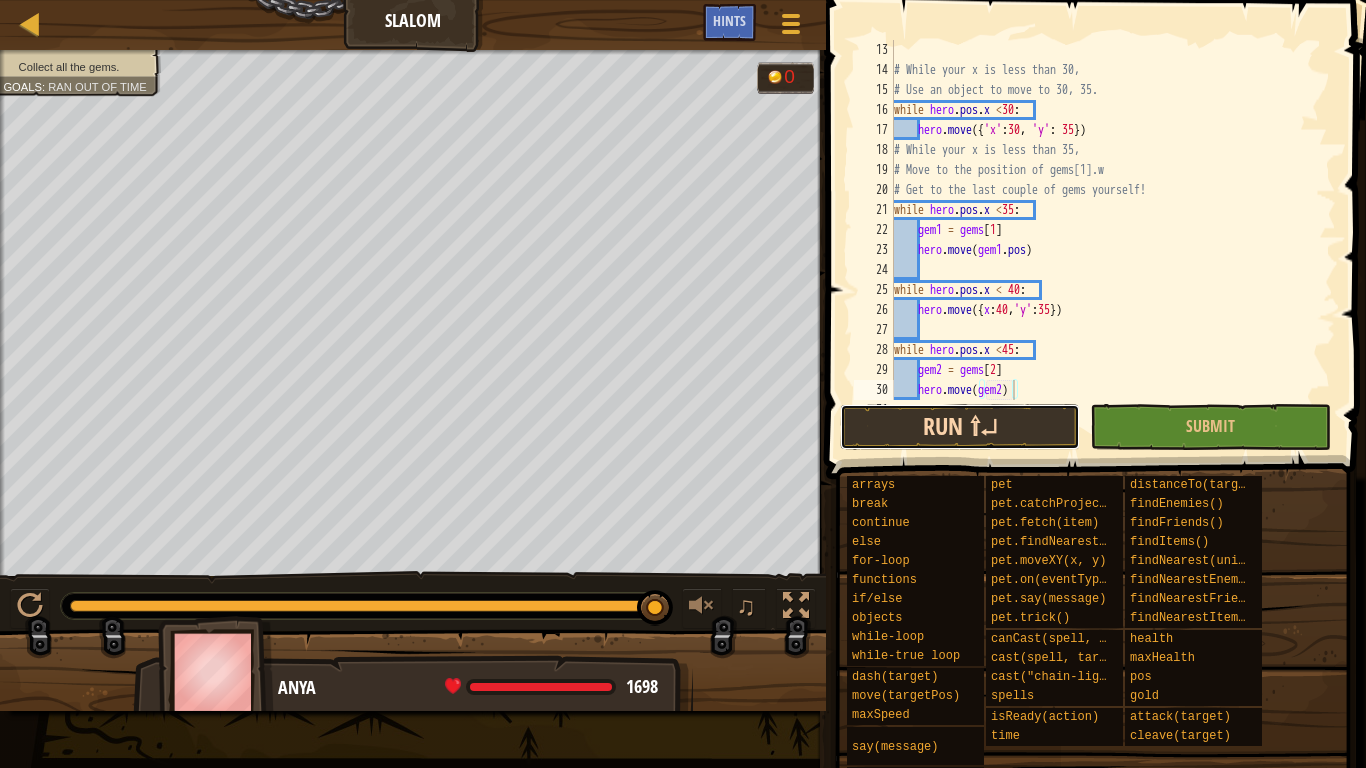 click on "Run ⇧↵" at bounding box center [960, 427] 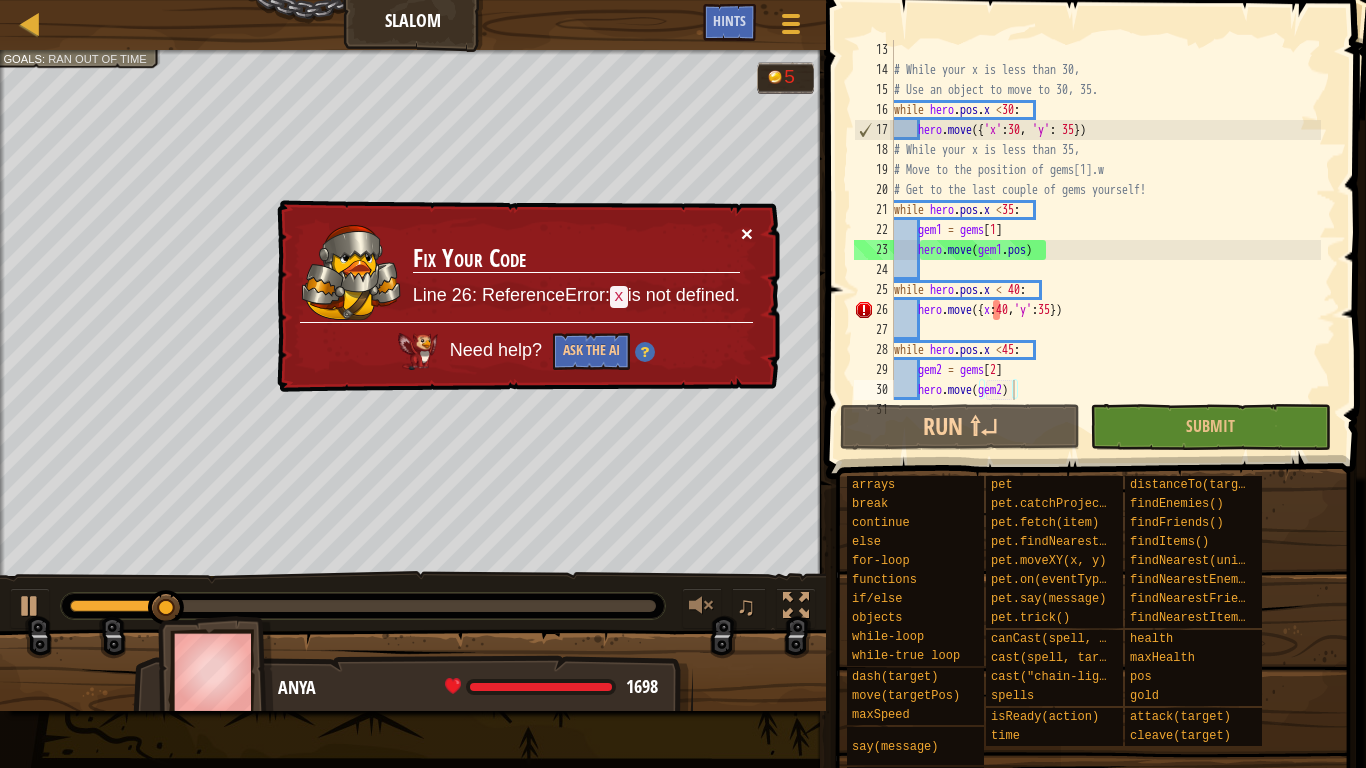 click on "×" at bounding box center (747, 233) 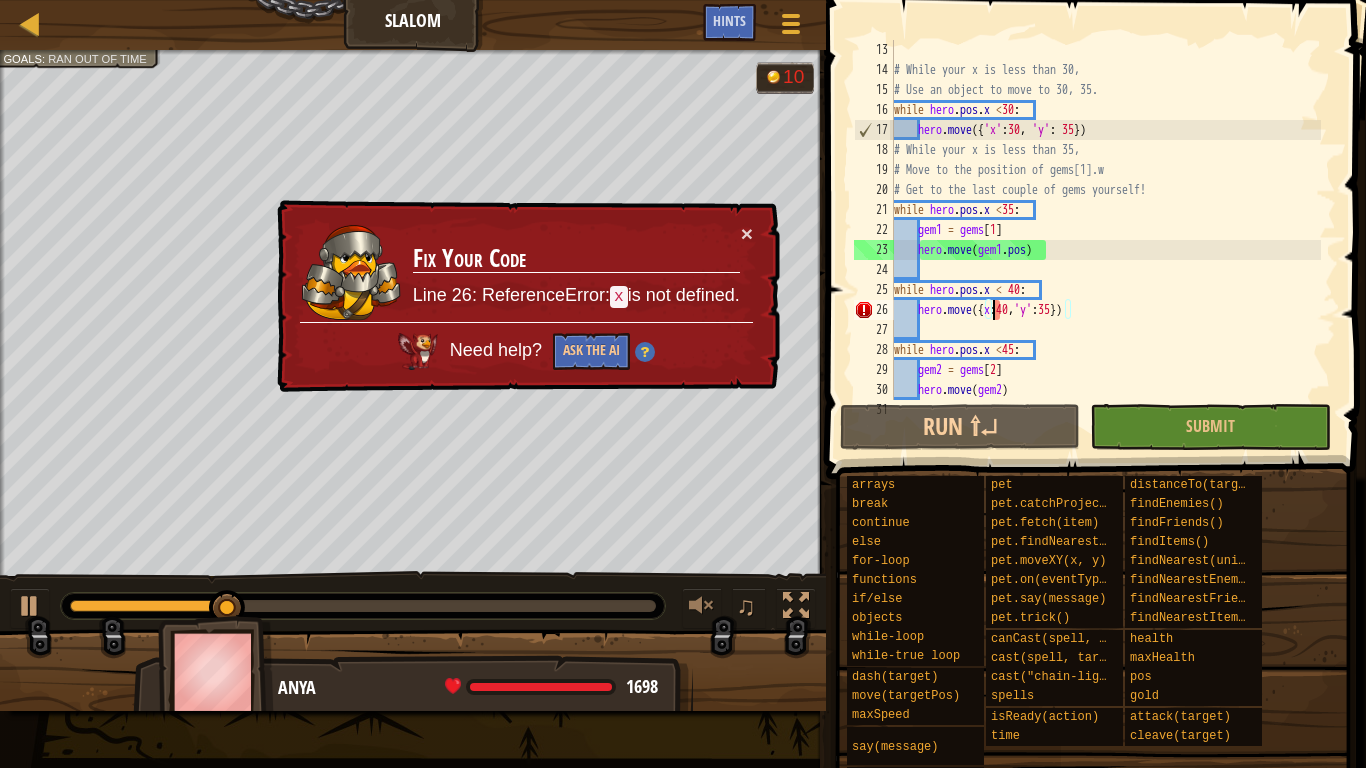 click on "# While your x is less than 30, # Use an object to move to 30, 35. while   hero . pos . x   < 30 :      hero . move ({ 'x' : 30 ,   'y' :   35 }) # While your x is less than 35, # Move to the position of gems[1].w # Get to the last couple of gems yourself! while   hero . pos . x   < 35 :      gem1   =   gems [ 1 ]      hero . move ( gem1 . pos )      while   hero . pos . x   <   40 :      hero . move ({ x : 40 , 'y' : 35 })      while   hero . pos . x   < 45 :      gem2   =   gems [ 2 ]      hero . move ( gem2 )" at bounding box center [1105, 240] 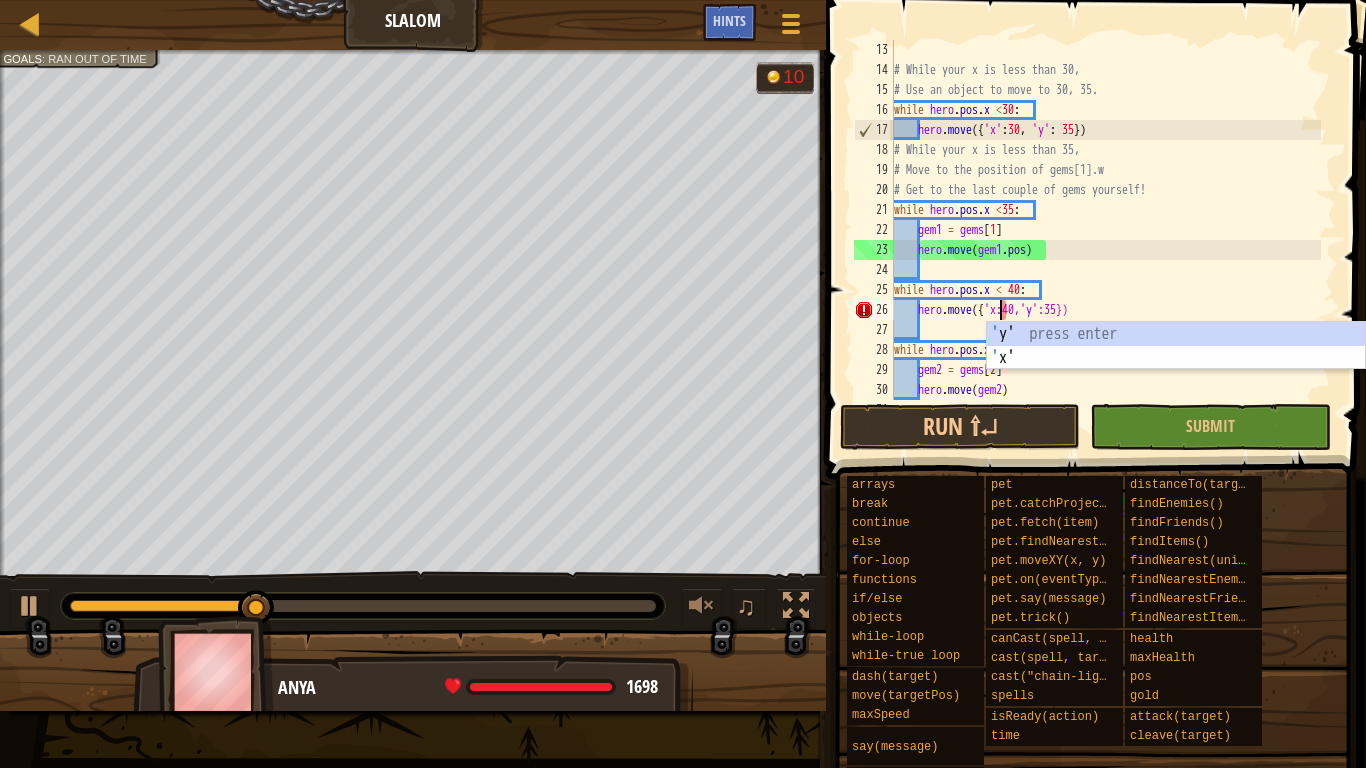 scroll, scrollTop: 9, scrollLeft: 8, axis: both 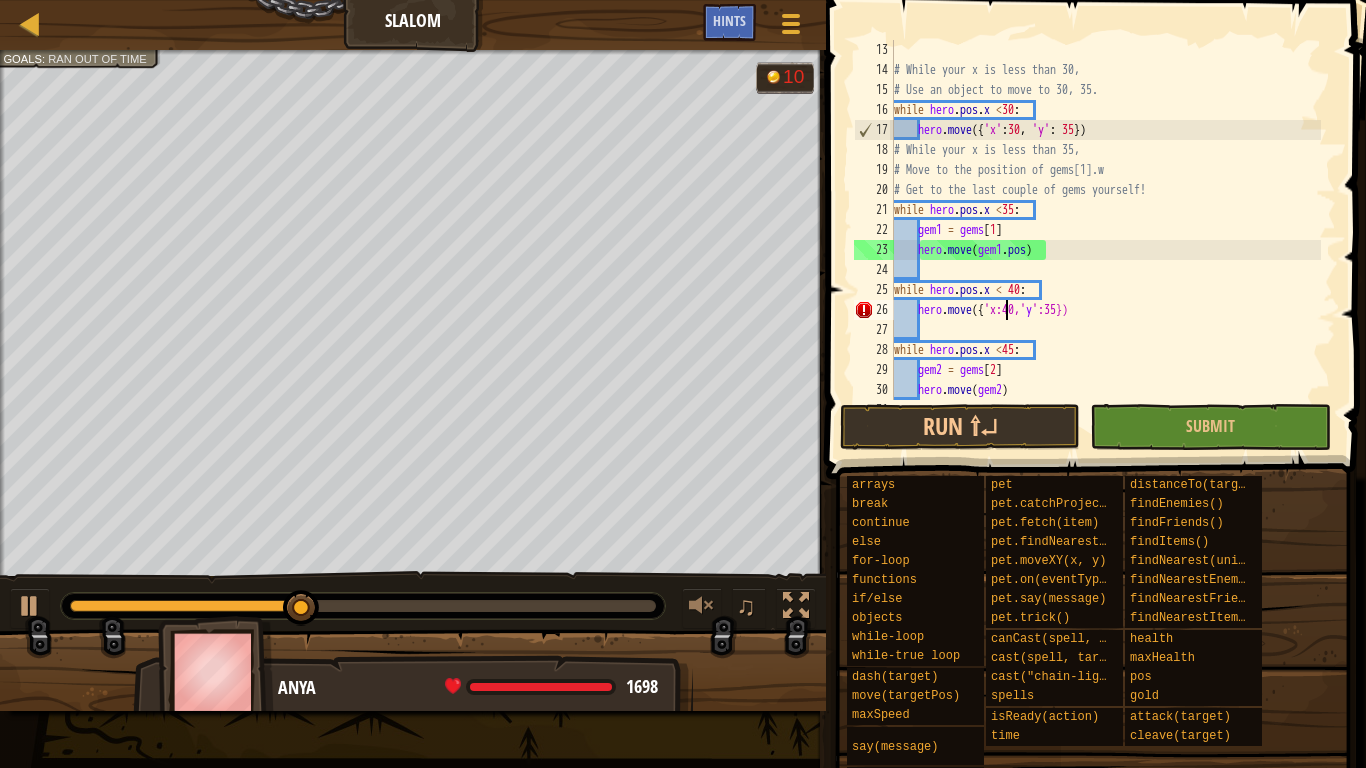 click on "# While your x is less than 30, # Use an object to move to 30, 35. while   hero . pos . x   < 30 :      hero . move ({ 'x' : 30 ,   'y' :   35 }) # While your x is less than 35, # Move to the position of gems[1].w # Get to the last couple of gems yourself! while   hero . pos . x   < 35 :      gem1   =   gems [ 1 ]      hero . move ( gem1 . pos )      while   hero . pos . x   <   40 :      hero . move ({ 'x:40,' y ':35})      while   hero . pos . x   < 45 :      gem2   =   gems [ 2 ]      hero . move ( gem2 )" at bounding box center (1105, 240) 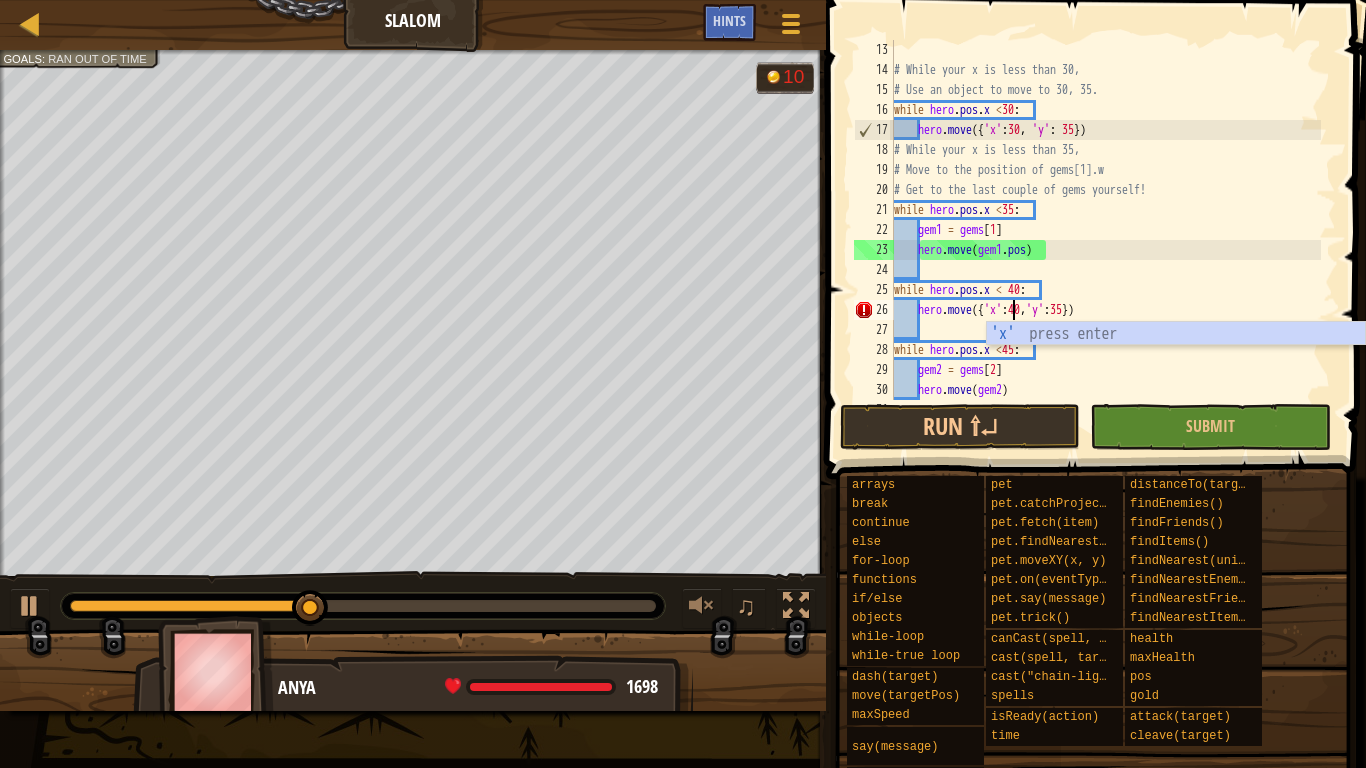 scroll, scrollTop: 9, scrollLeft: 9, axis: both 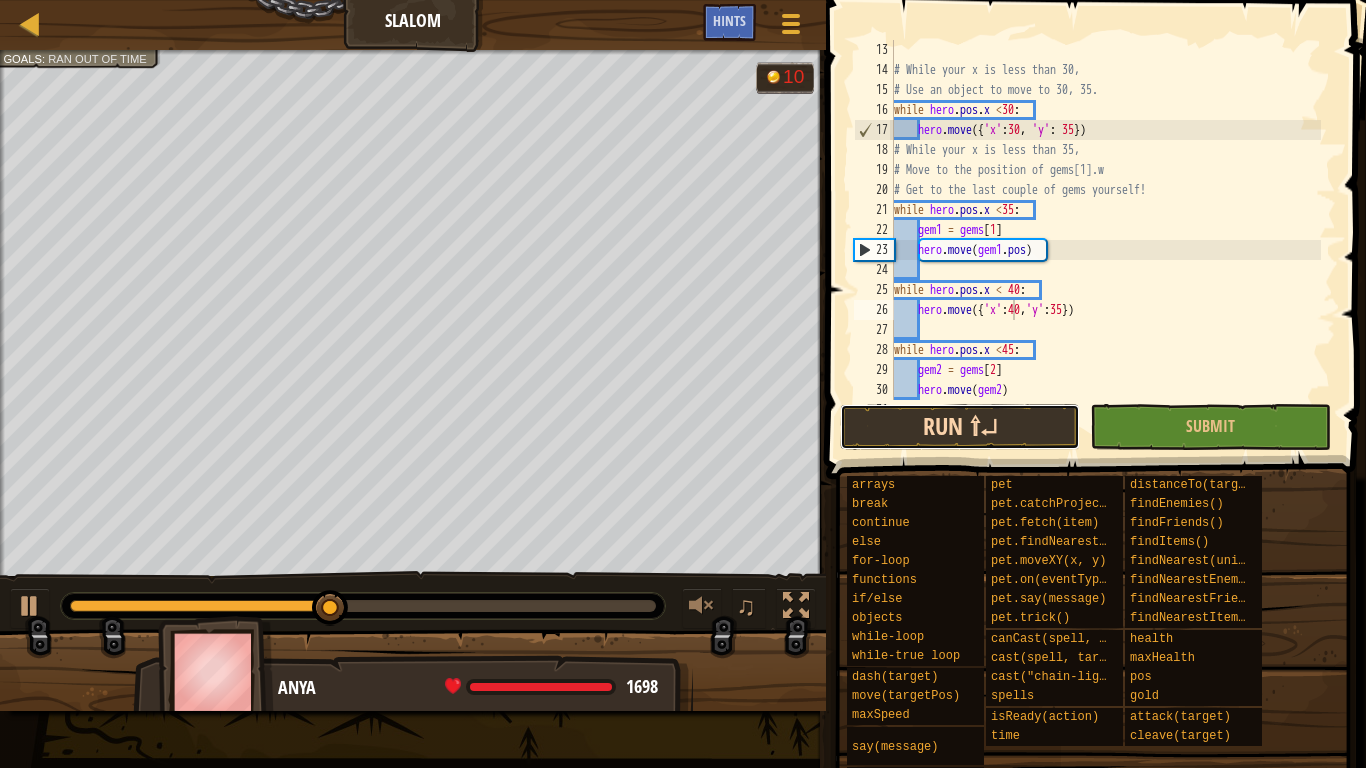 click on "Run ⇧↵" at bounding box center (960, 427) 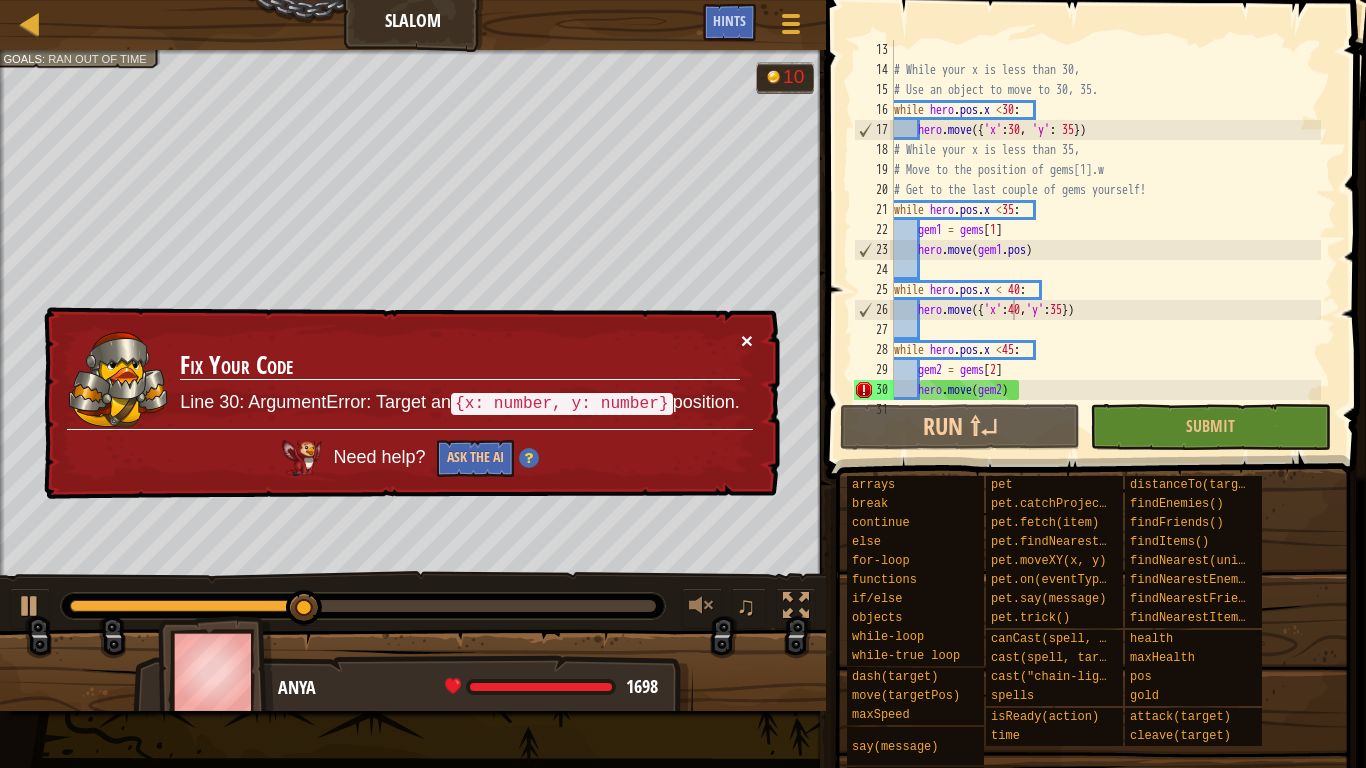 click on "×" at bounding box center [747, 340] 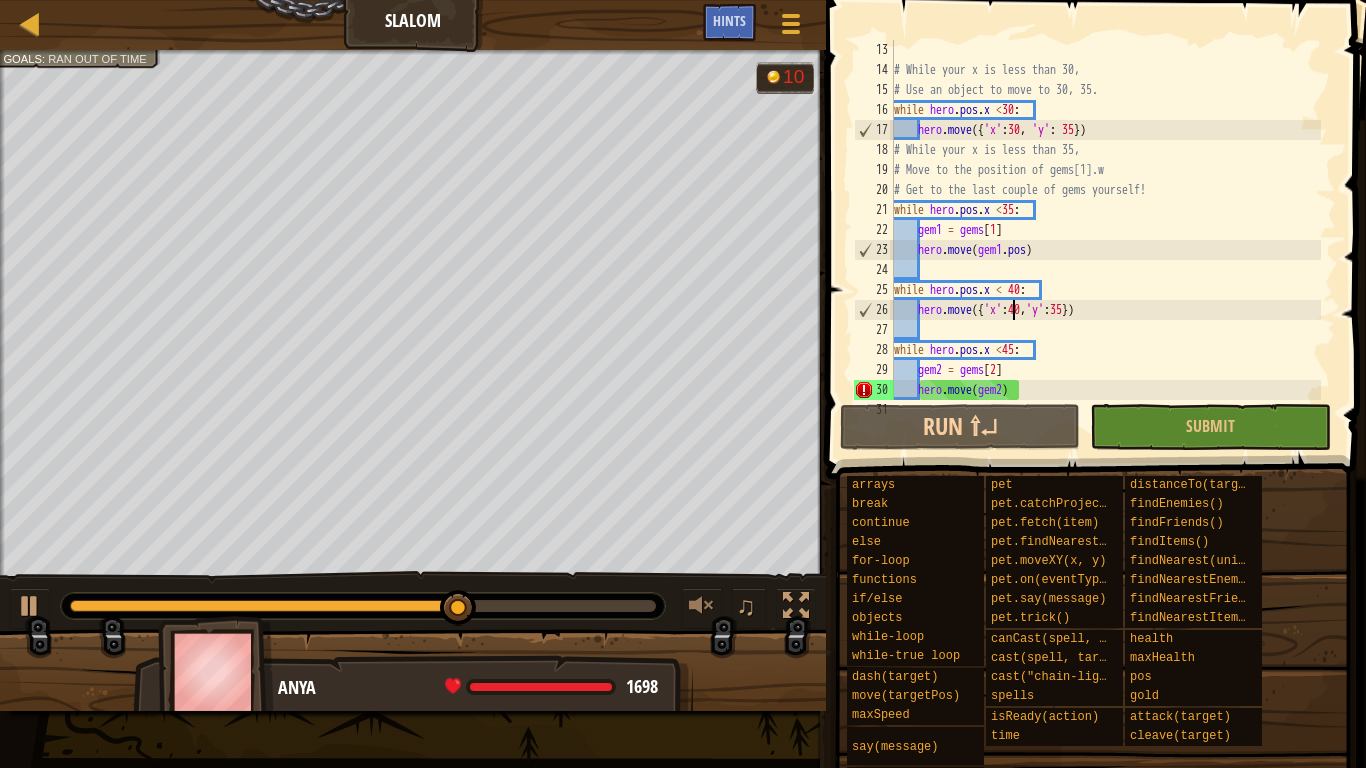 scroll, scrollTop: 320, scrollLeft: 0, axis: vertical 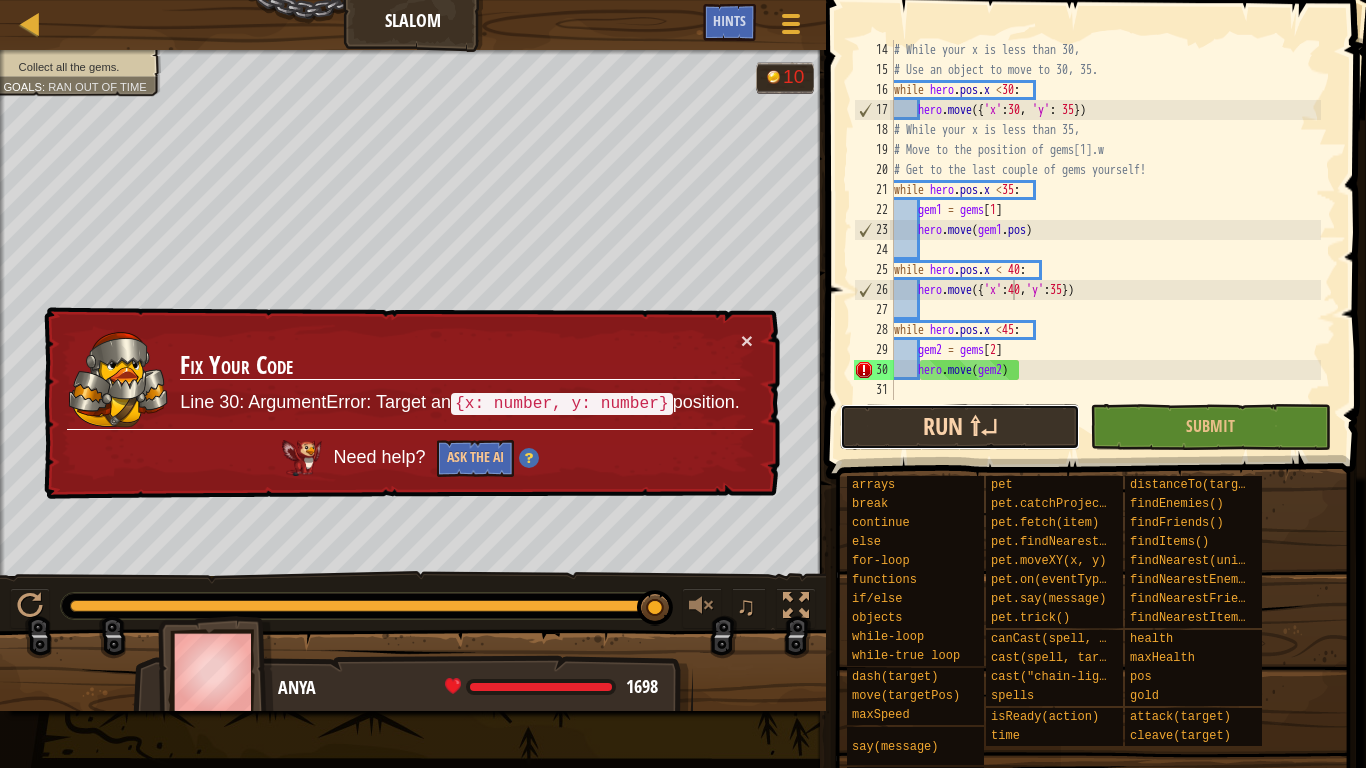 click on "Run ⇧↵" at bounding box center [960, 427] 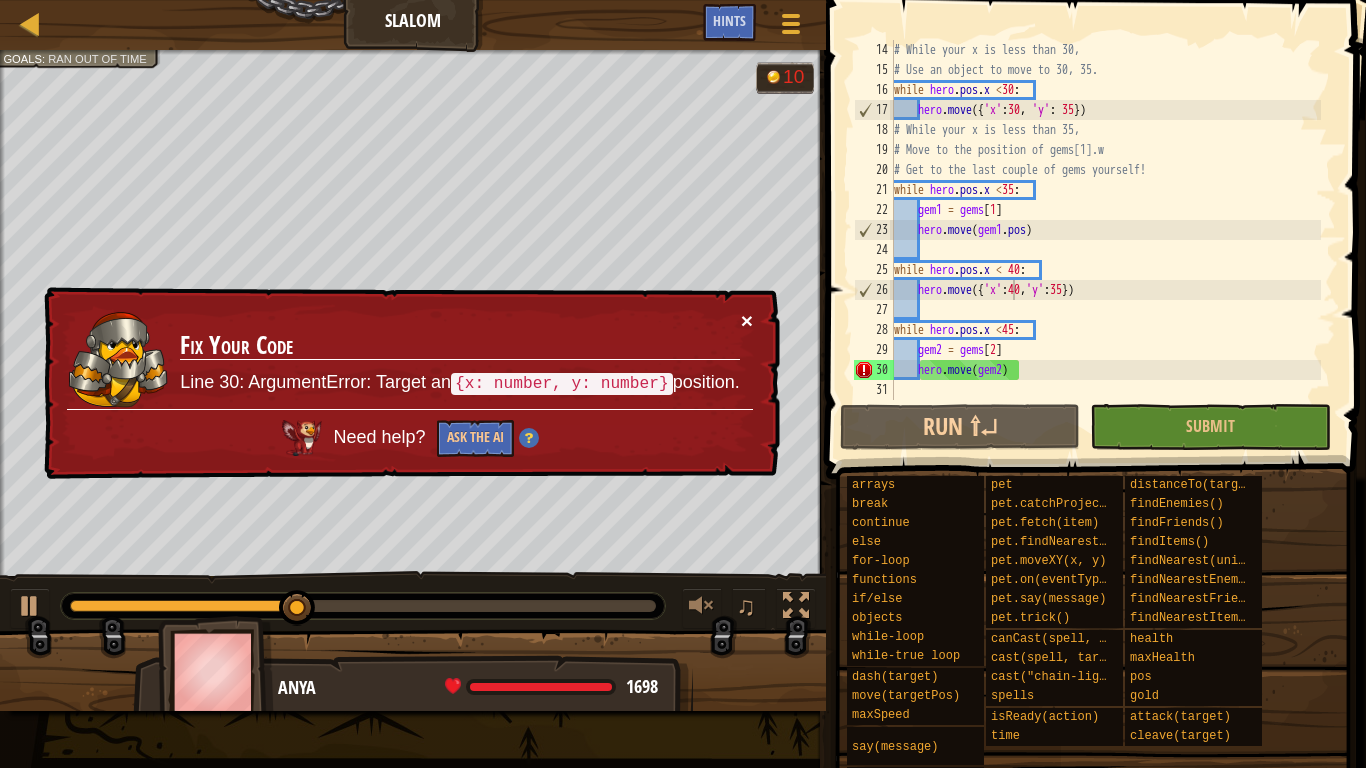 click on "×" at bounding box center (747, 320) 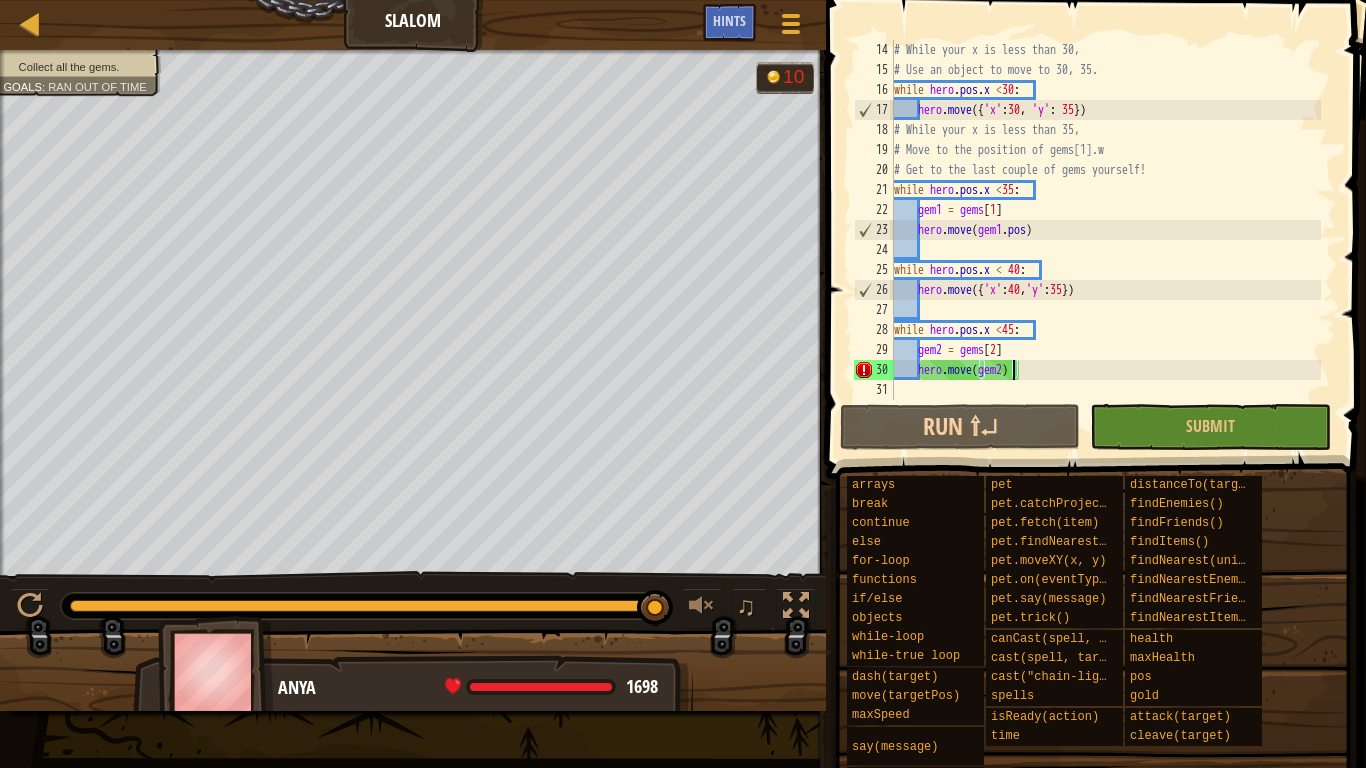 click on "# While your x is less than 30, # Use an object to move to 30, 35. while   hero . pos . x   < 30 :      hero . move ({ 'x' : 30 ,   'y' :   35 }) # While your x is less than 35, # Move to the position of gems[1].w # Get to the last couple of gems yourself! while   hero . pos . x   < 35 :      gem1   =   gems [ 1 ]      hero . move ( gem1 . pos )      while   hero . pos . x   <   40 :      hero . move ({ 'x' : 40 , 'y' : 35 })      while   hero . pos . x   < 45 :      gem2   =   gems [ 2 ]      hero . move ( gem2 )" at bounding box center (1105, 240) 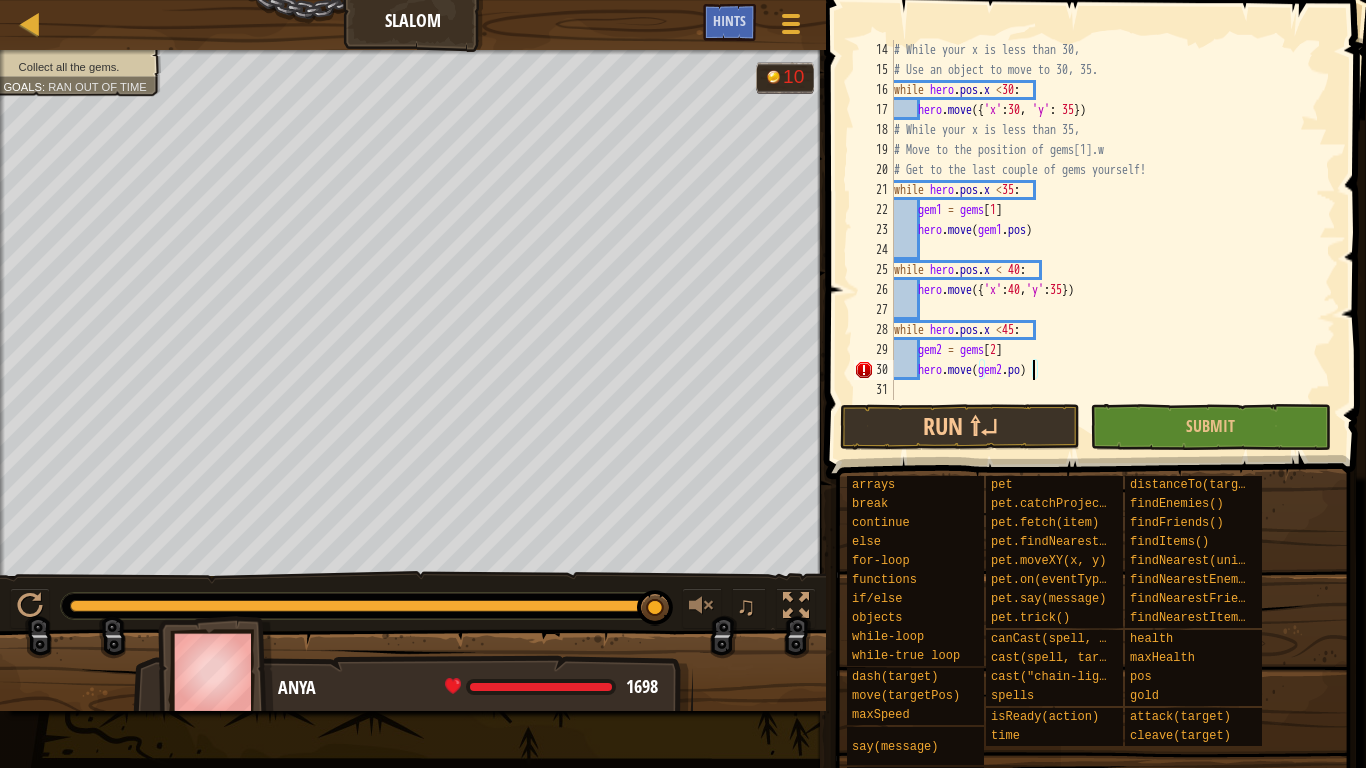 scroll, scrollTop: 9, scrollLeft: 11, axis: both 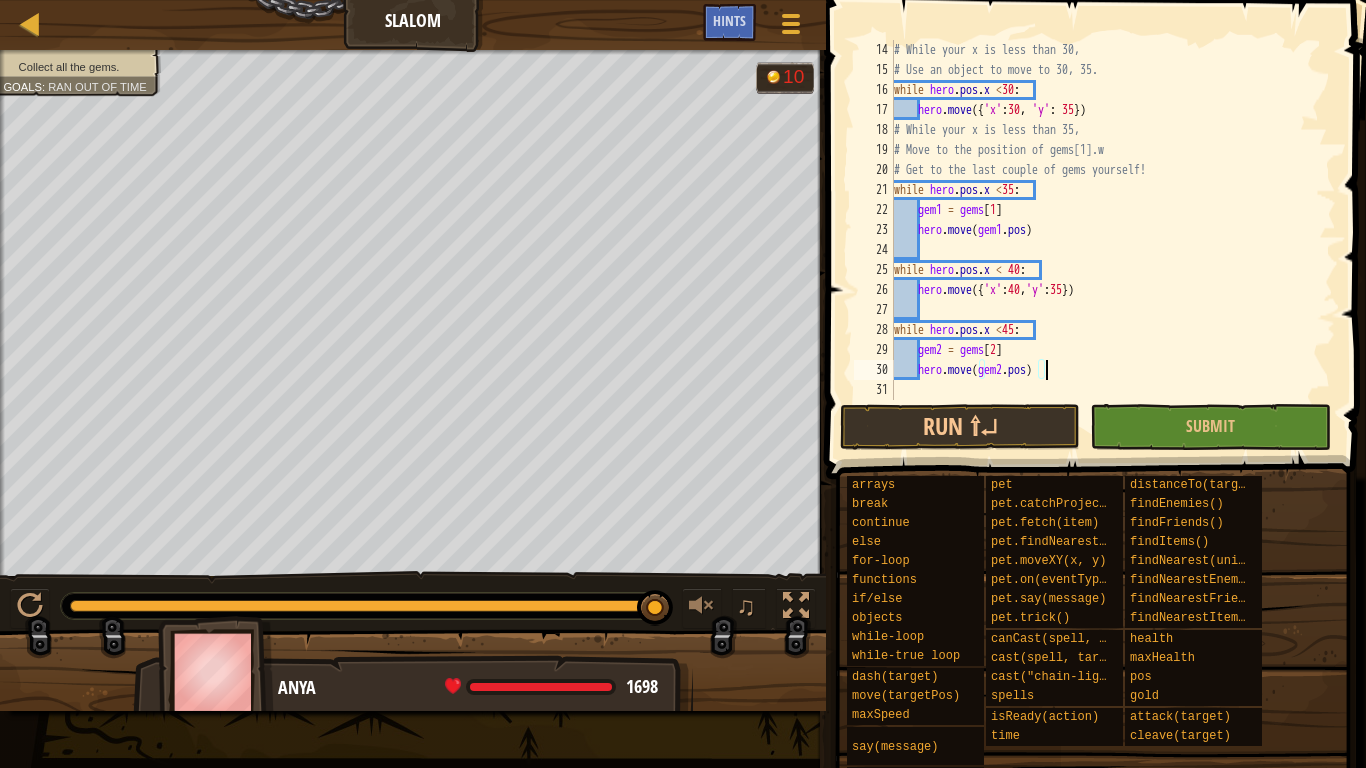 click on "# While your x is less than 30, # Use an object to move to 30, 35. while   hero . pos . x   < [NUMBER] :      hero . move ({ 'x' : [NUMBER] ,   'y' :   [NUMBER] }) # While your x is less than 35, # Move to the position of gems[1].w # Get to the last couple of gems yourself! while   hero . pos . x   < [NUMBER] :      gem1   =   gems [ 1 ]      hero . move ( gem1 . pos )      while   hero . pos . x   <   [NUMBER] :      hero . move ({ 'x' : [NUMBER] , 'y' : [NUMBER] })      while   hero . pos . x   < [NUMBER] :      gem2   =   gems [ 2 ]      hero . move ( gem2 . pos )" at bounding box center (1105, 240) 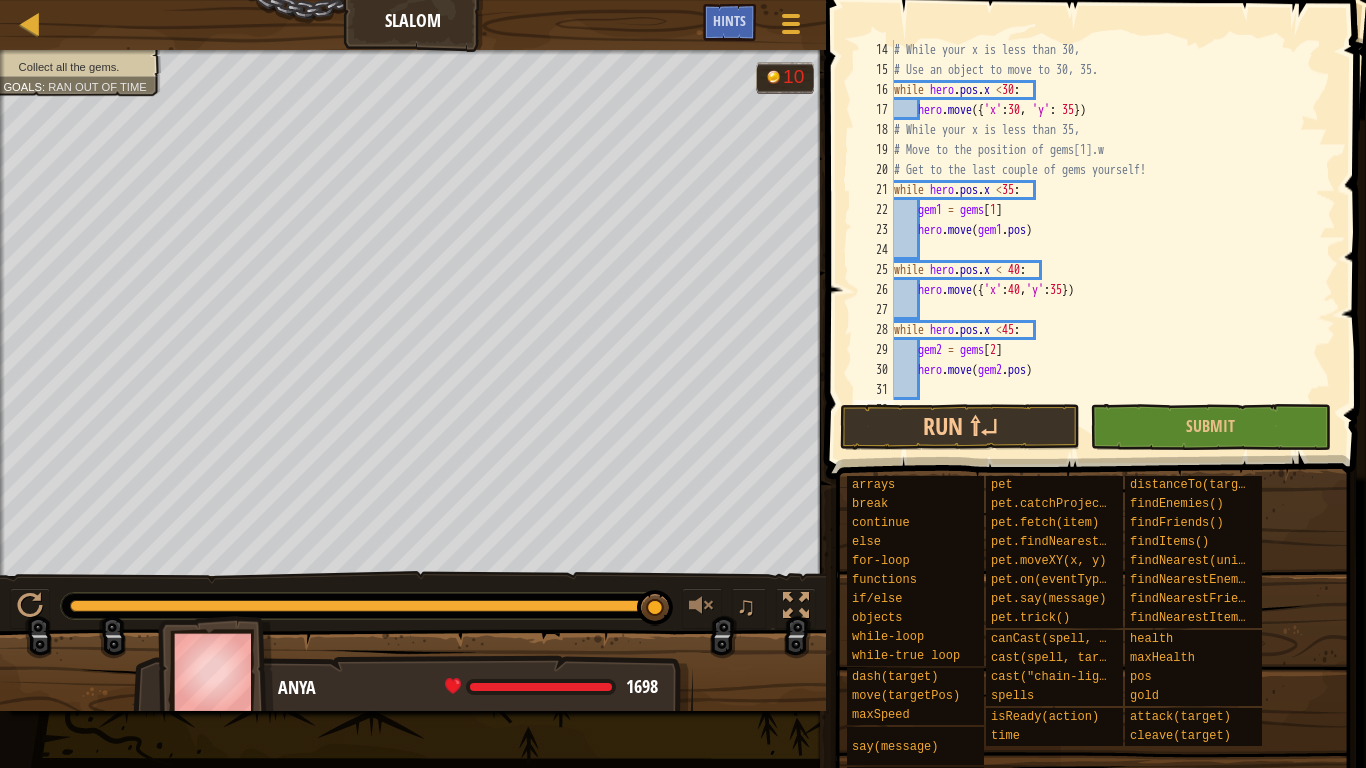 scroll, scrollTop: 9, scrollLeft: 0, axis: vertical 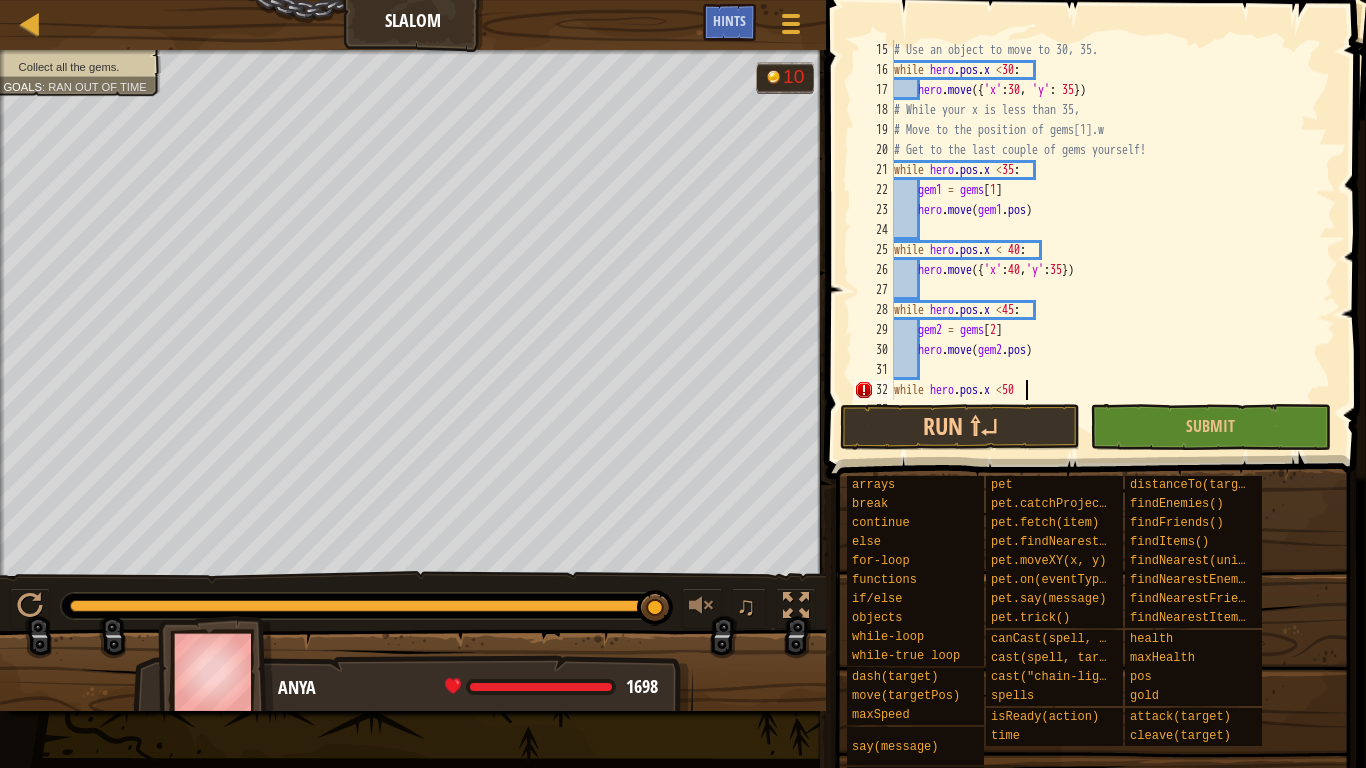 type on "while hero.pos.x <[NUMBER]:" 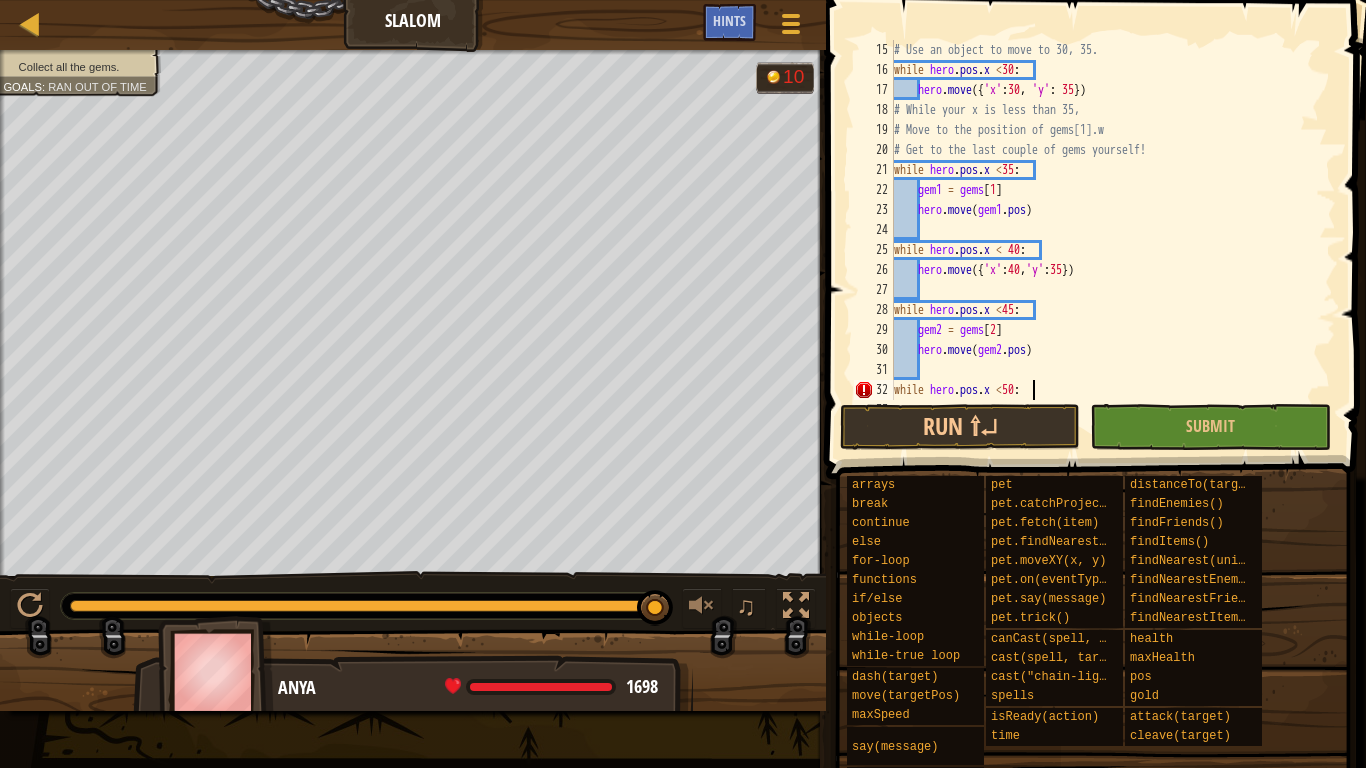 scroll, scrollTop: 9, scrollLeft: 1, axis: both 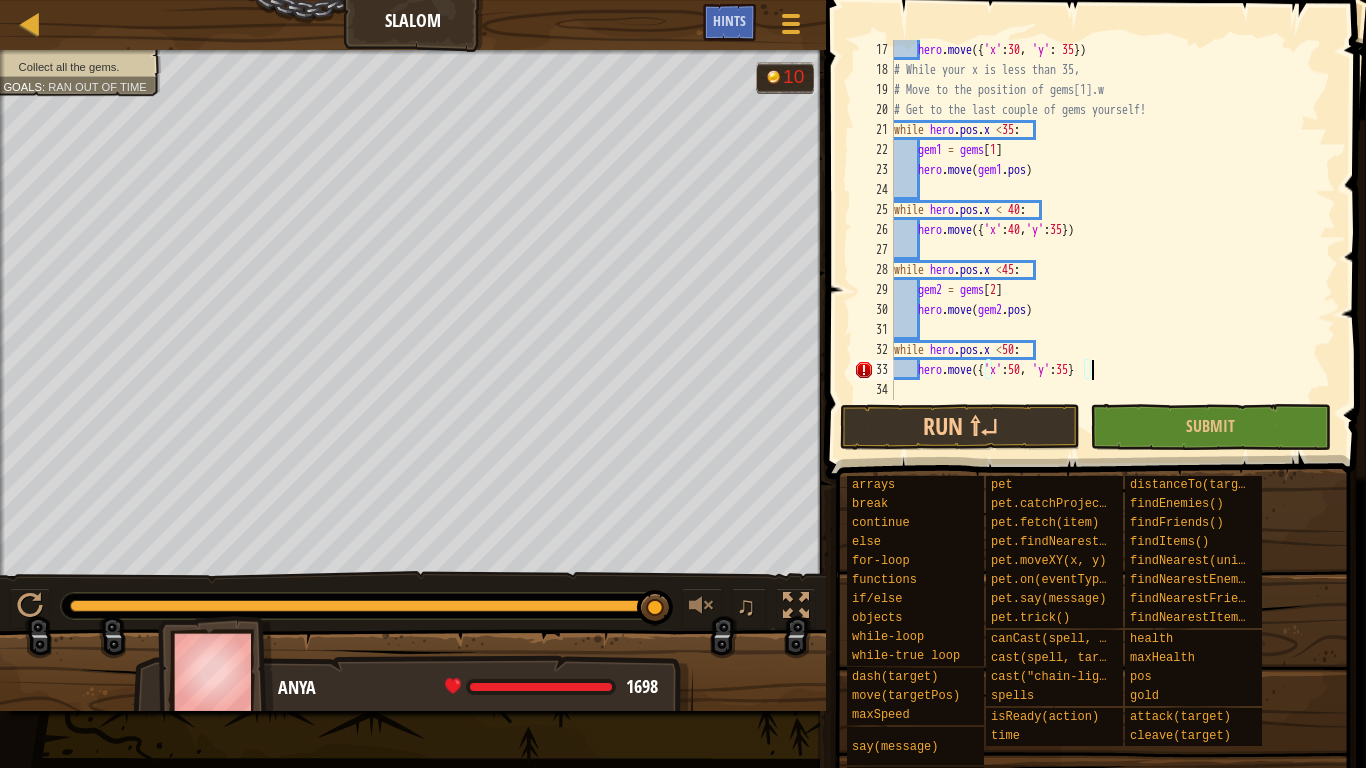 type on "hero.move({'x':50, 'y':35})" 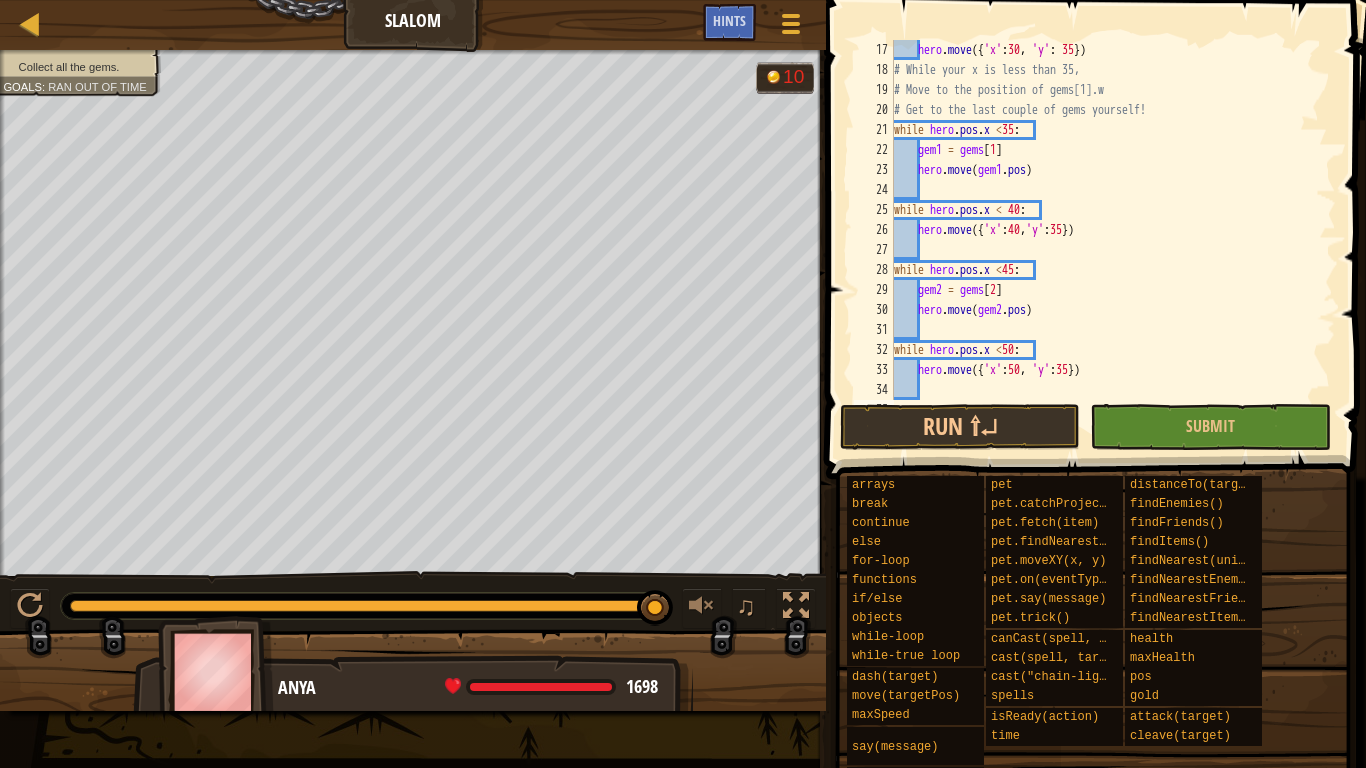 scroll, scrollTop: 9, scrollLeft: 0, axis: vertical 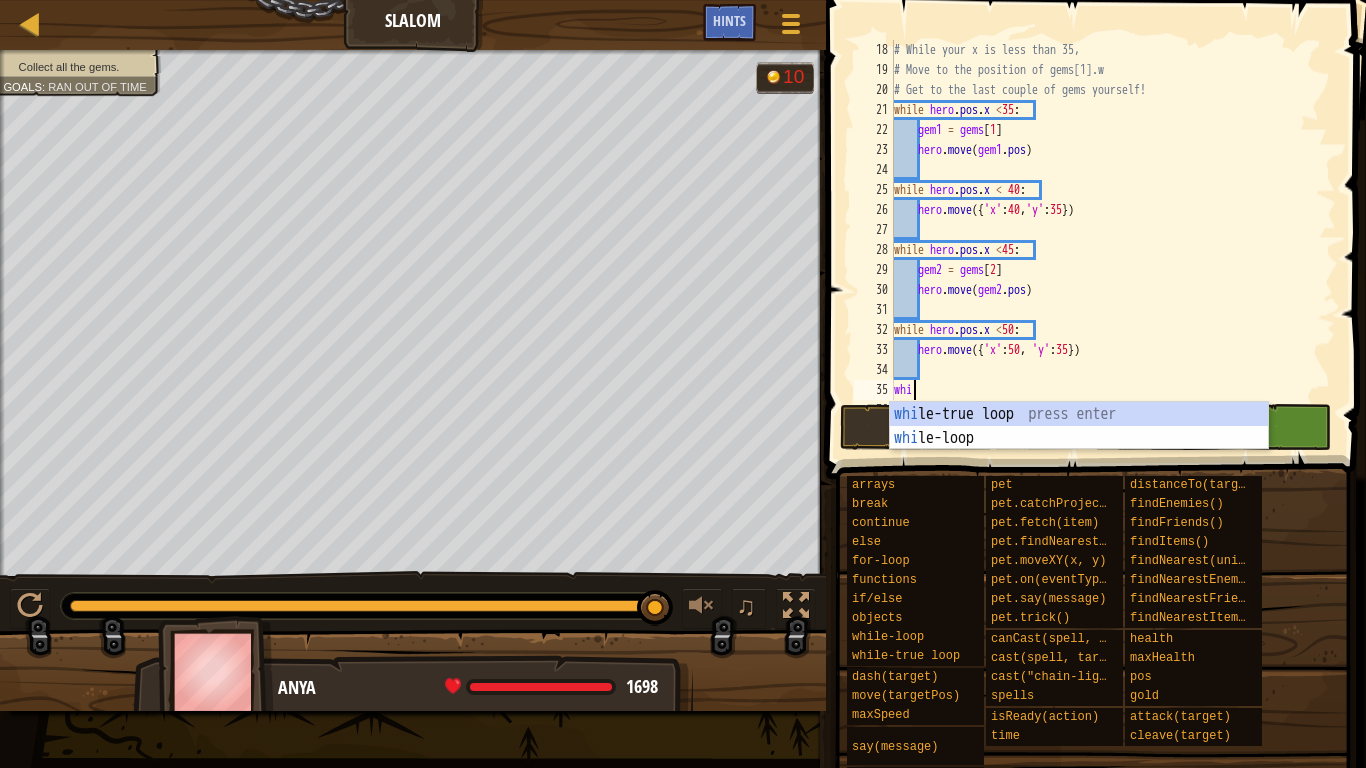 type on "whil" 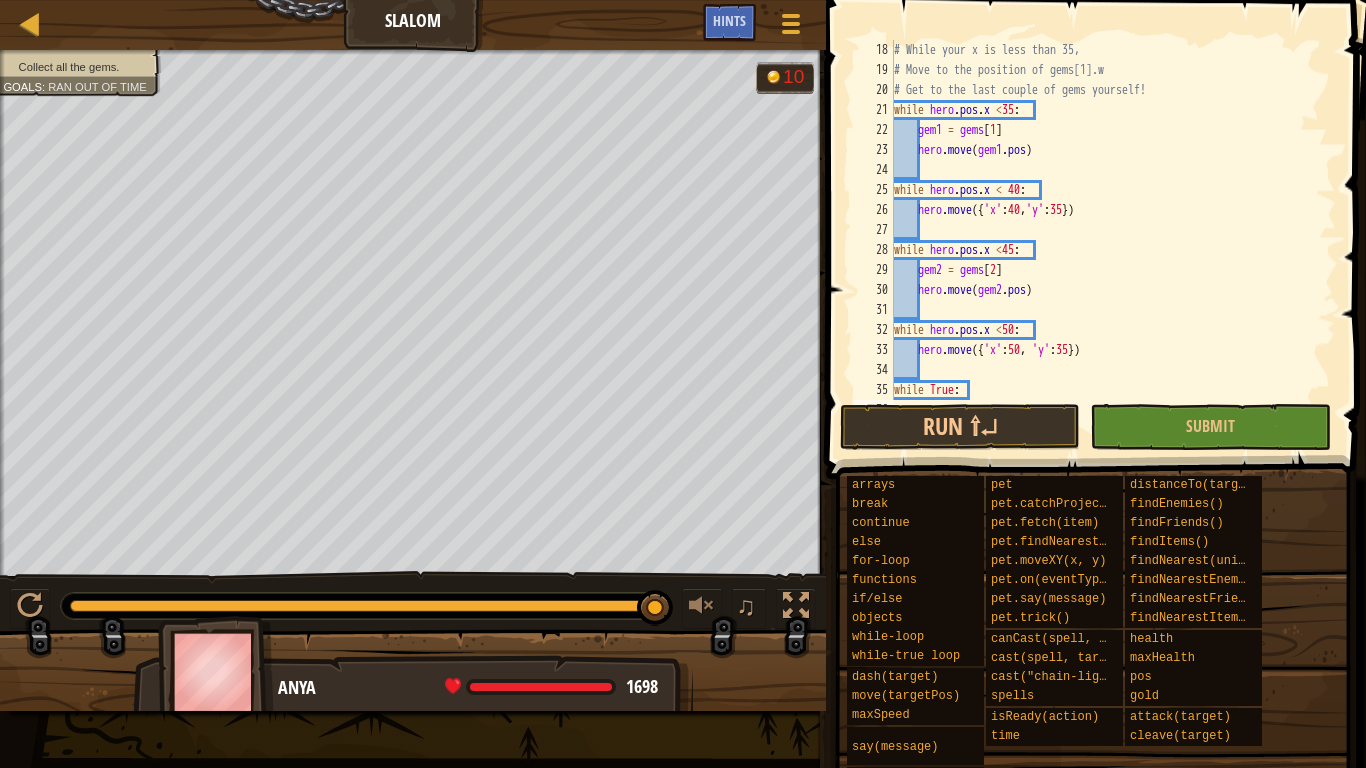scroll, scrollTop: 9, scrollLeft: 0, axis: vertical 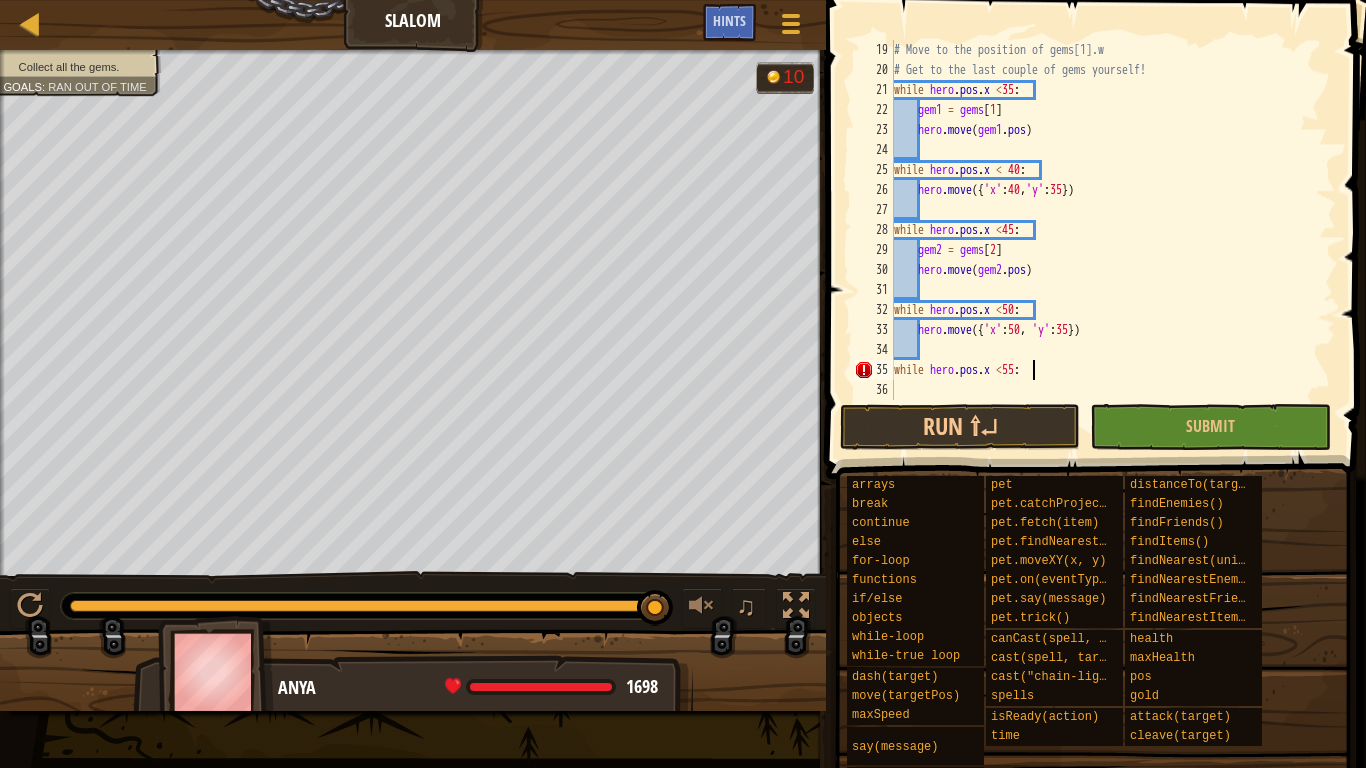 type on "while hero.pos.x <55:" 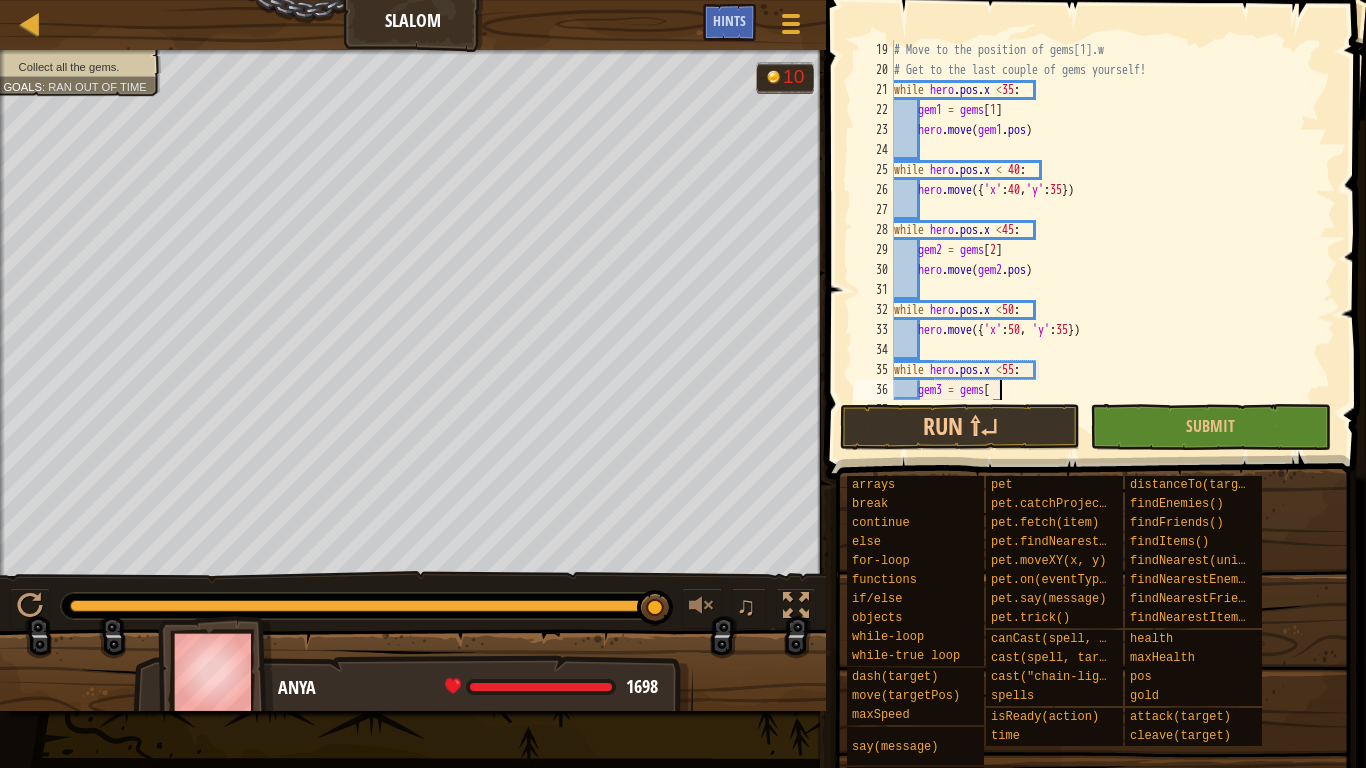 scroll, scrollTop: 9, scrollLeft: 8, axis: both 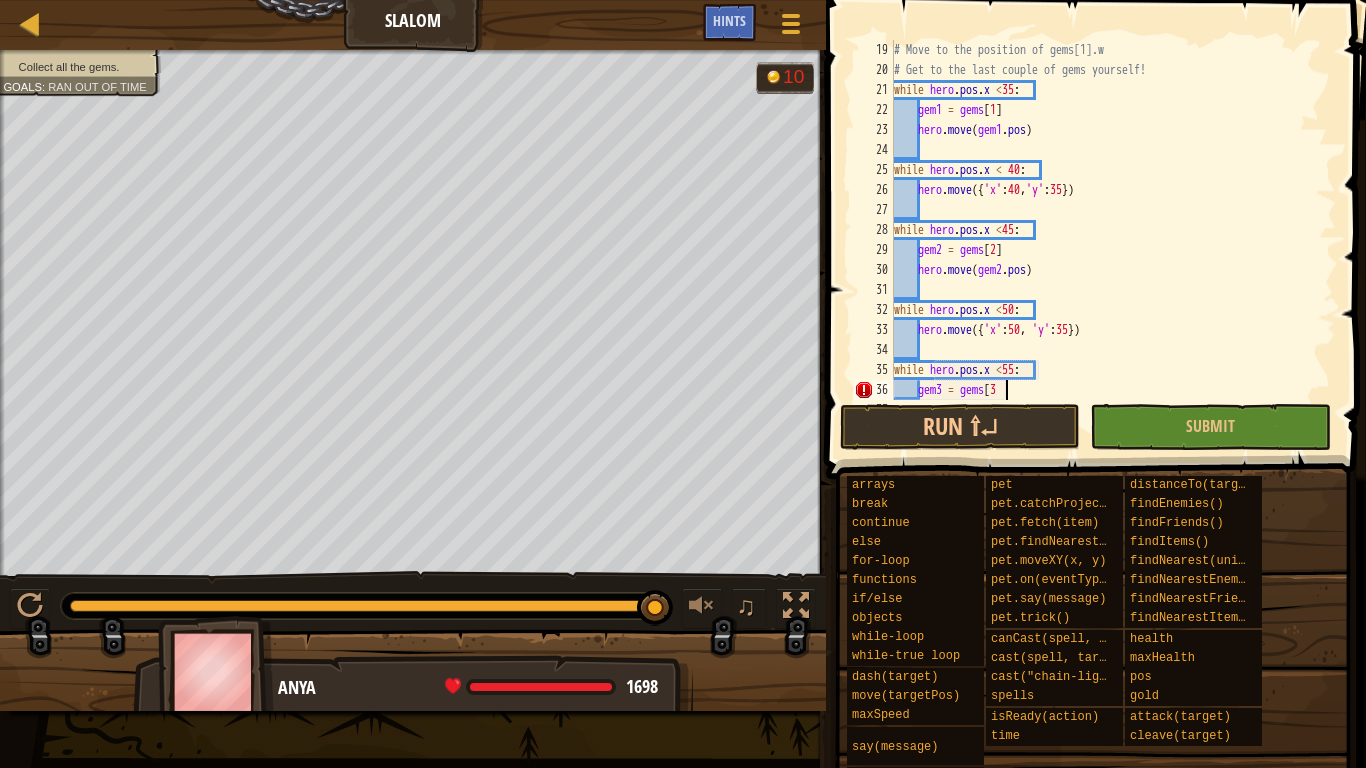type on "gem3 = gems[3]" 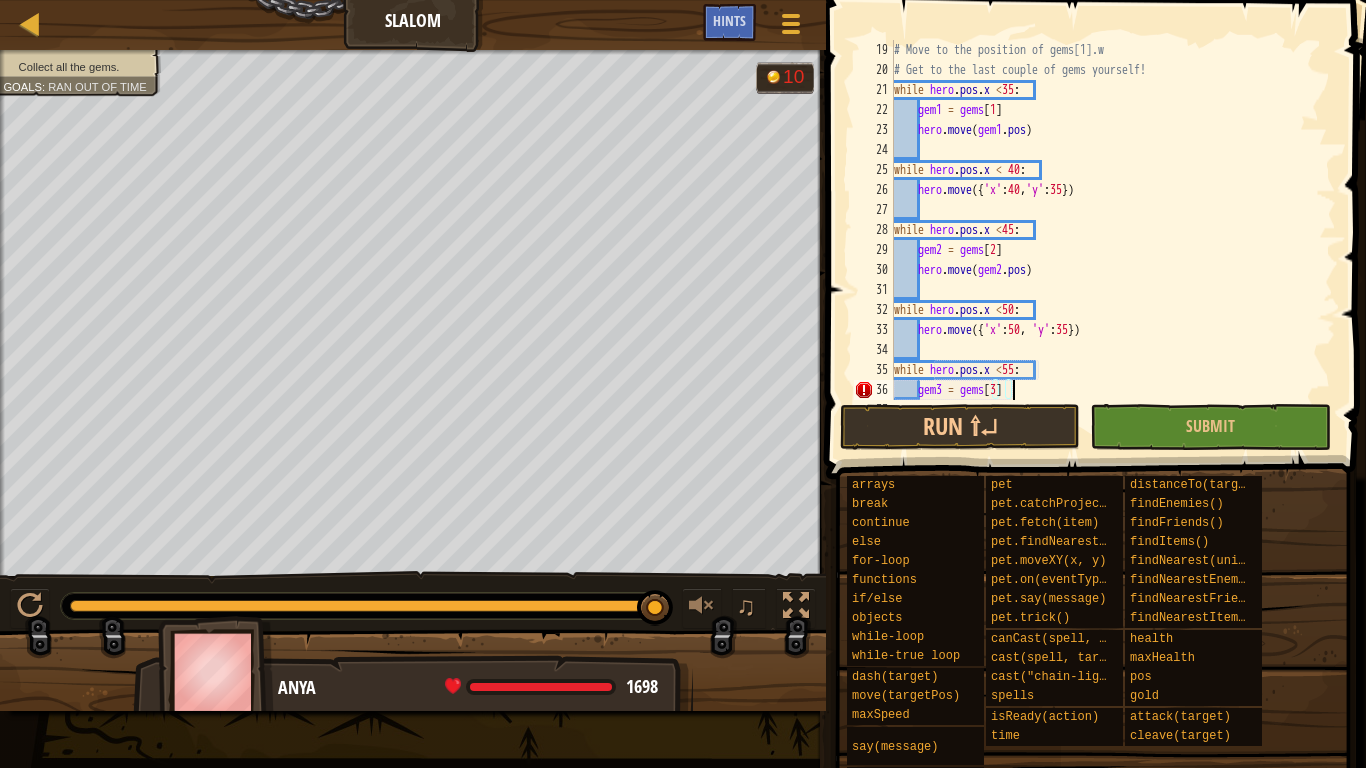 scroll, scrollTop: 9, scrollLeft: 1, axis: both 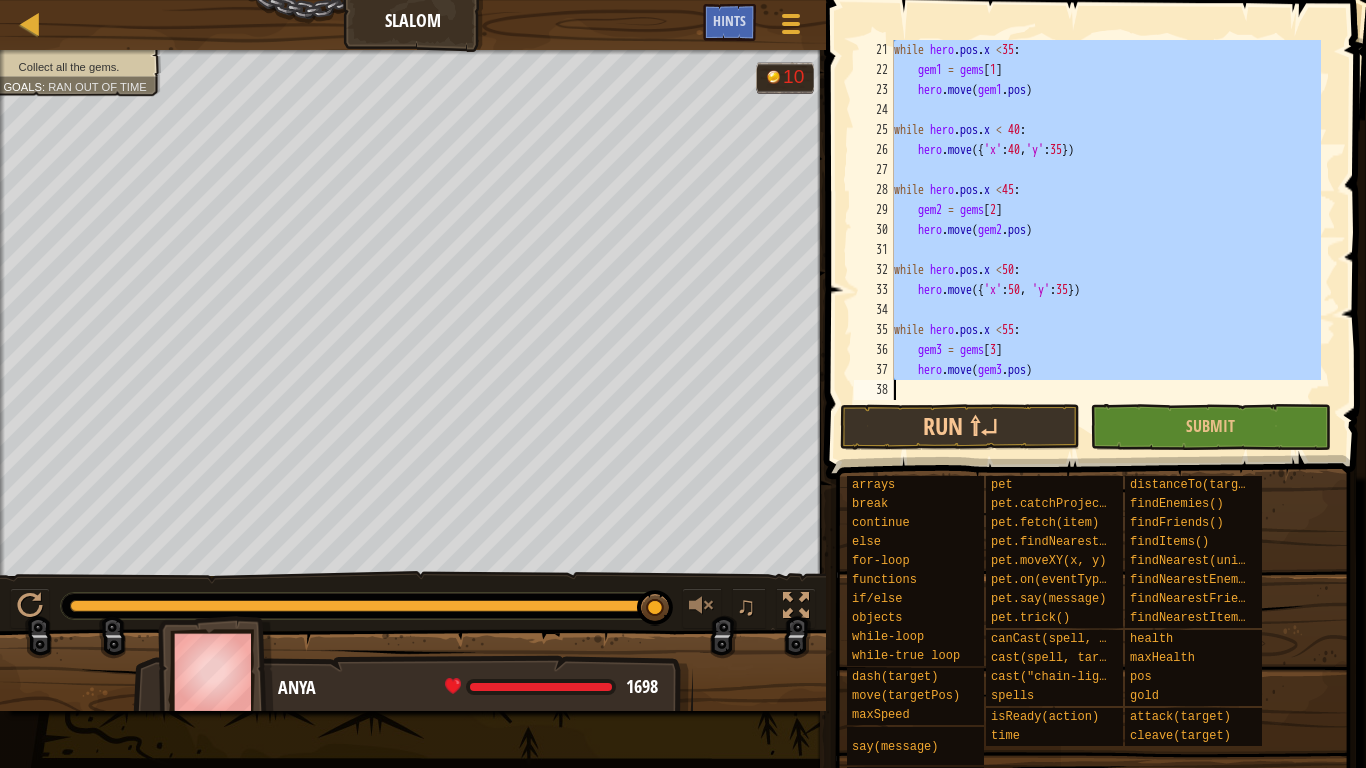 type on "hero.move(gem3.pos)" 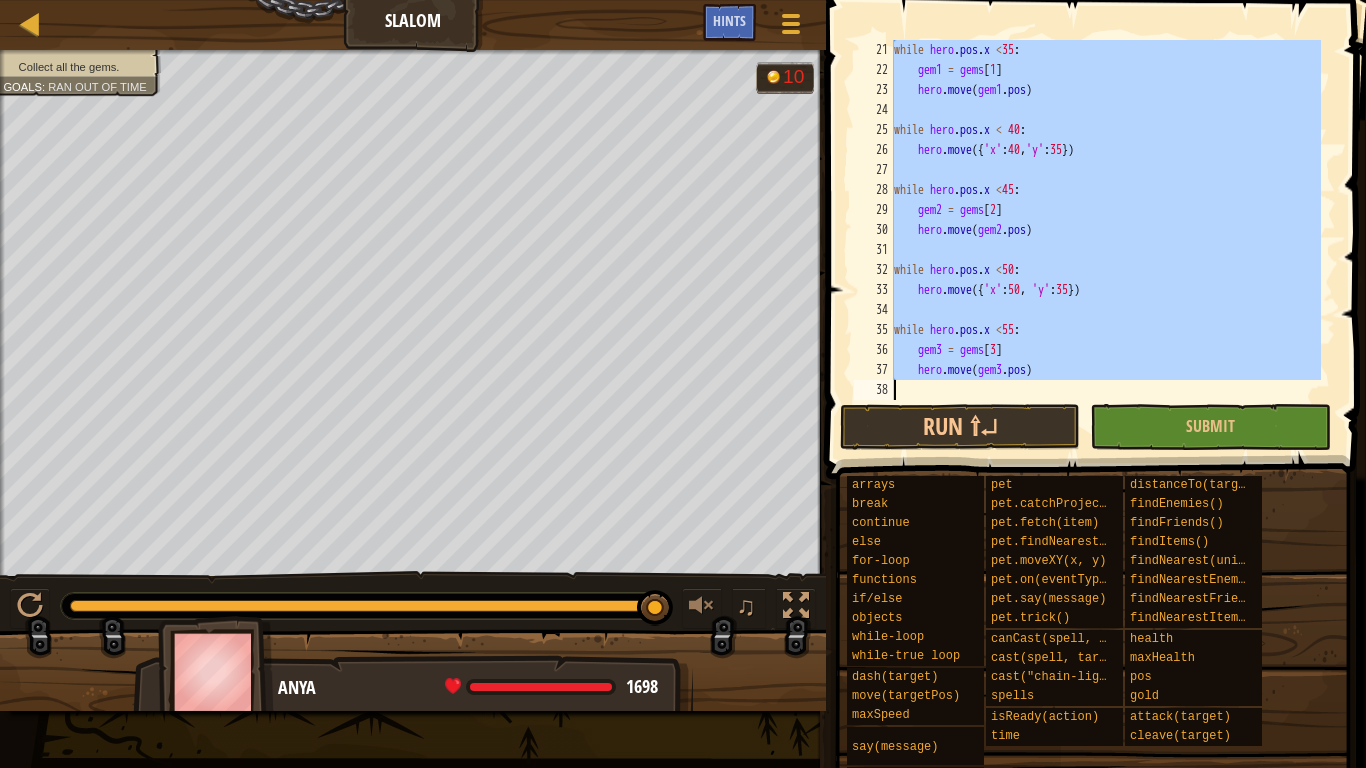 click on "while   hero . pos . x   < [NUMBER] :      gem1   =   gems [ 1 ]      hero . move ( gem1 . pos )      while   hero . pos . x   <   [NUMBER] :      hero . move ({ 'x' : [NUMBER] , 'y' : [NUMBER] })      while   hero . pos . x   < [NUMBER] :      gem2   =   gems [ 2 ]      hero . move ( gem2 . pos )      while   hero . pos . x   < [NUMBER] :      hero . move ({ 'x' : [NUMBER] ,   'y' : [NUMBER] })      while   hero . pos . x   < [NUMBER] :      gem3   =   gems [ 3 ]      hero . move ( gem3 . pos )" at bounding box center [1105, 220] 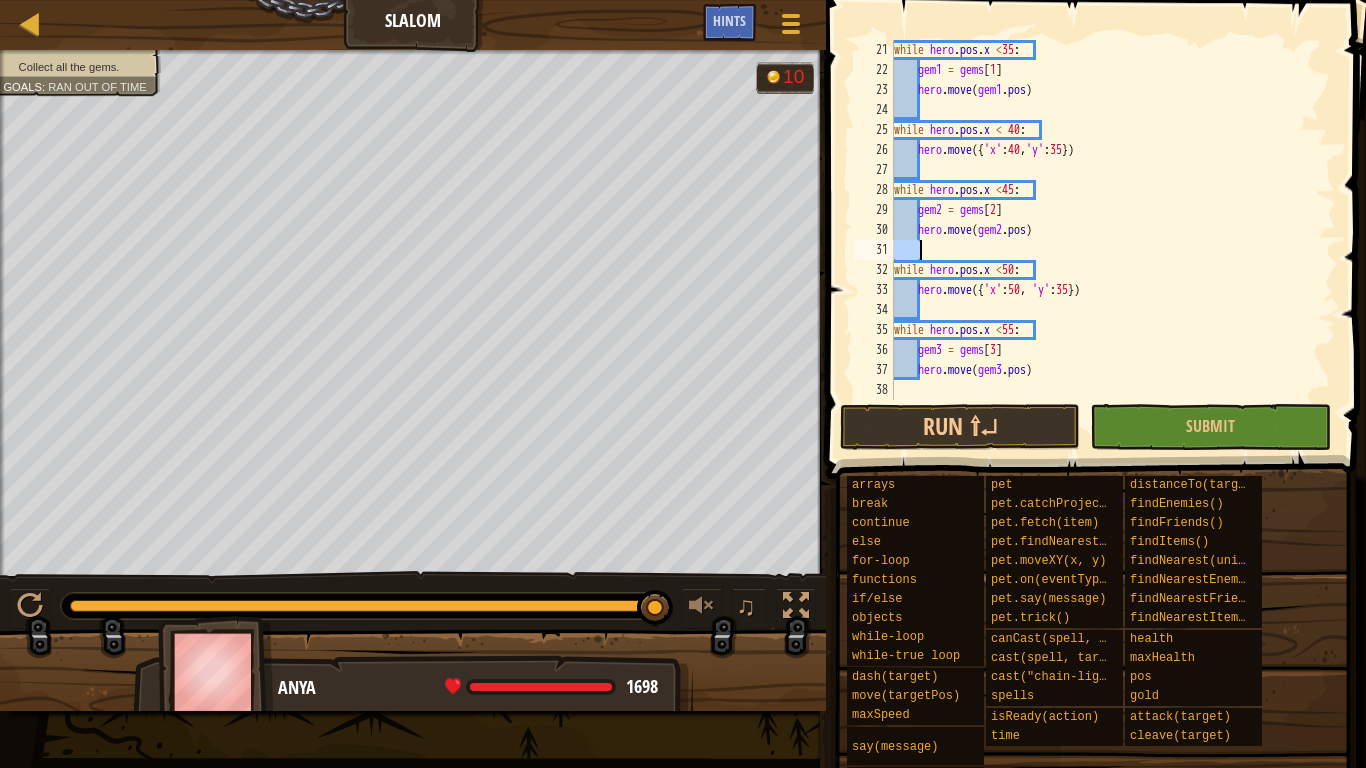 click on "while   hero . pos . x   < [NUMBER] :      gem1   =   gems [ 1 ]      hero . move ( gem1 . pos )      while   hero . pos . x   <   [NUMBER] :      hero . move ({ 'x' : [NUMBER] , 'y' : [NUMBER] })      while   hero . pos . x   < [NUMBER] :      gem2   =   gems [ 2 ]      hero . move ( gem2 . pos )      while   hero . pos . x   < [NUMBER] :      hero . move ({ 'x' : [NUMBER] ,   'y' : [NUMBER] })      while   hero . pos . x   < [NUMBER] :      gem3   =   gems [ 3 ]      hero . move ( gem3 . pos )" at bounding box center (1105, 240) 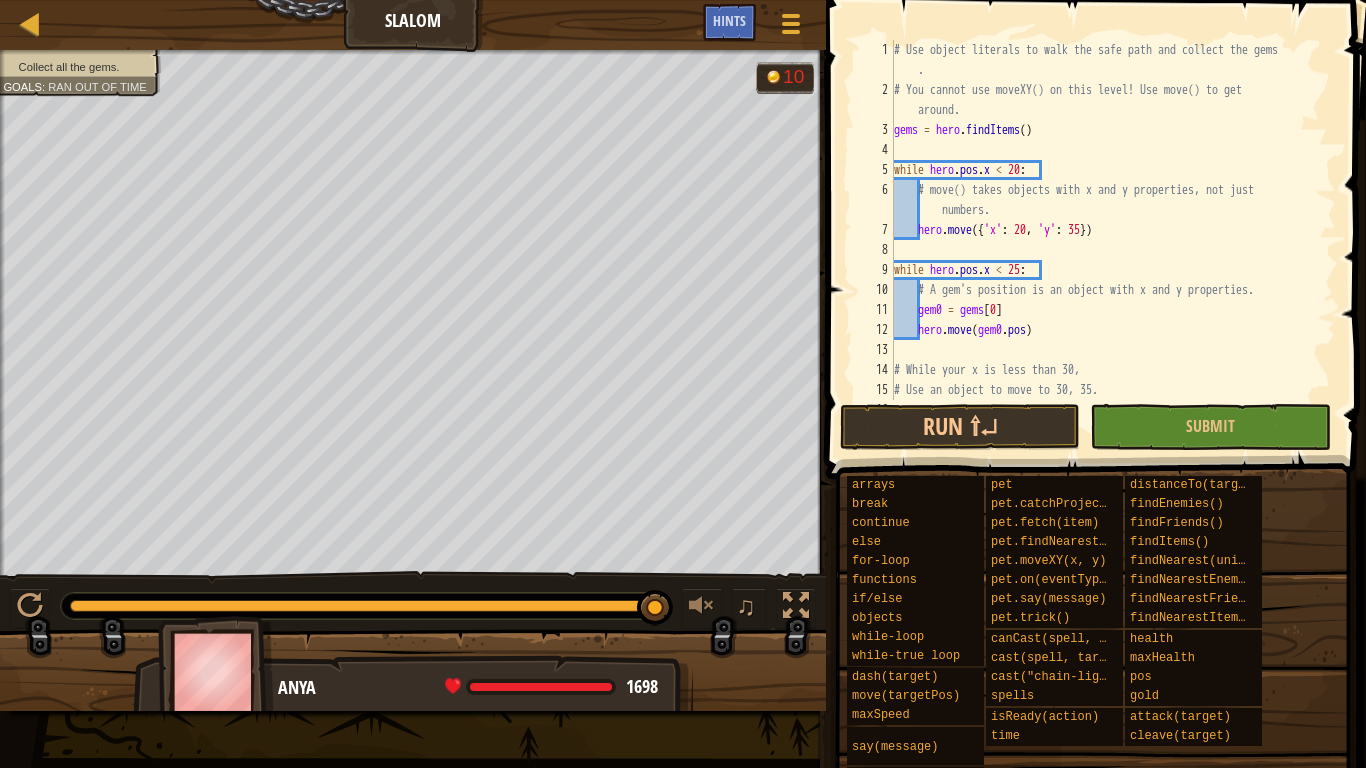 scroll, scrollTop: 0, scrollLeft: 0, axis: both 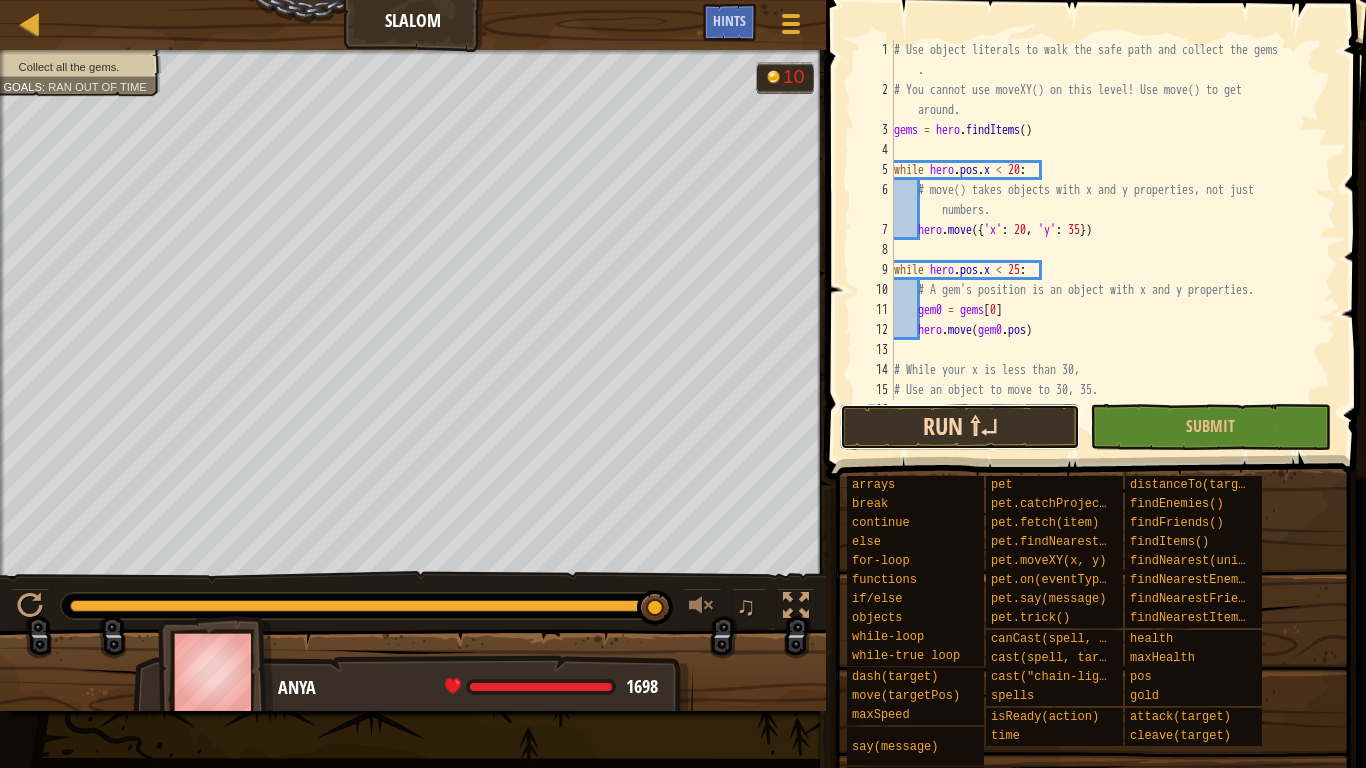 click on "Run ⇧↵" at bounding box center (960, 427) 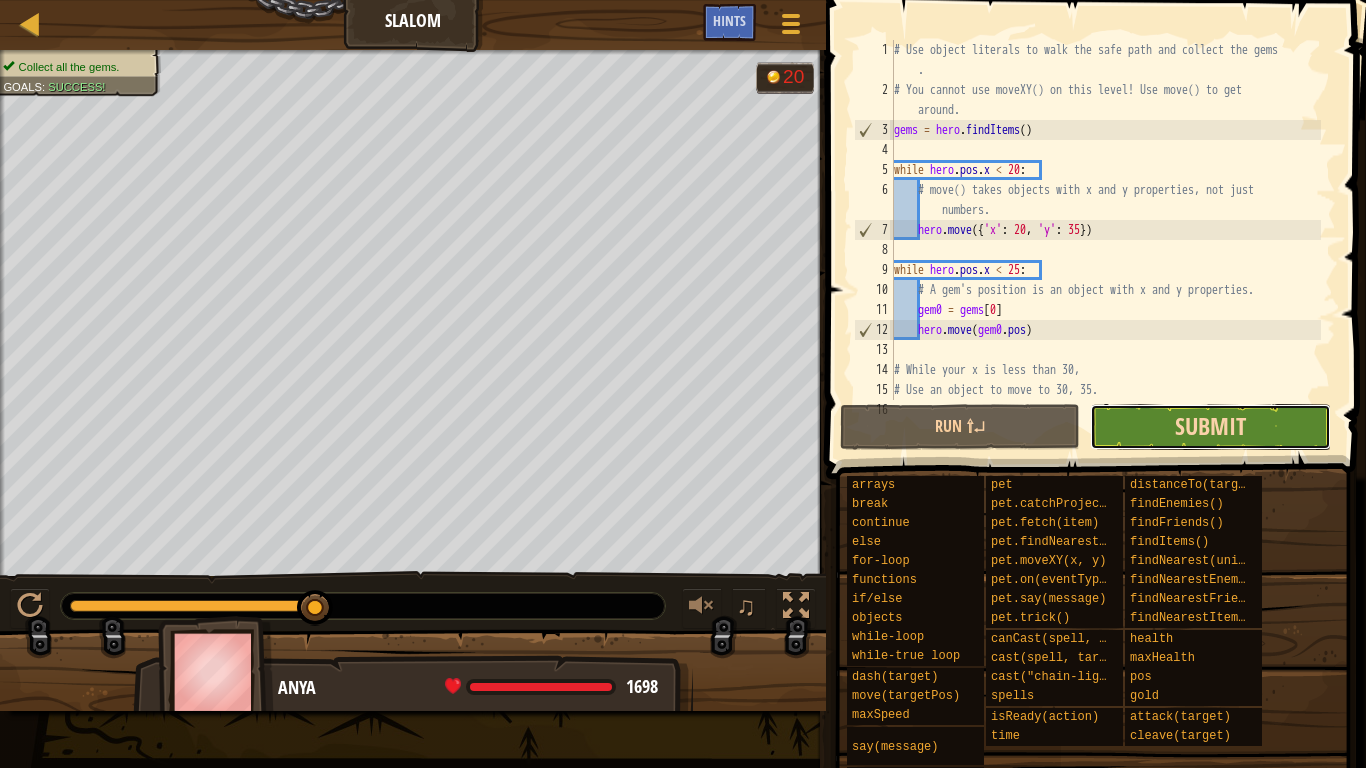 click on "Submit" at bounding box center [1210, 426] 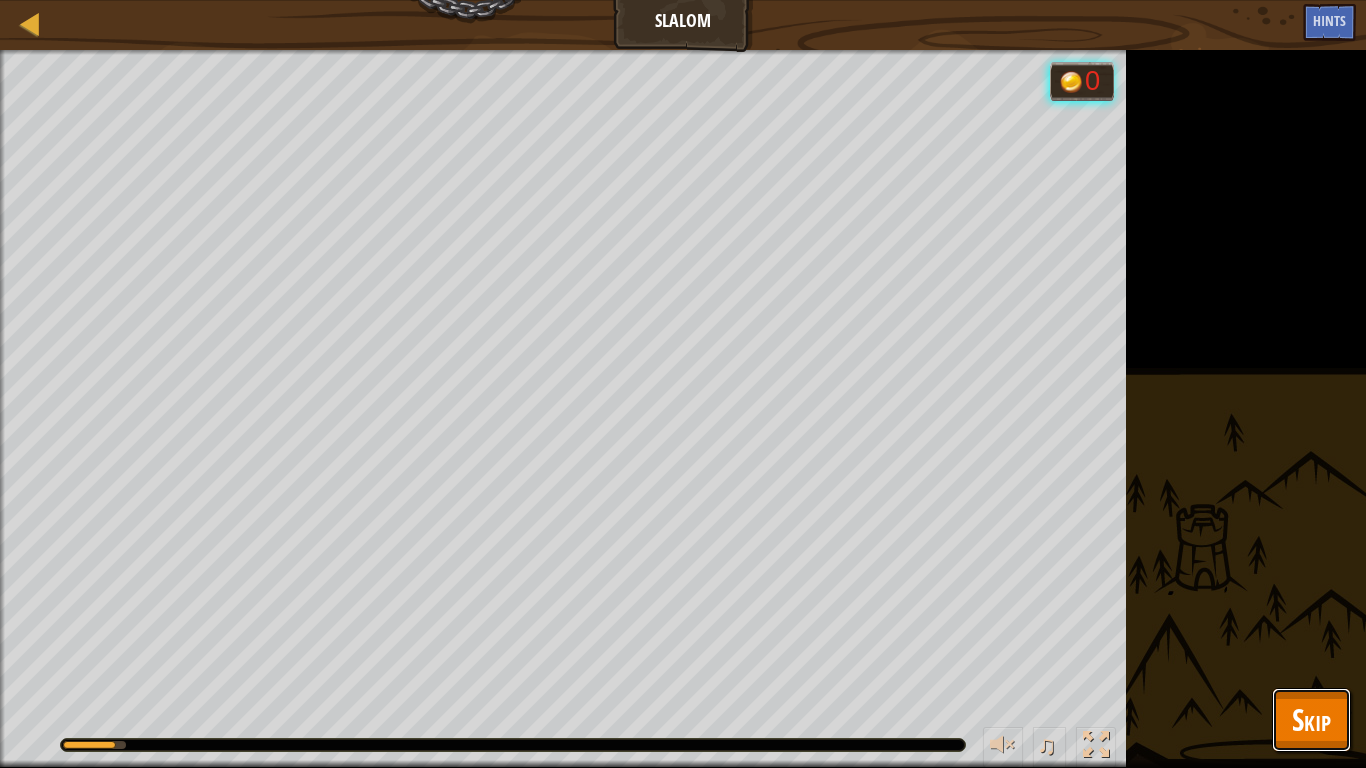 click on "Skip" at bounding box center [1311, 719] 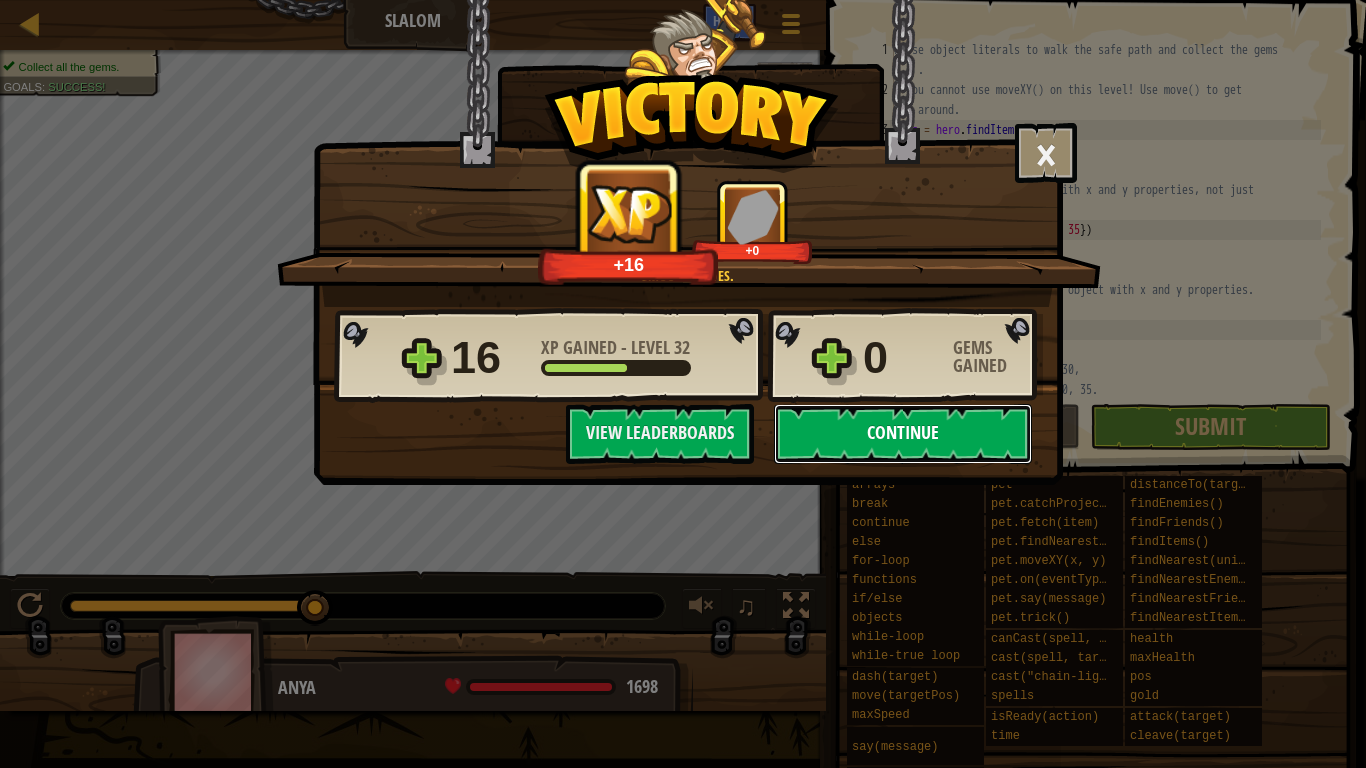 click on "Continue" at bounding box center (903, 434) 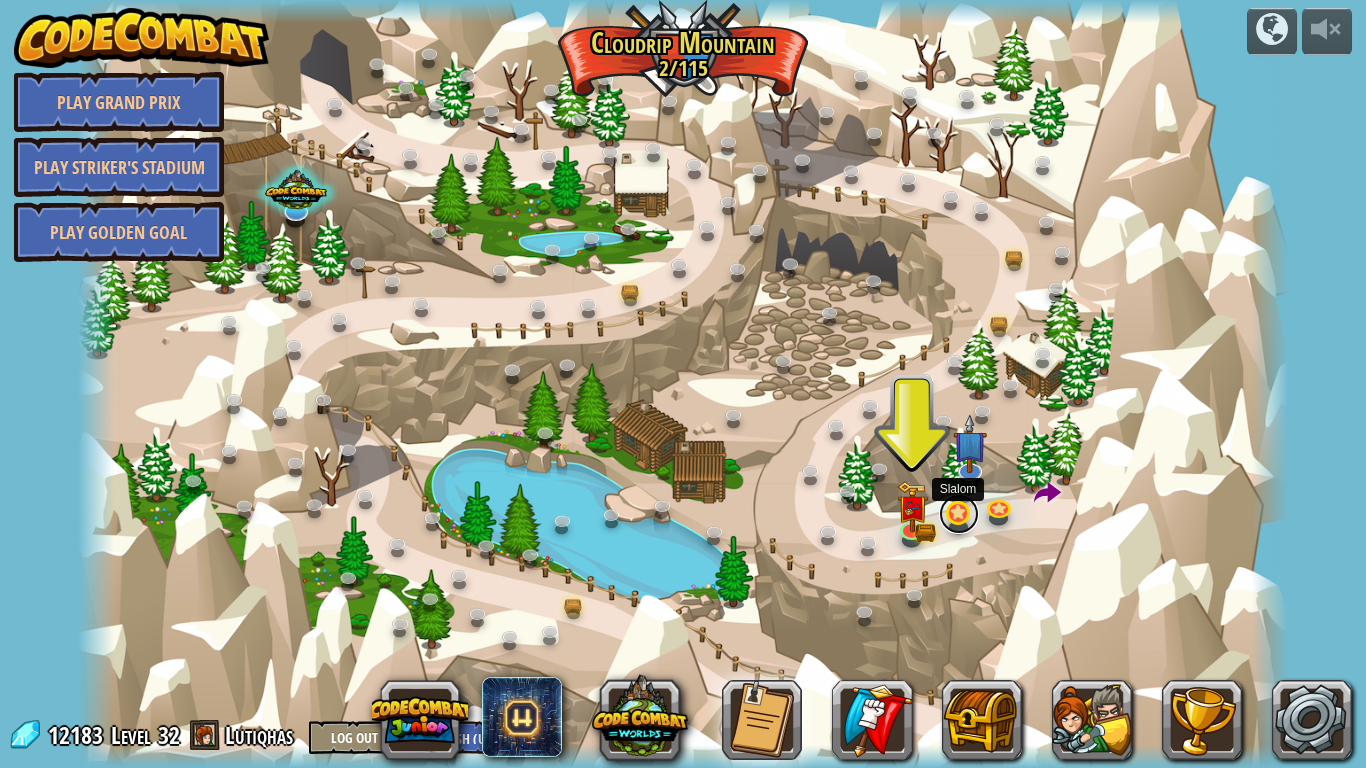 click at bounding box center (959, 514) 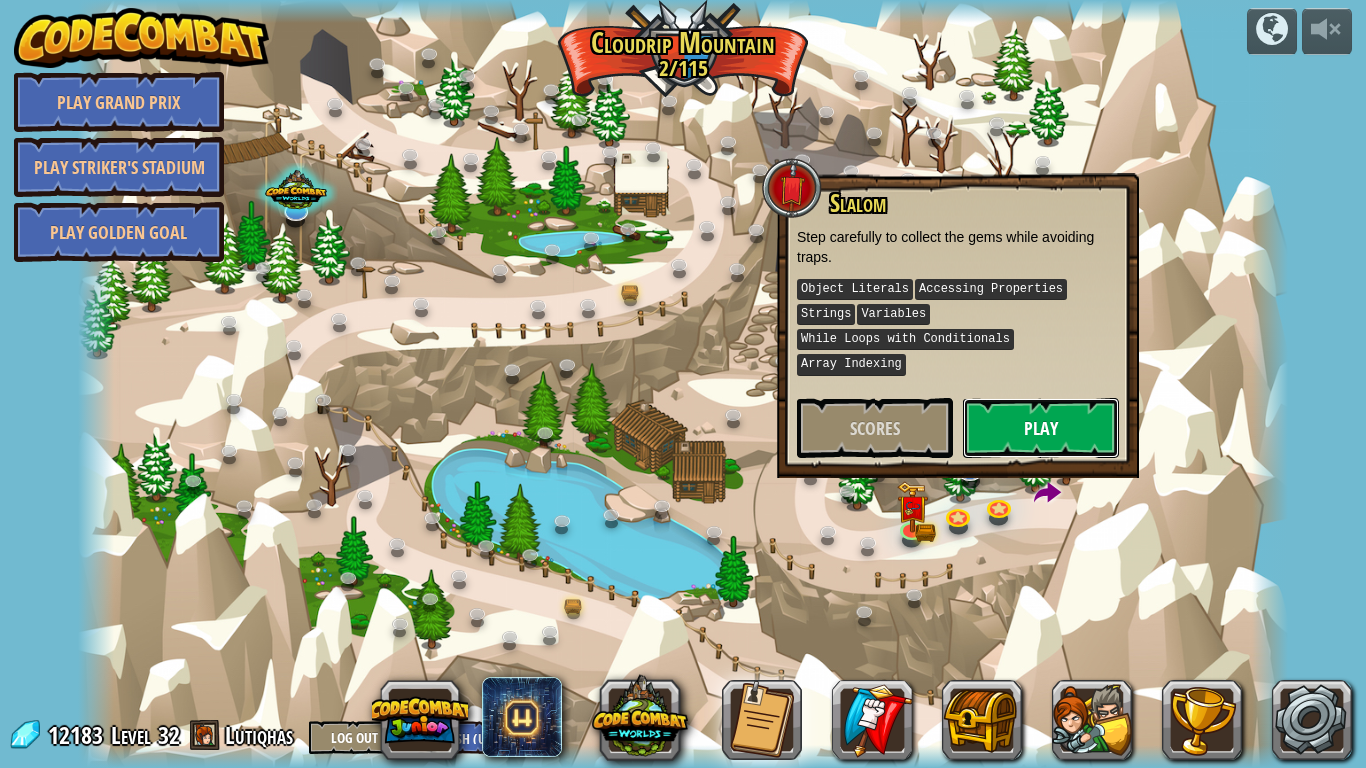 click on "Play" at bounding box center (1041, 428) 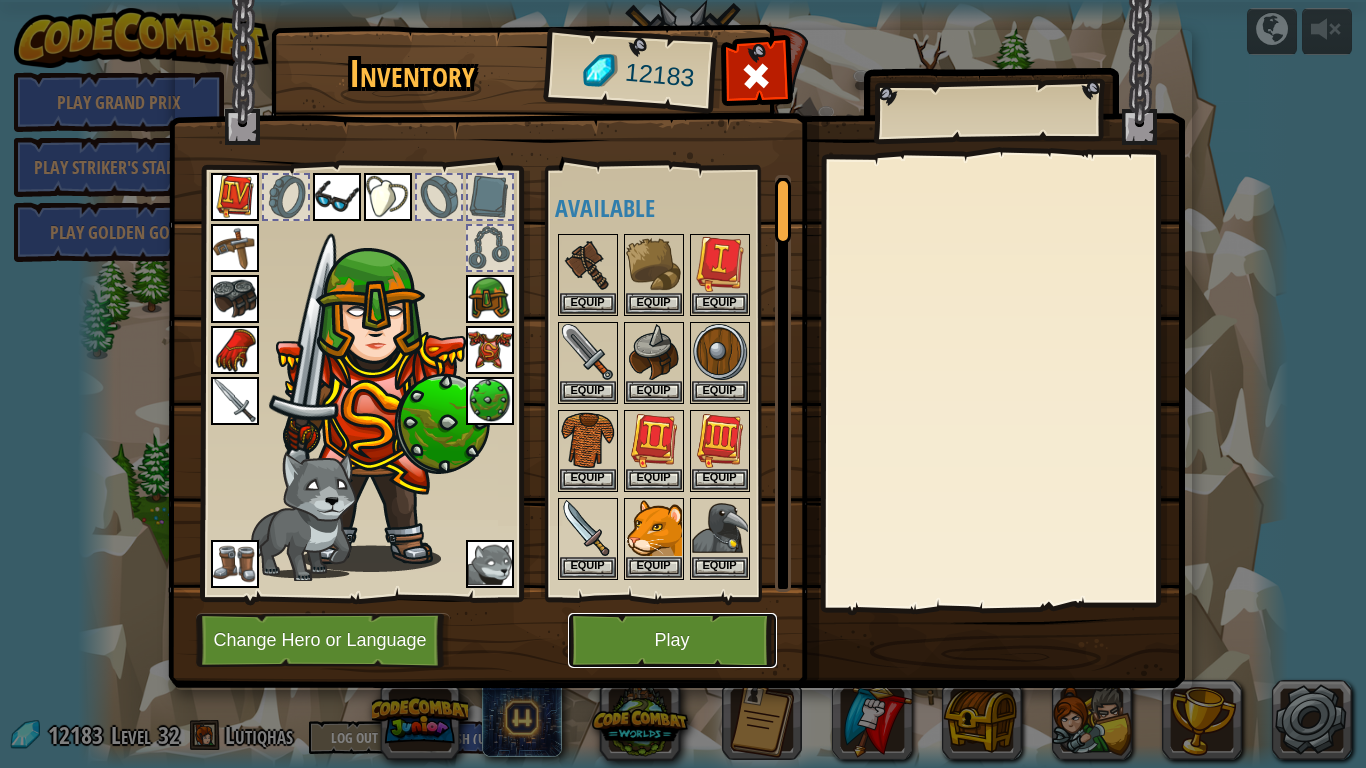 click on "Play" at bounding box center (672, 640) 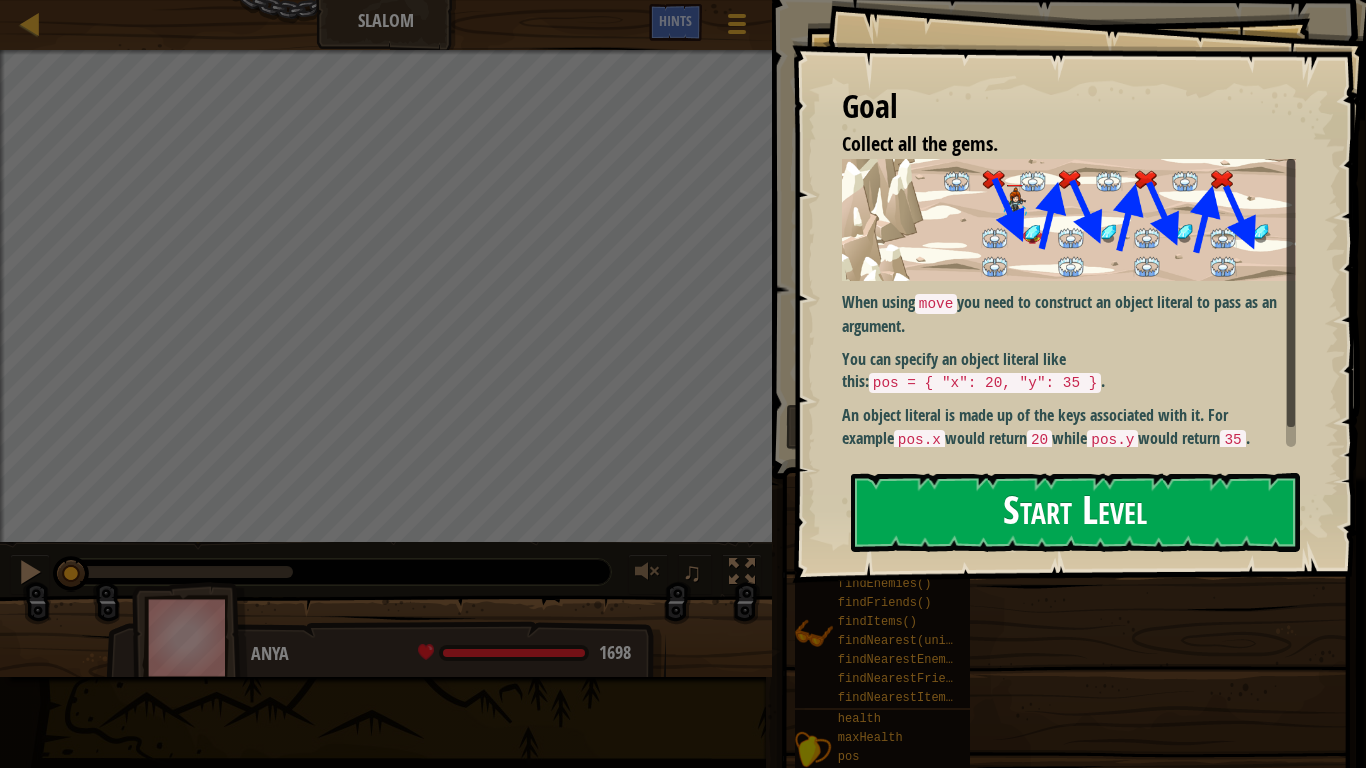 click on "Start Level" at bounding box center [1075, 512] 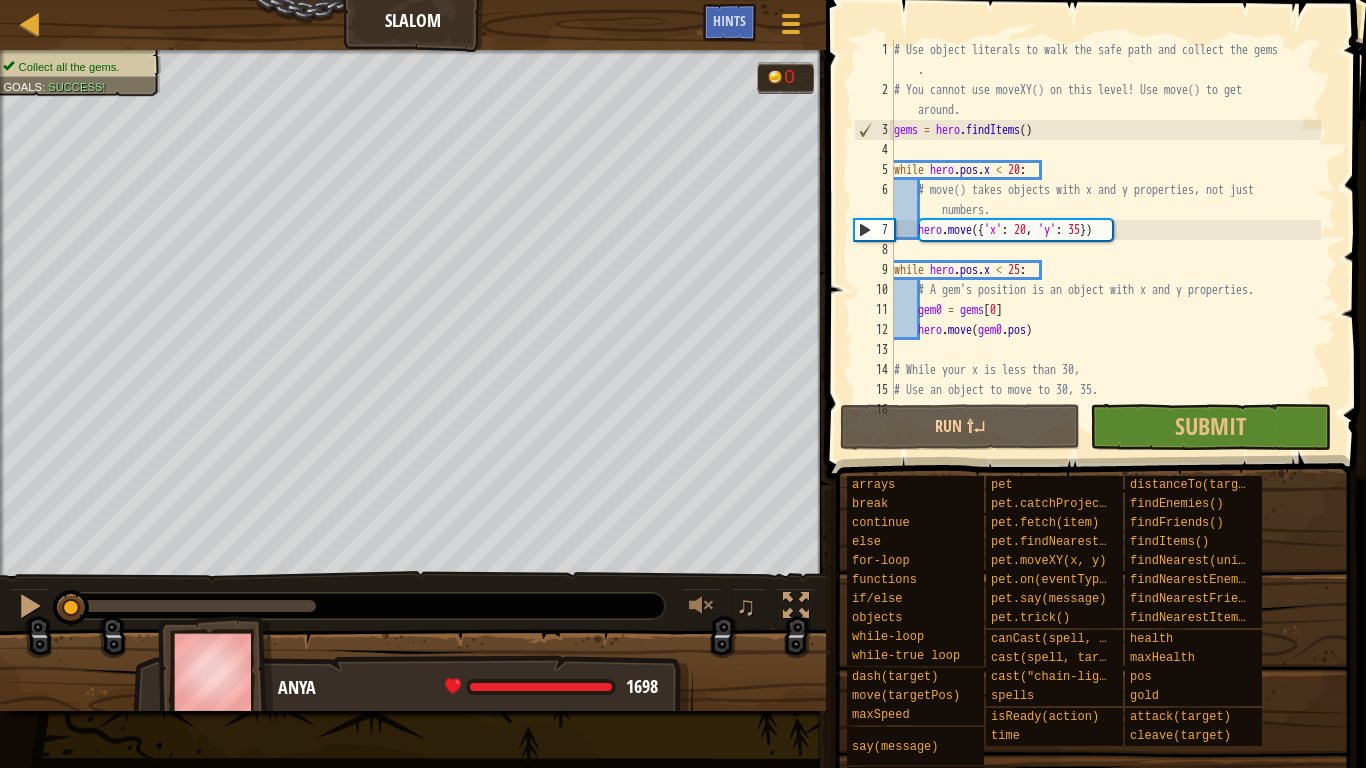 click on "Map Slalom Game Menu Done Hints" at bounding box center [413, 25] 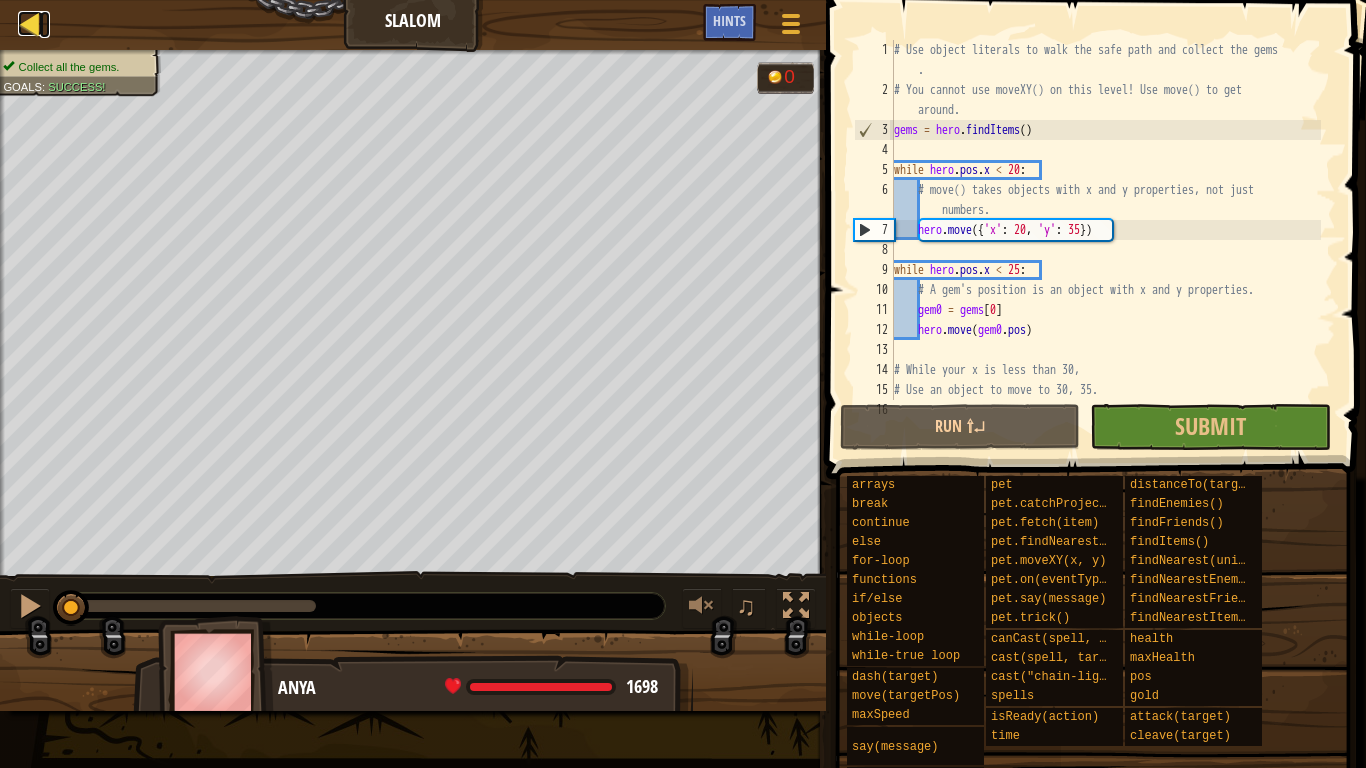click at bounding box center (30, 23) 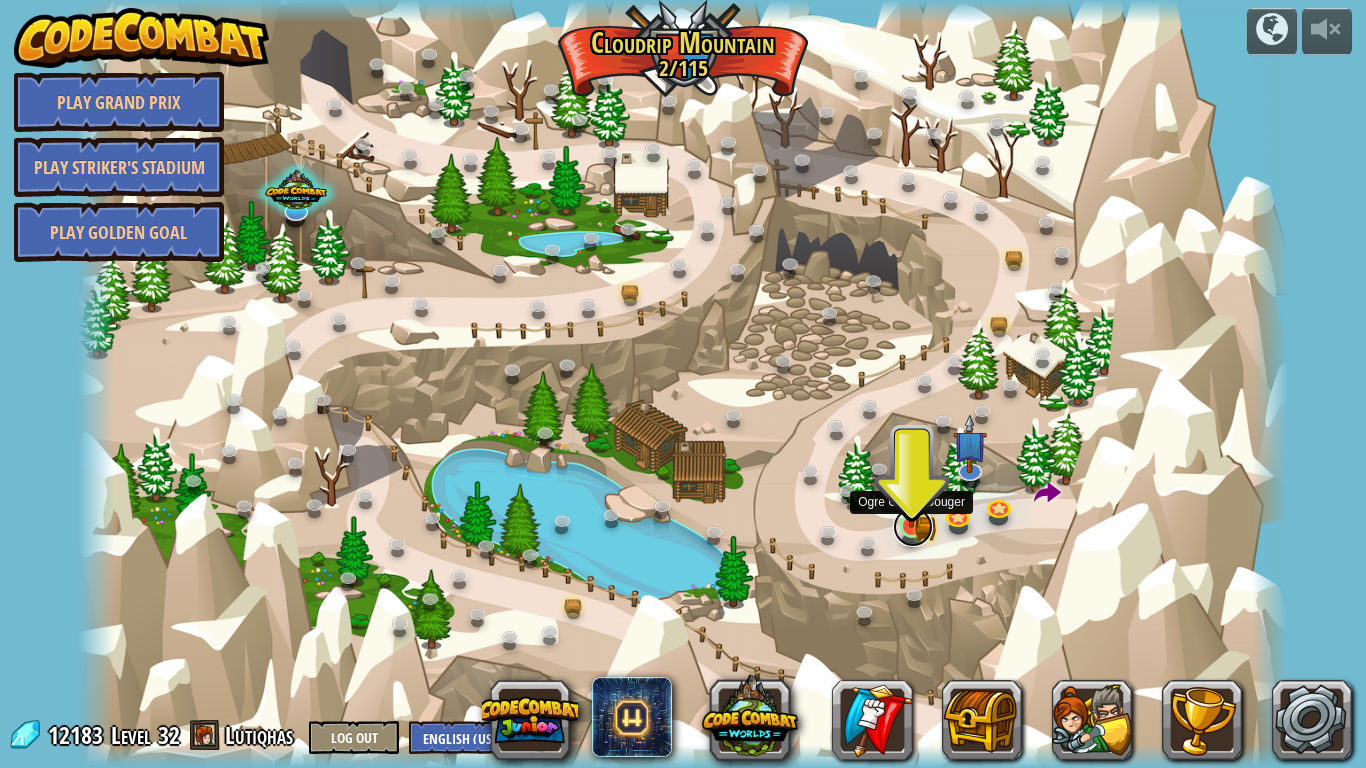 click at bounding box center [913, 527] 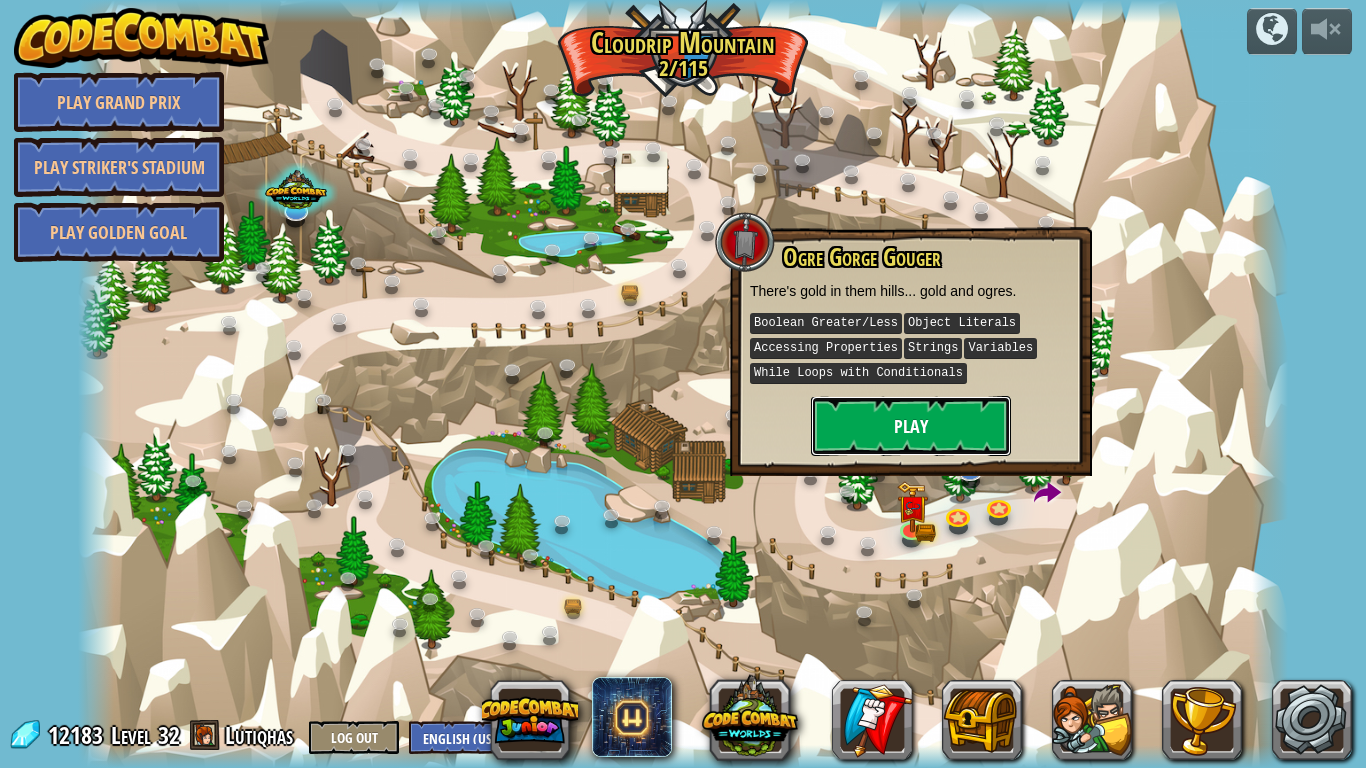 click on "Play" at bounding box center (911, 426) 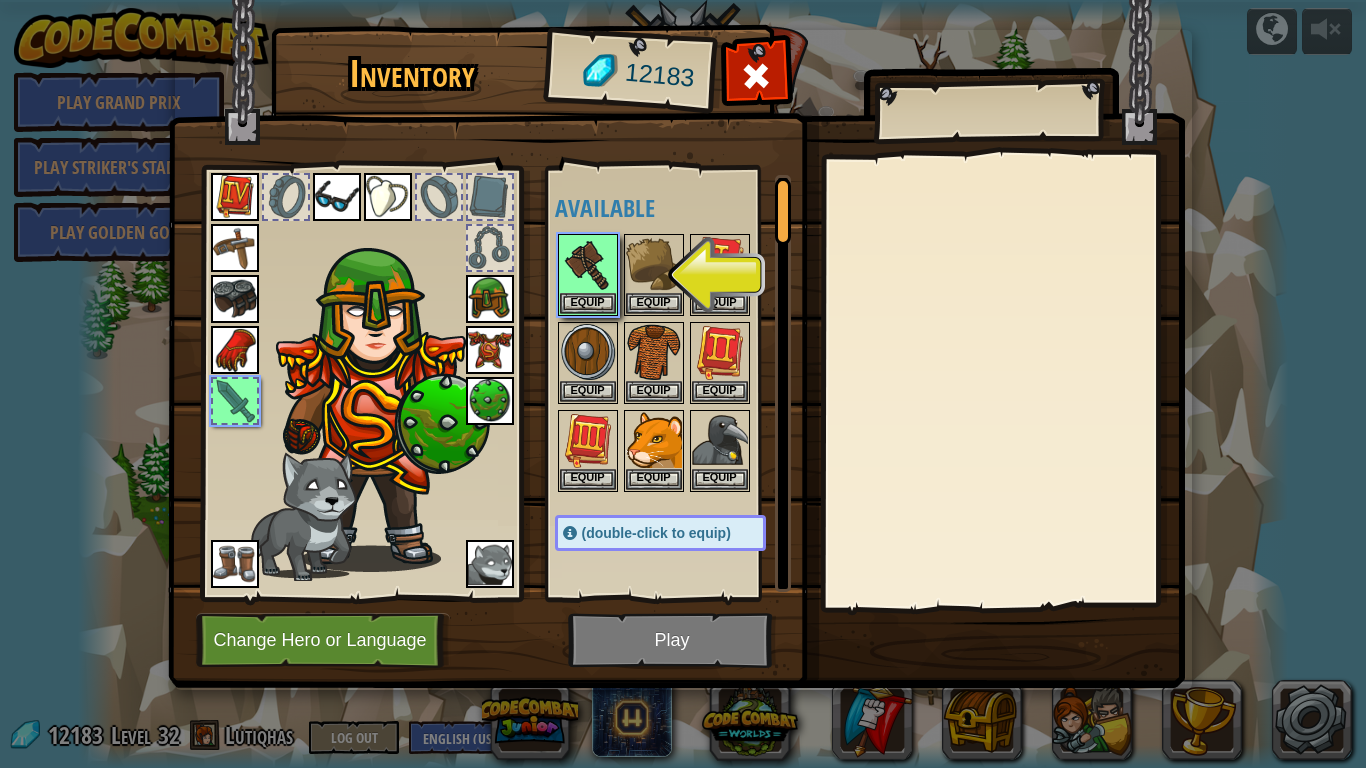 click at bounding box center (1002, 381) 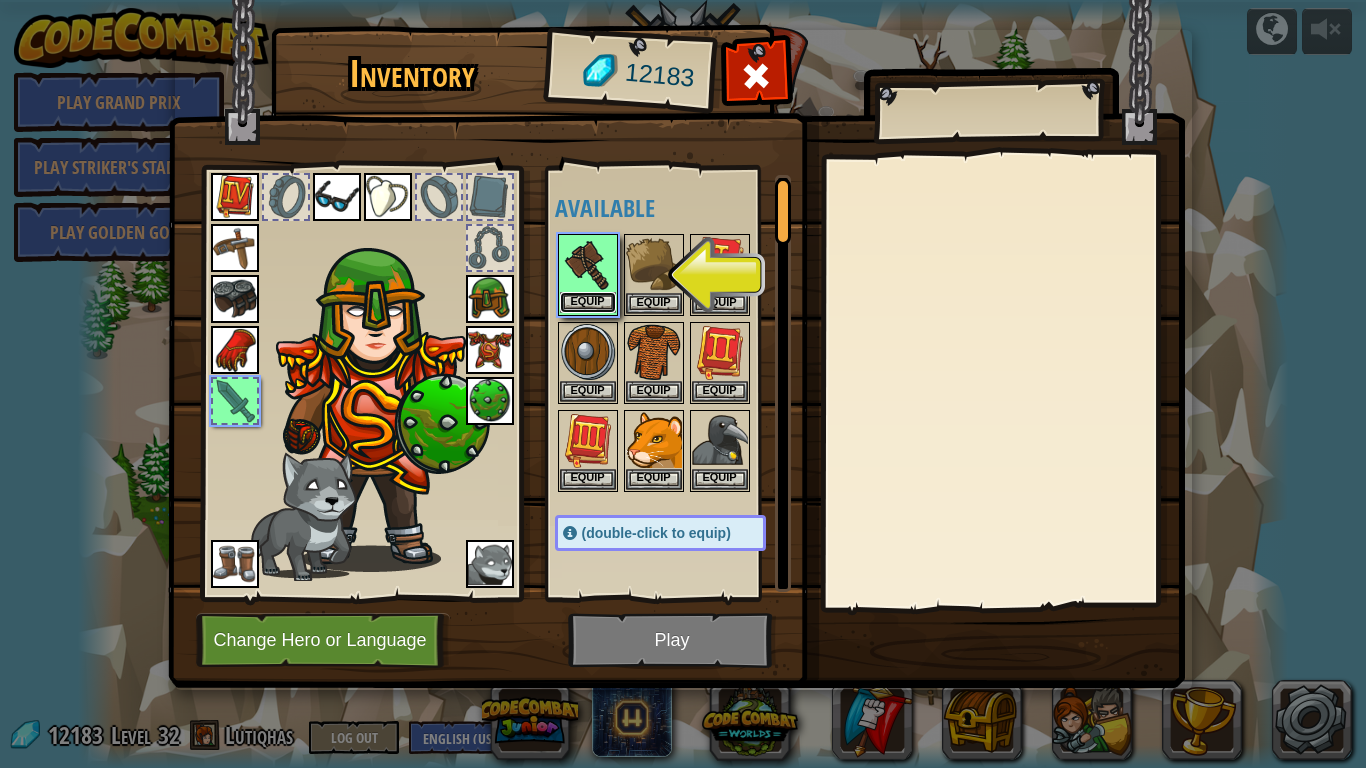 click on "Equip" at bounding box center (588, 302) 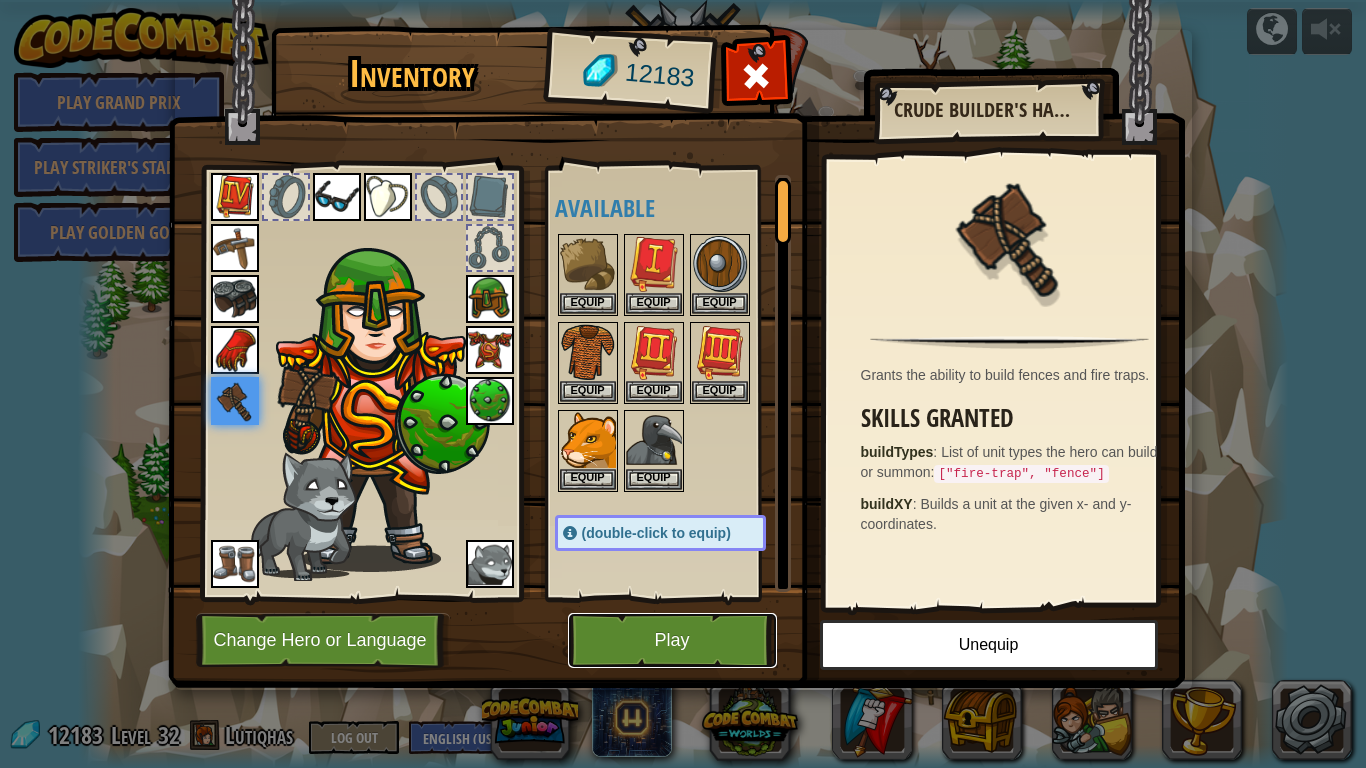 click on "Play" at bounding box center (672, 640) 